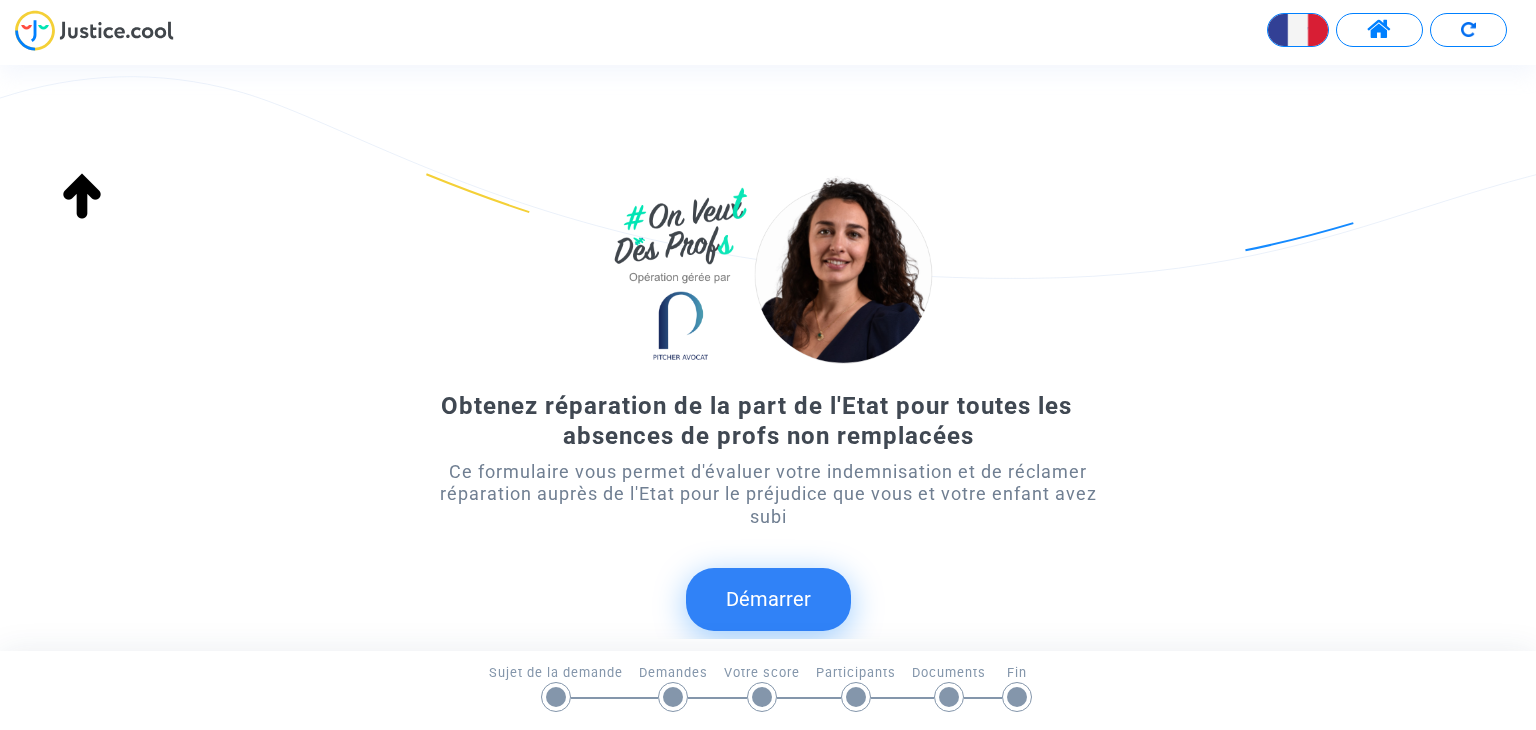 scroll, scrollTop: 0, scrollLeft: 0, axis: both 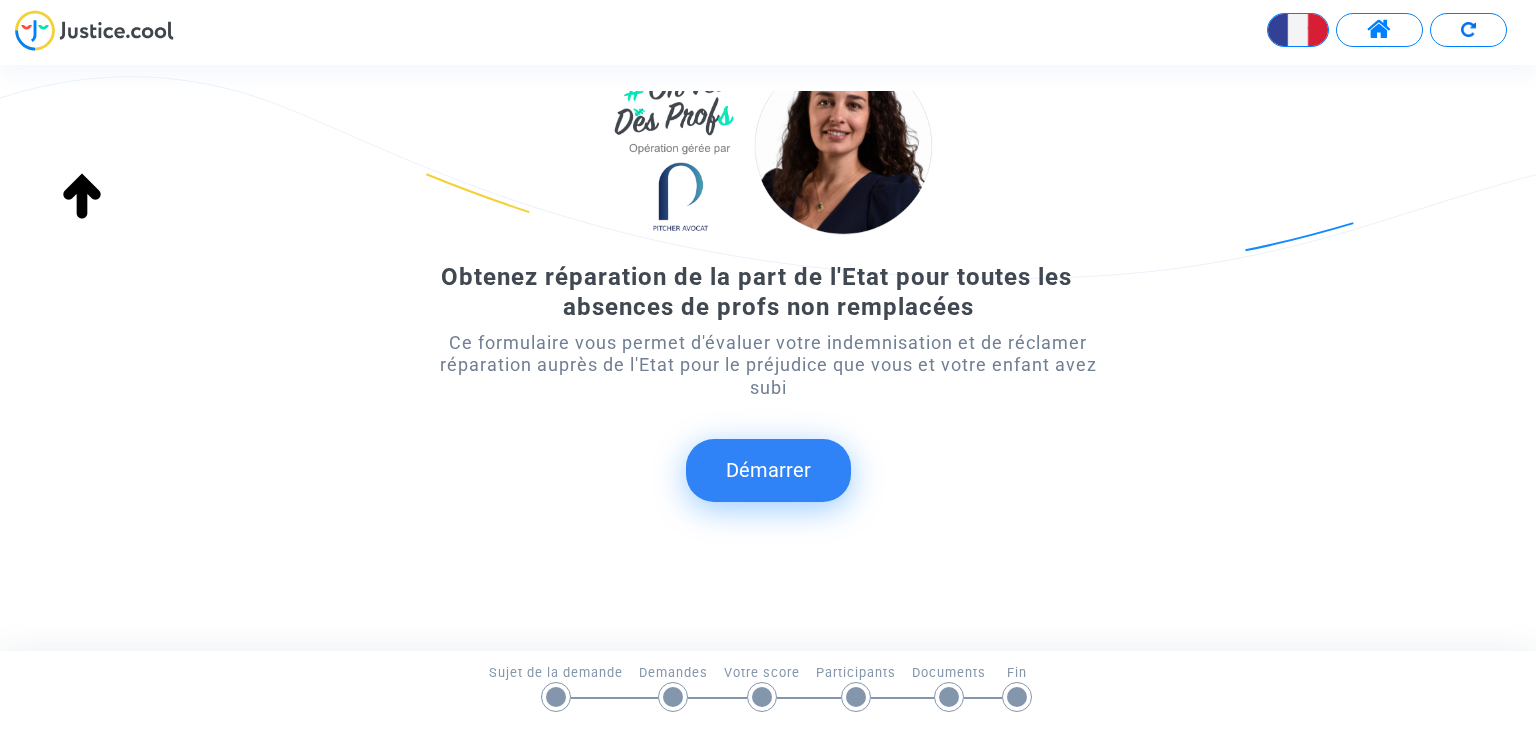 click on "Démarrer" 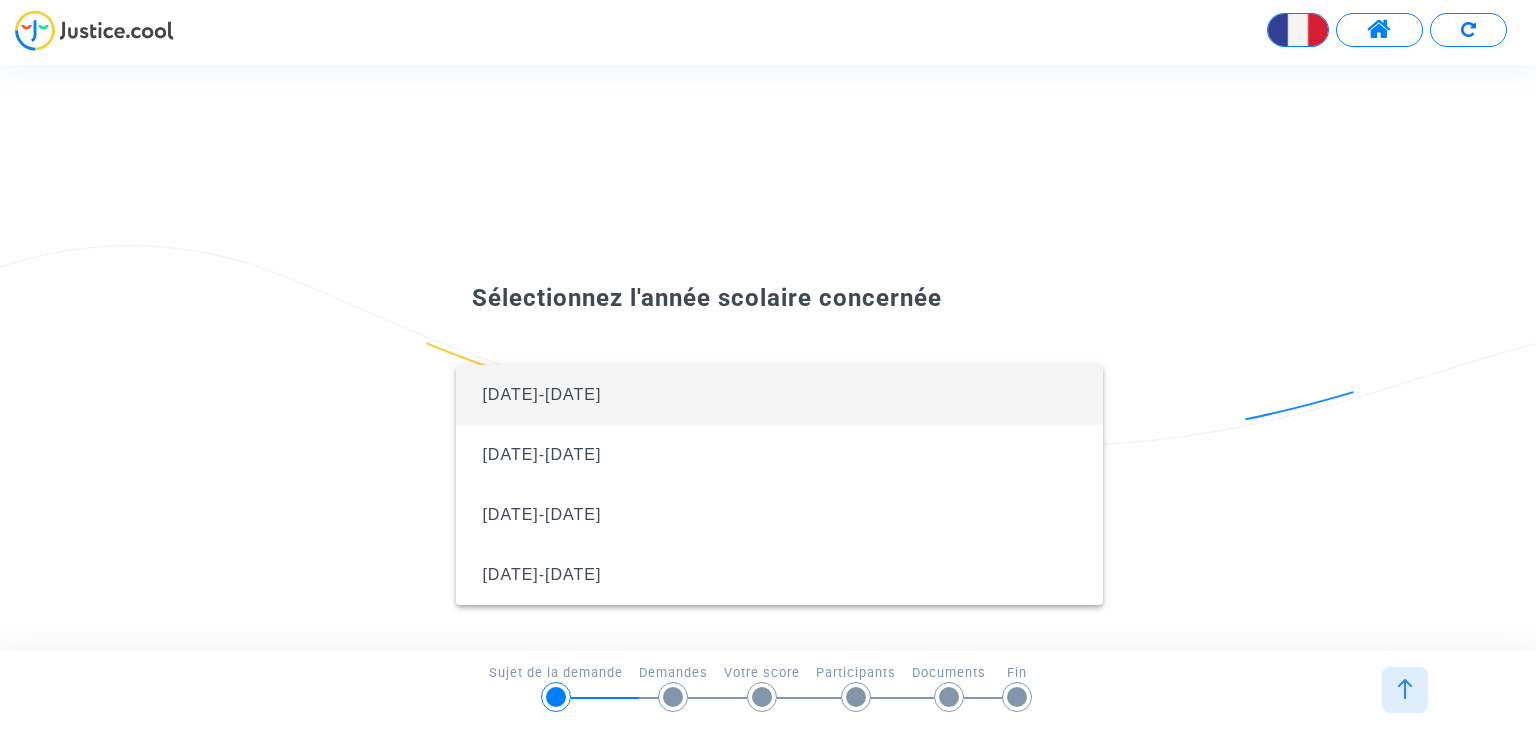 click on "2024-2025" at bounding box center [779, 395] 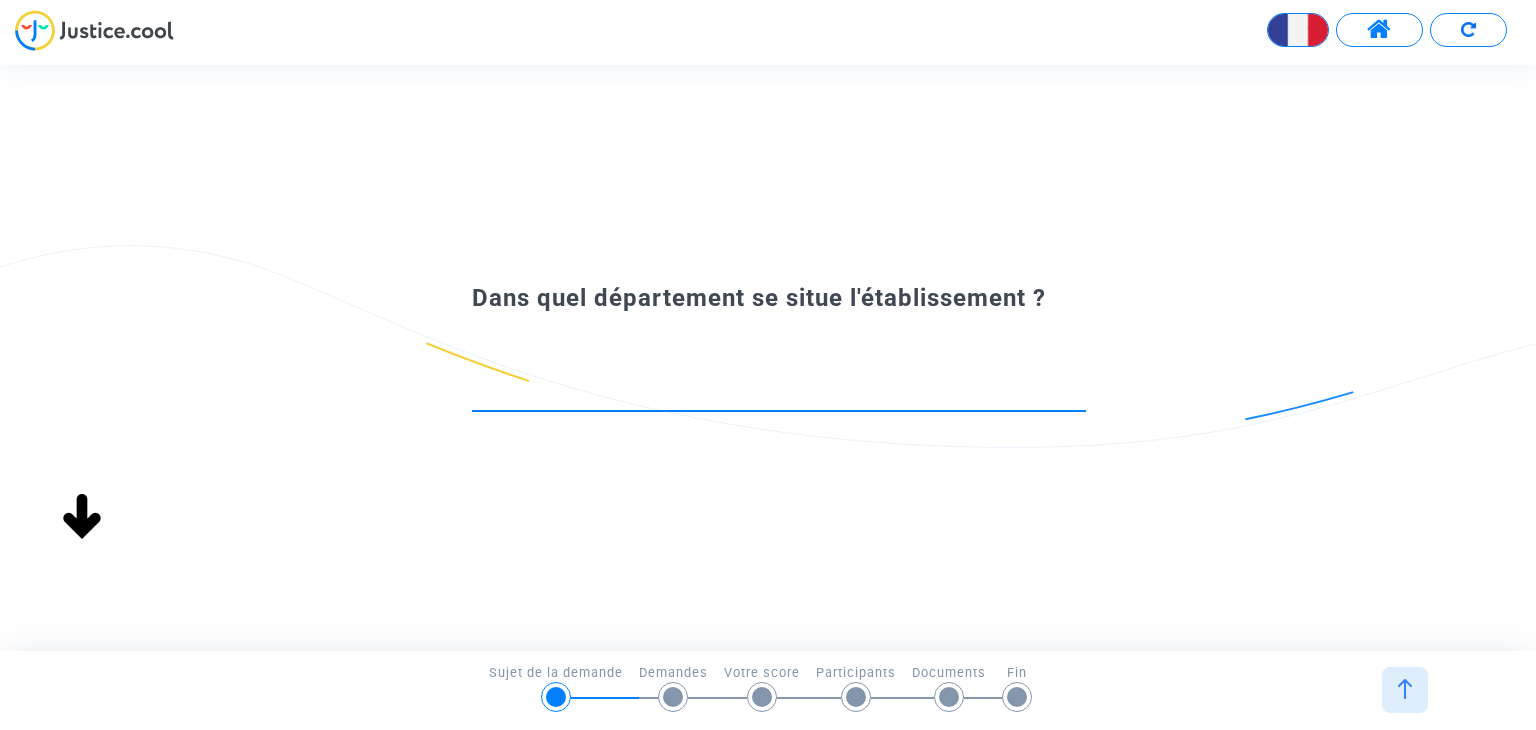 scroll, scrollTop: 0, scrollLeft: 0, axis: both 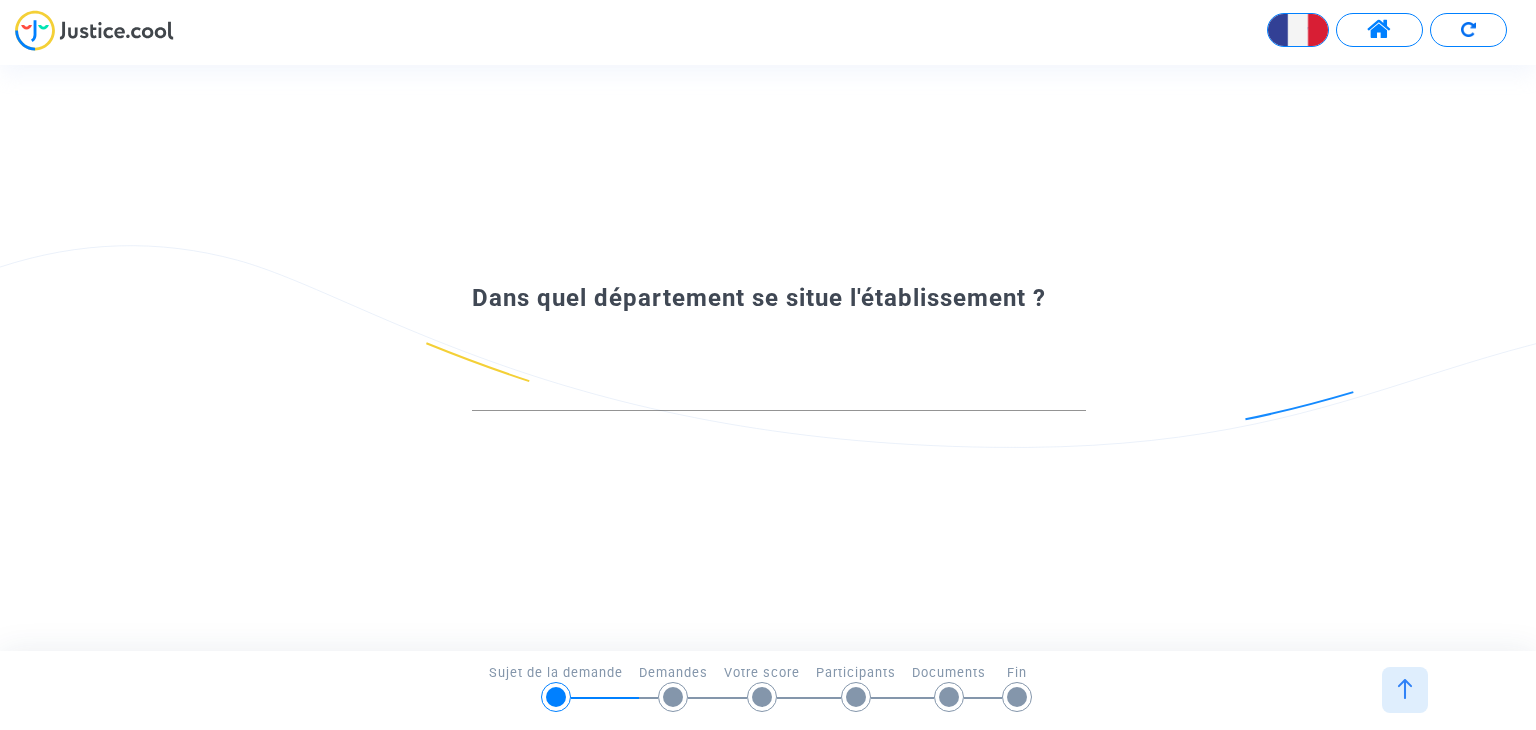 click 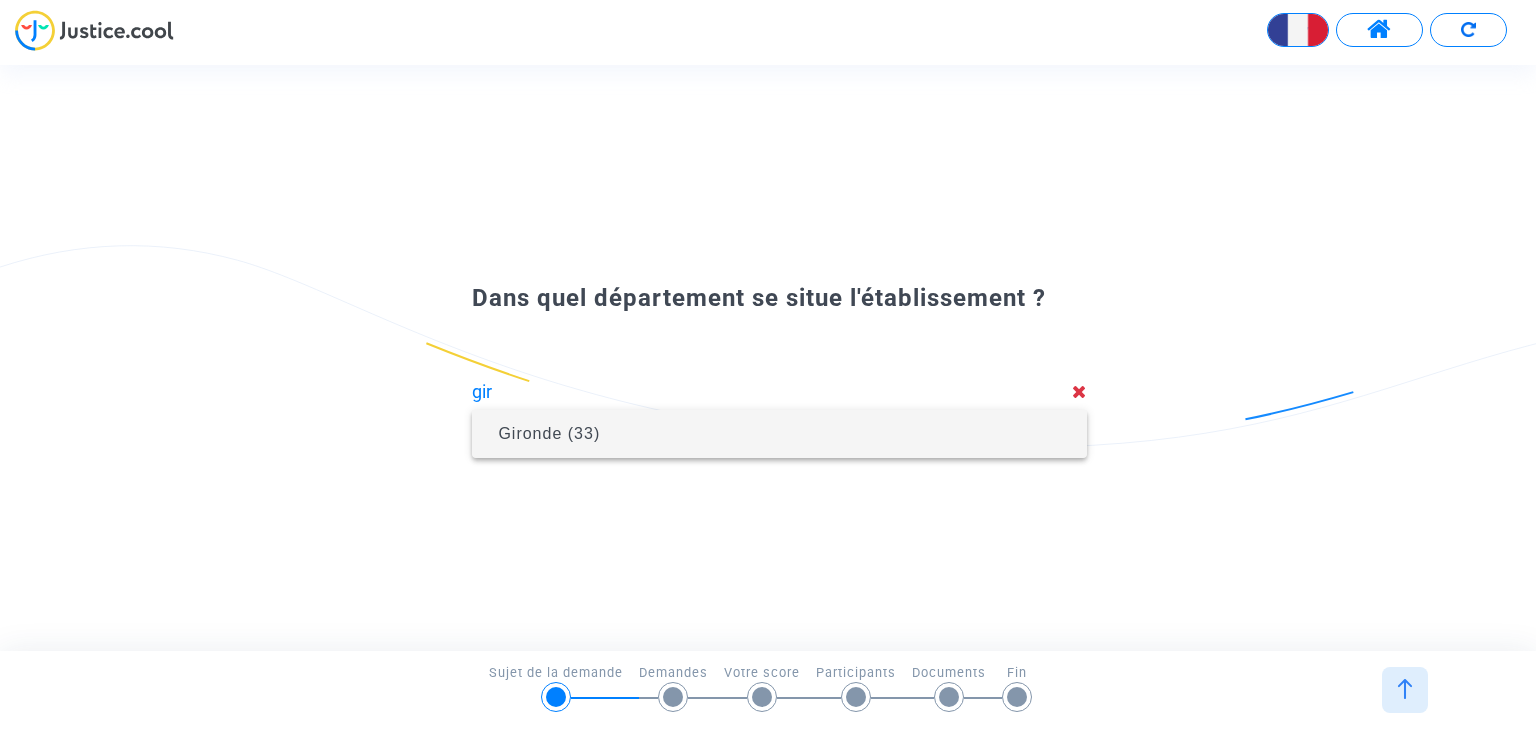 click on "Gironde (33)" at bounding box center (779, 434) 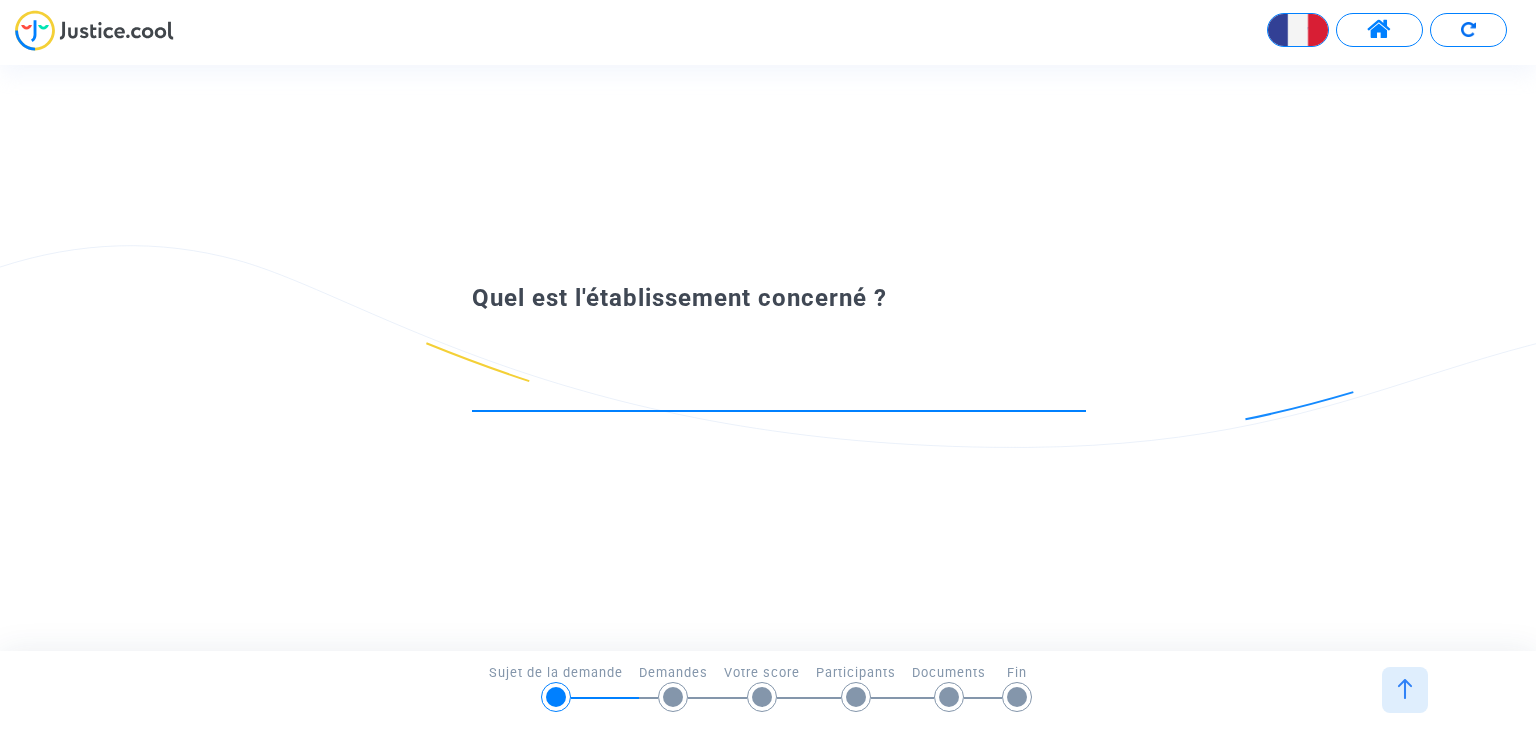 click at bounding box center [779, 392] 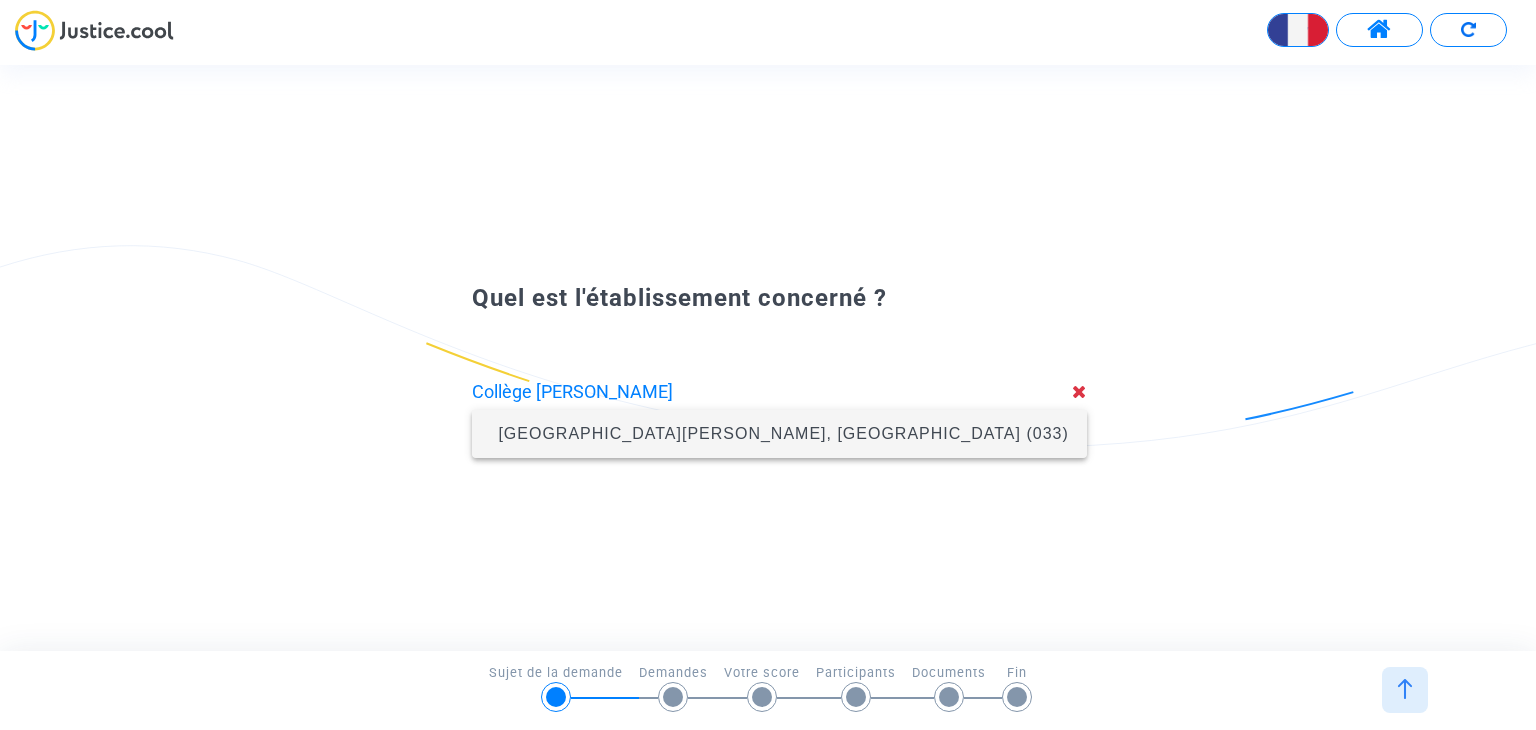 click on "Collège Andrée Chedid, Le Haillan (033)" at bounding box center [783, 433] 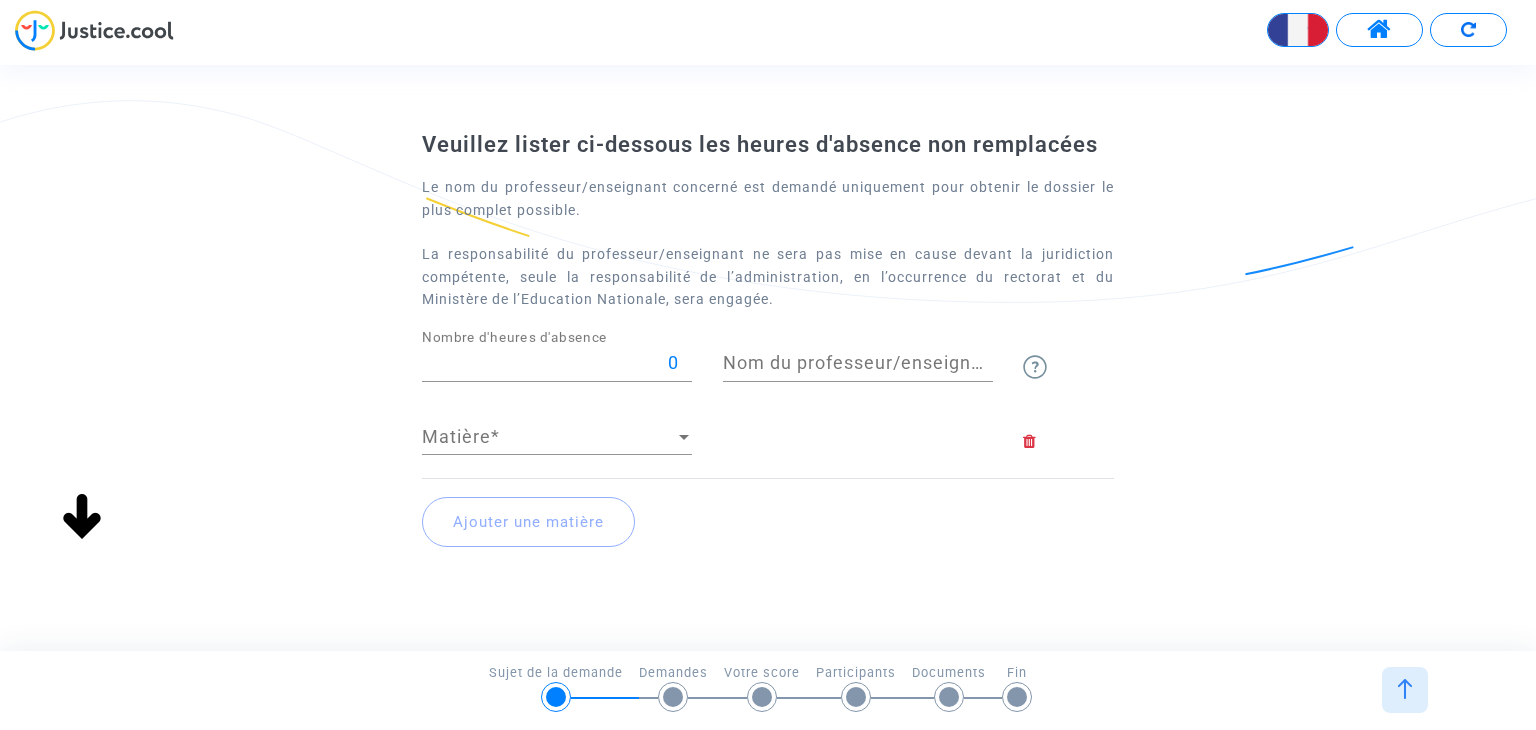 click on "0" at bounding box center (557, 363) 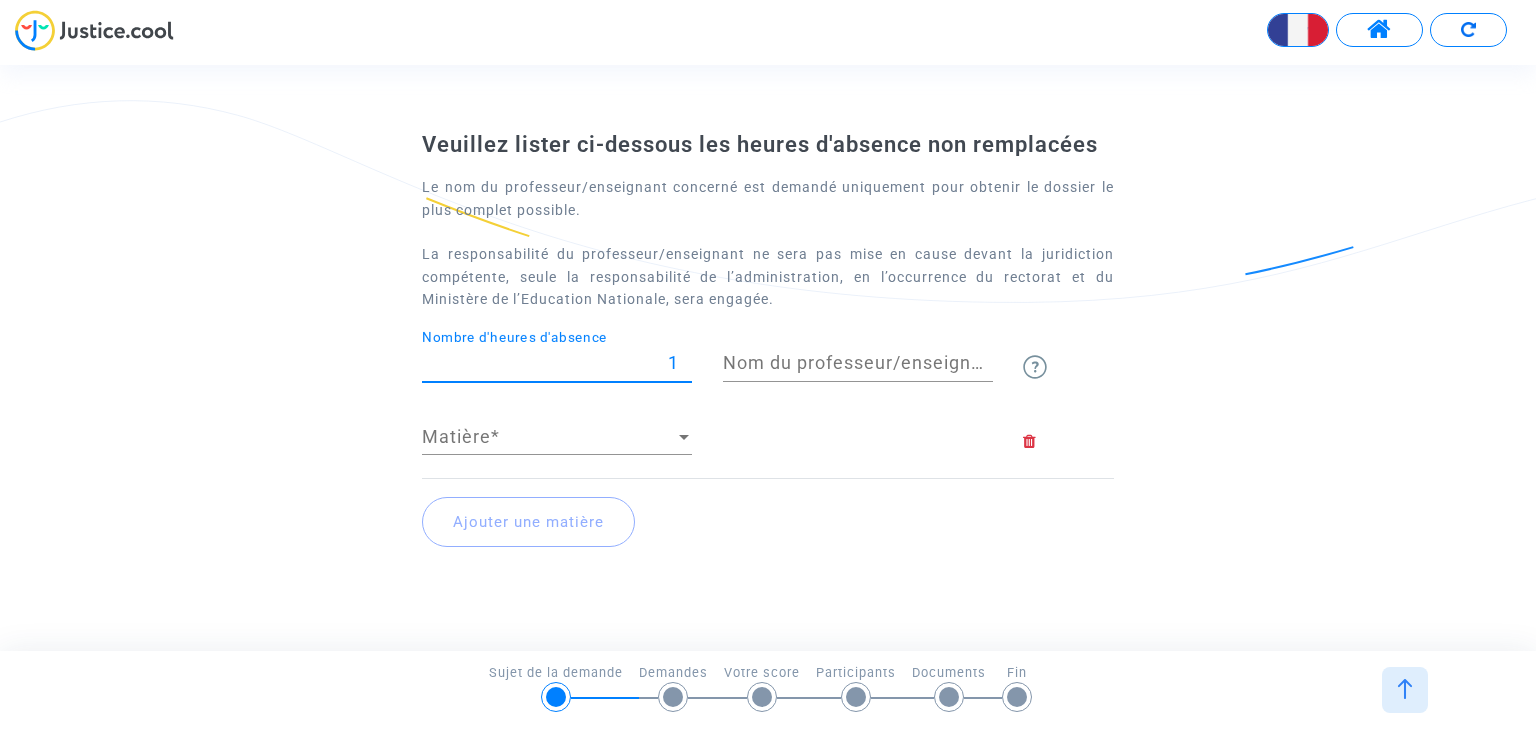 click on "1" at bounding box center (557, 363) 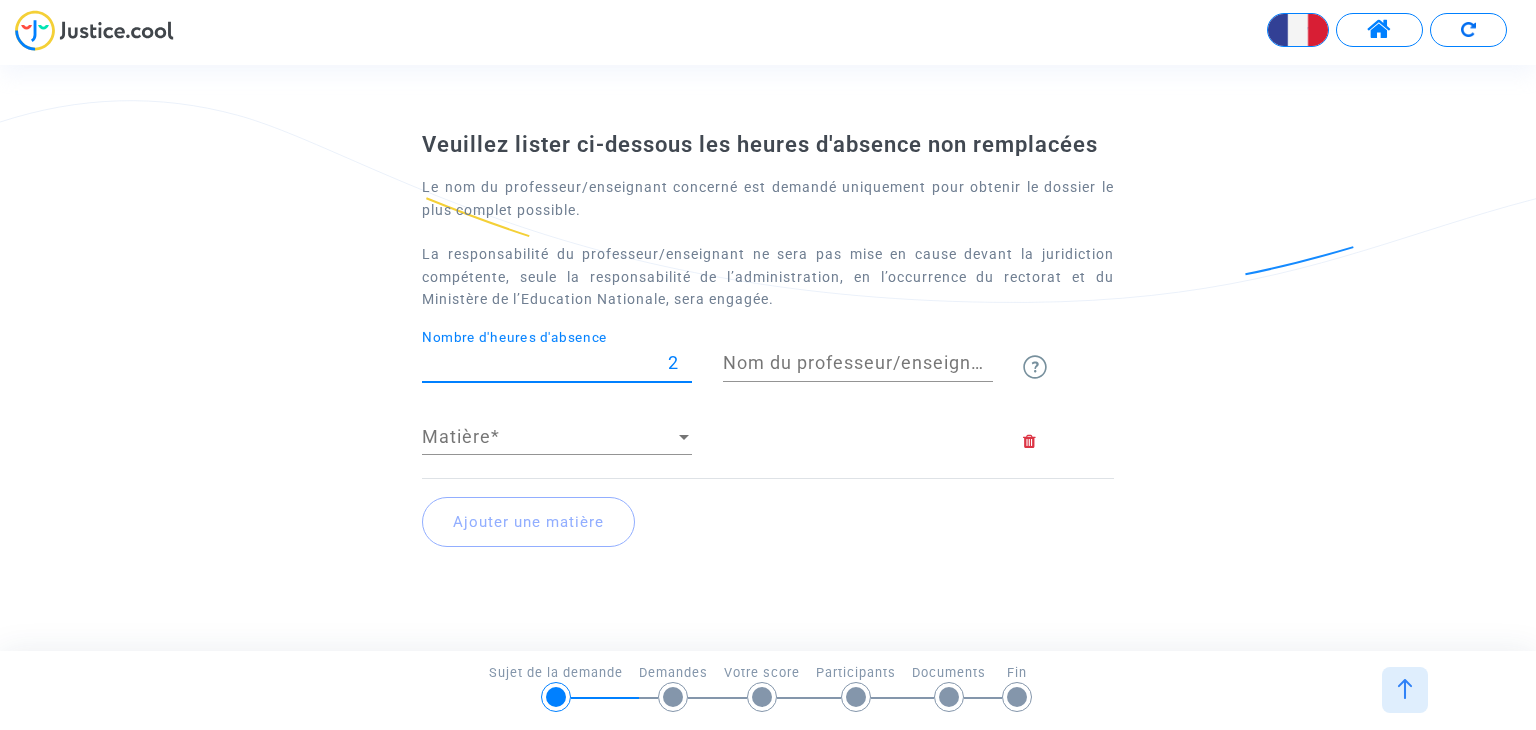 click on "2" at bounding box center [557, 363] 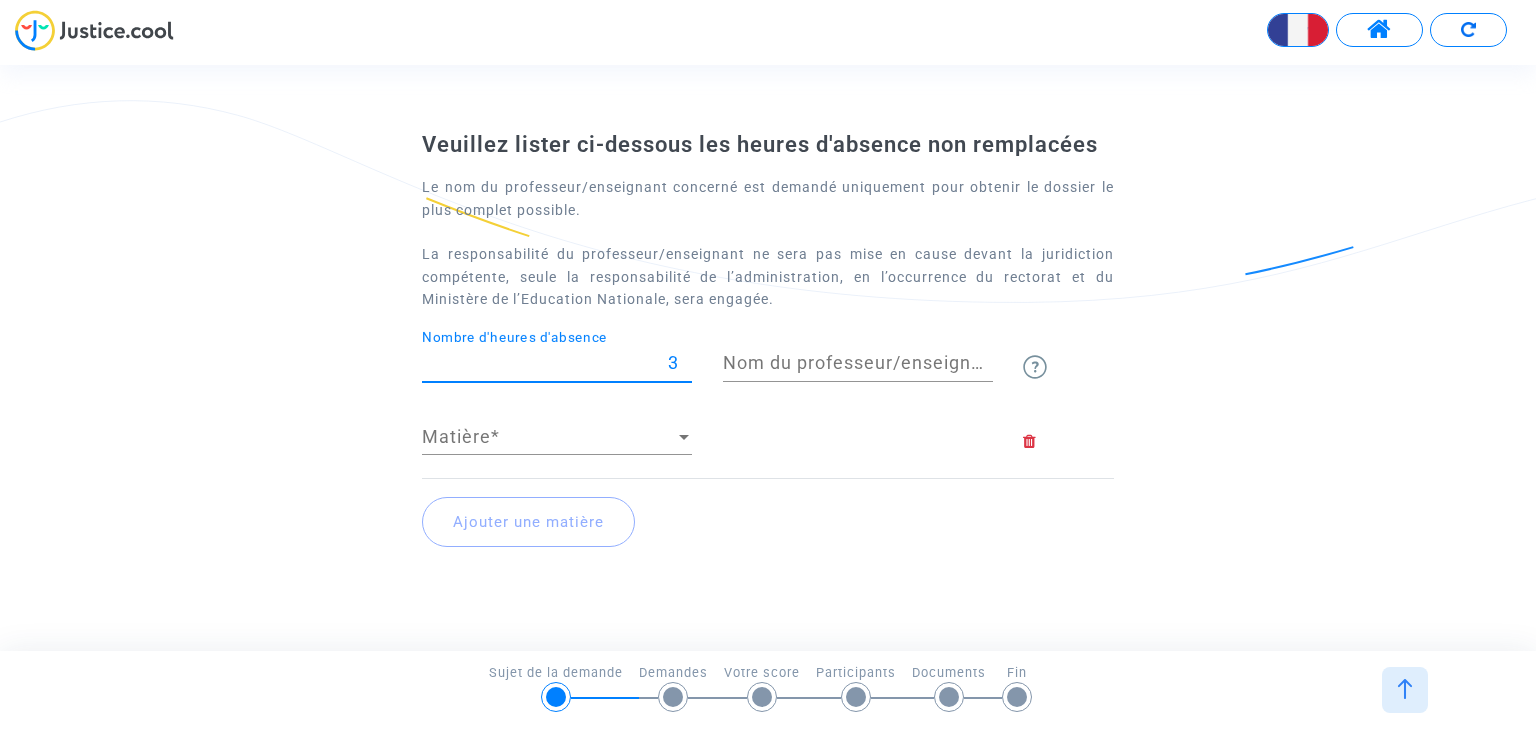 click on "3" at bounding box center (557, 363) 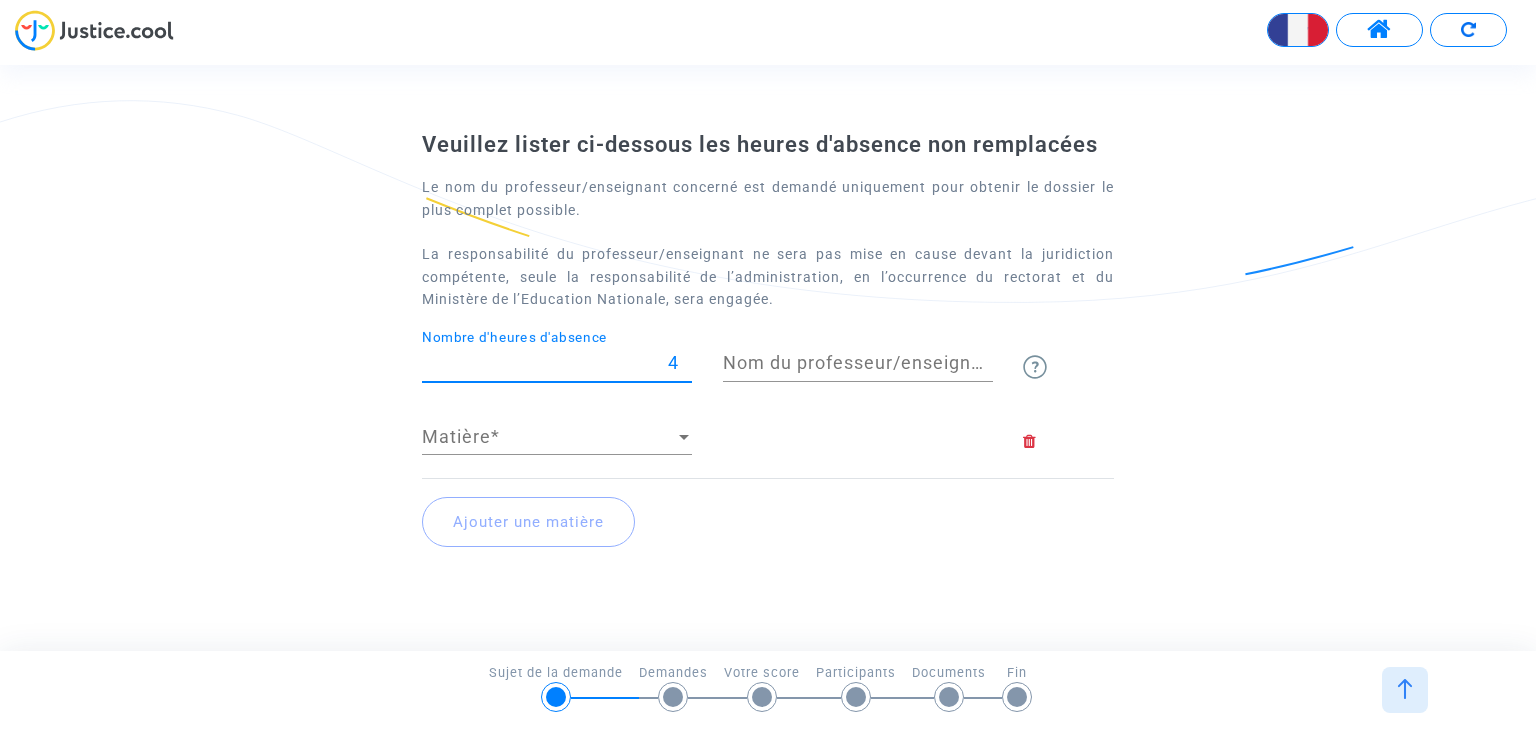 click on "4" at bounding box center [557, 363] 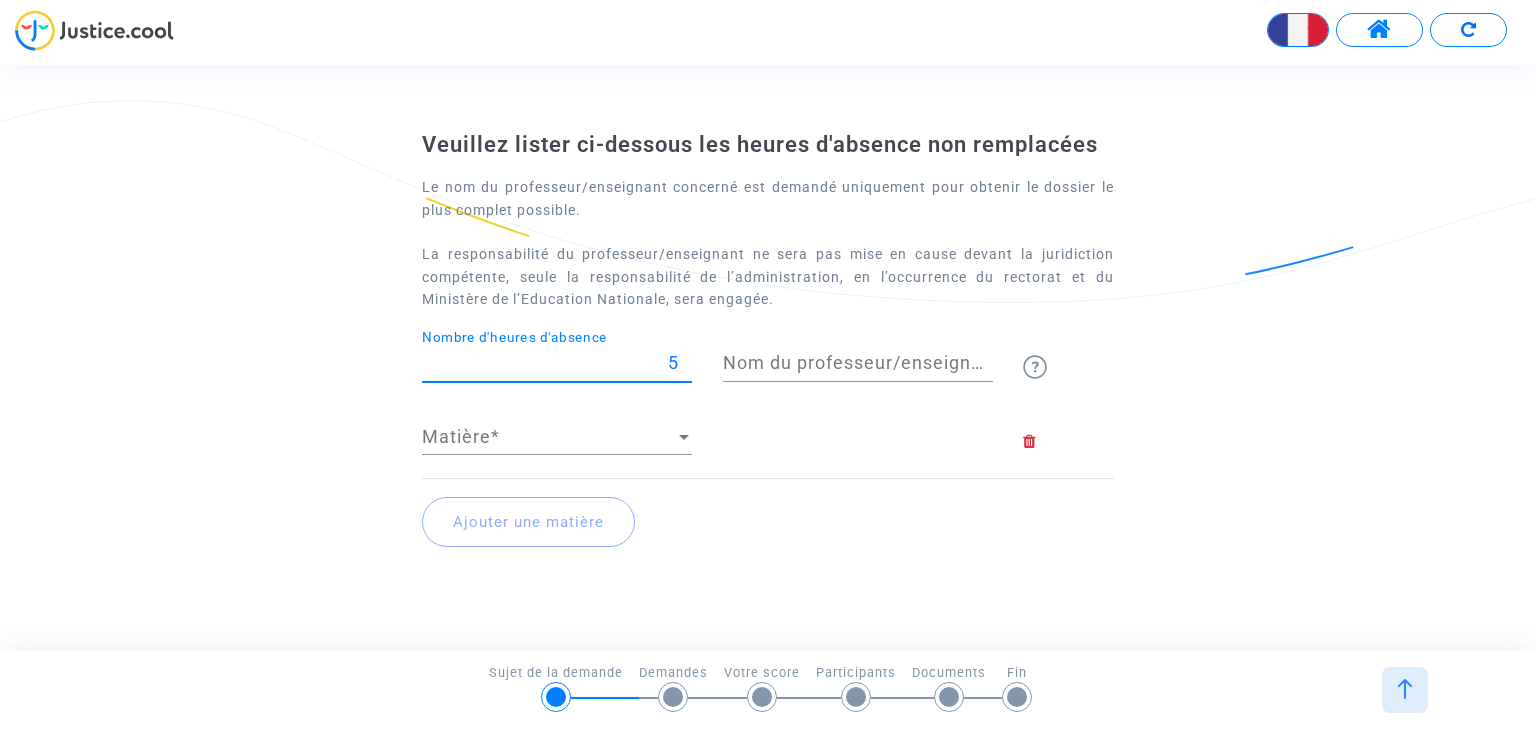 click on "5" at bounding box center [557, 363] 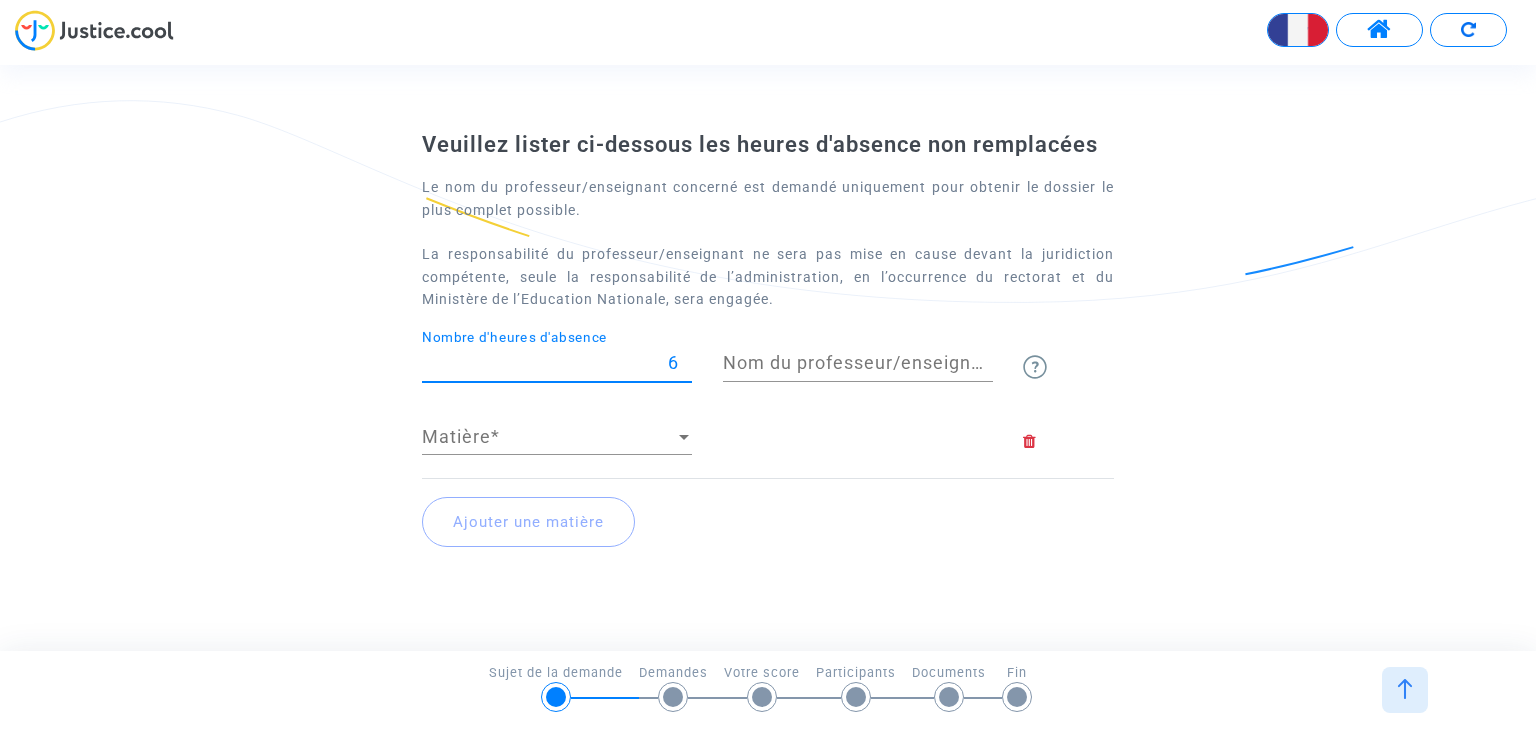 click on "6" at bounding box center (557, 363) 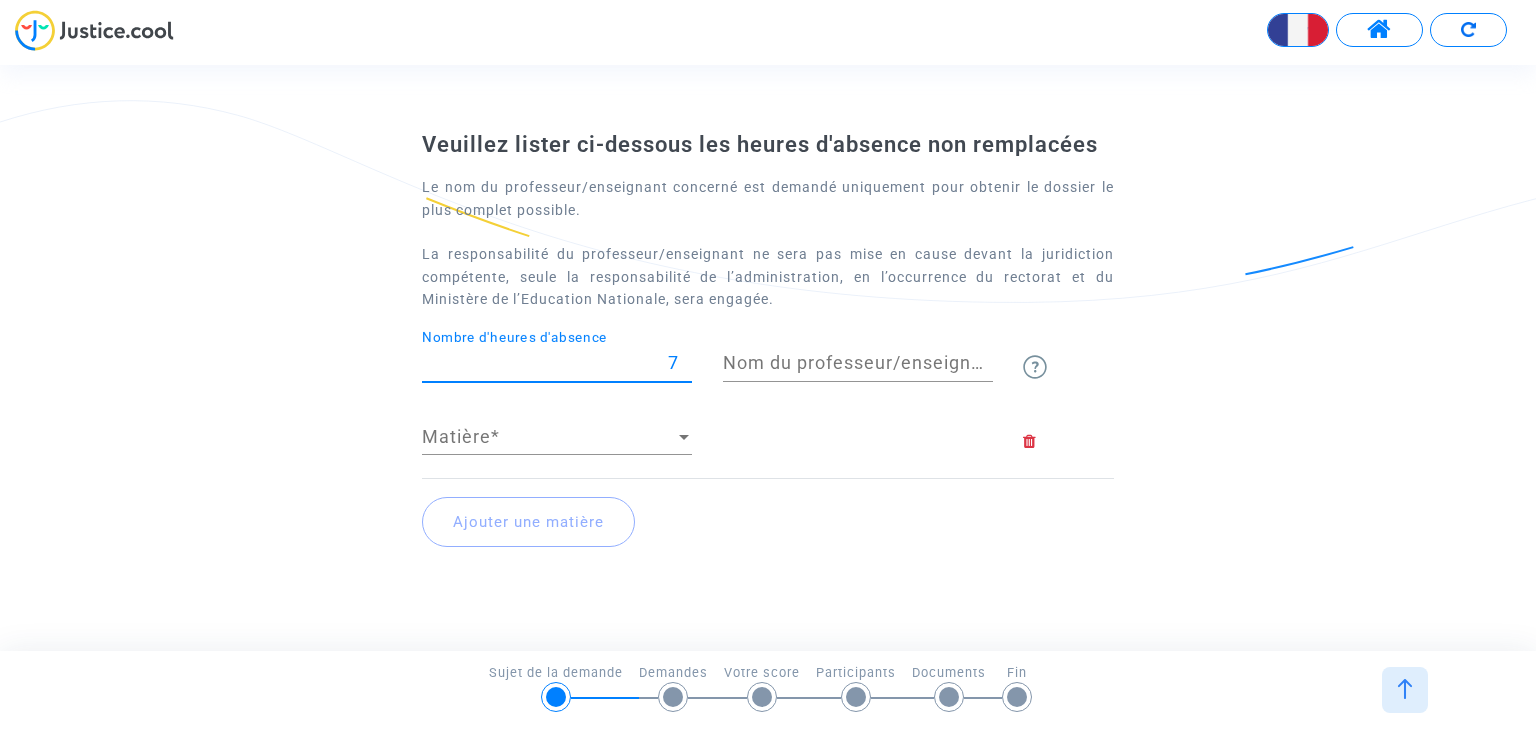 click on "7" at bounding box center [557, 363] 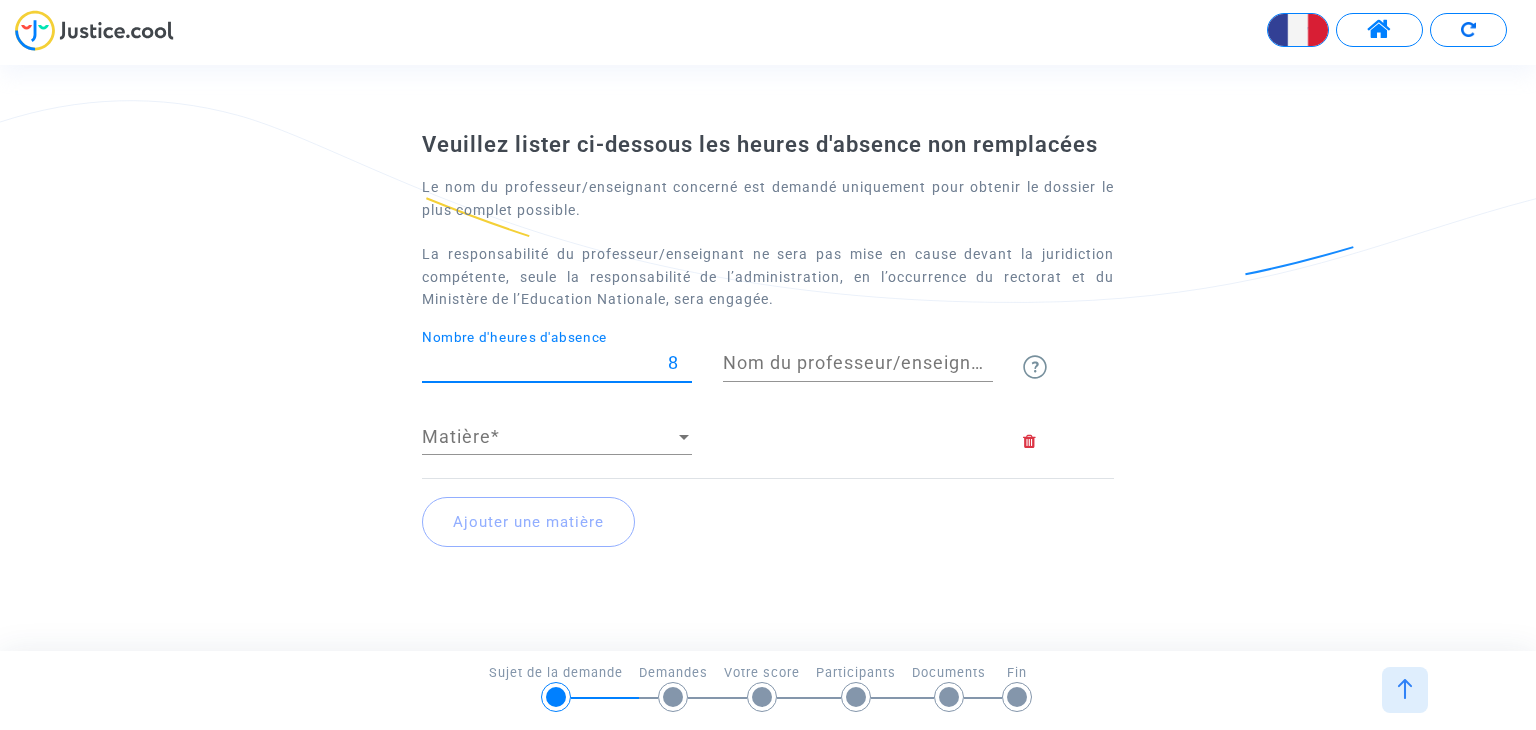 click on "8" at bounding box center [557, 363] 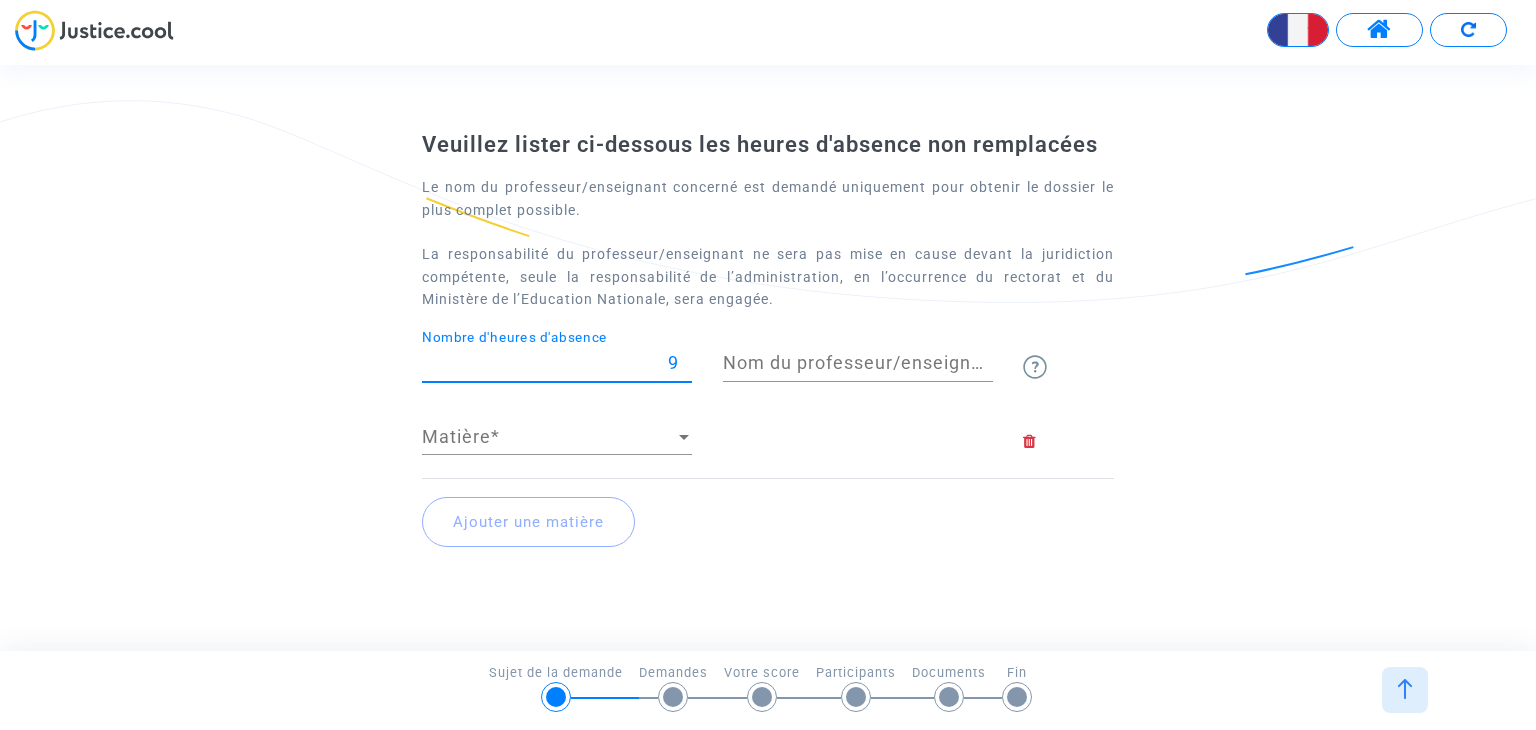 click on "9" at bounding box center [557, 363] 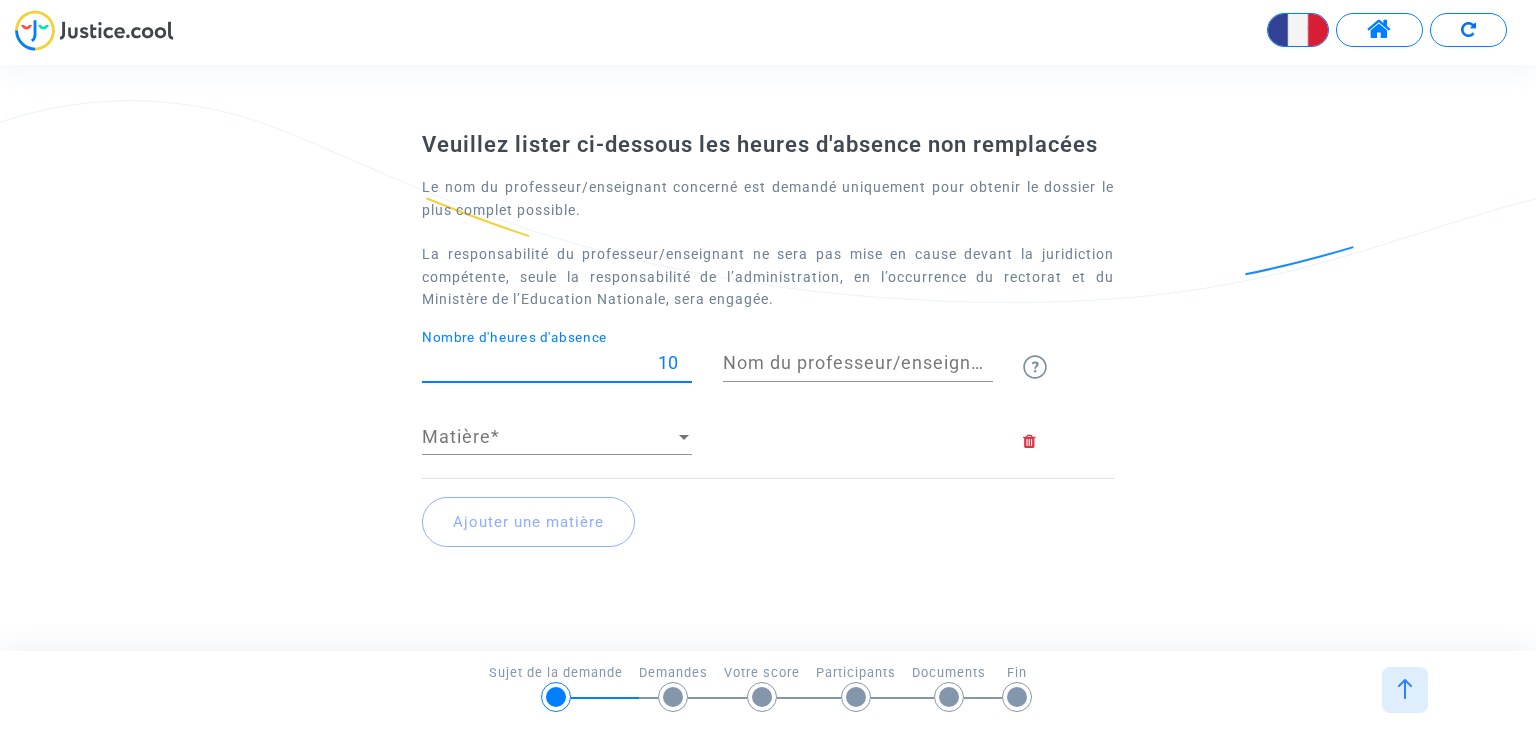 click on "10" at bounding box center (557, 363) 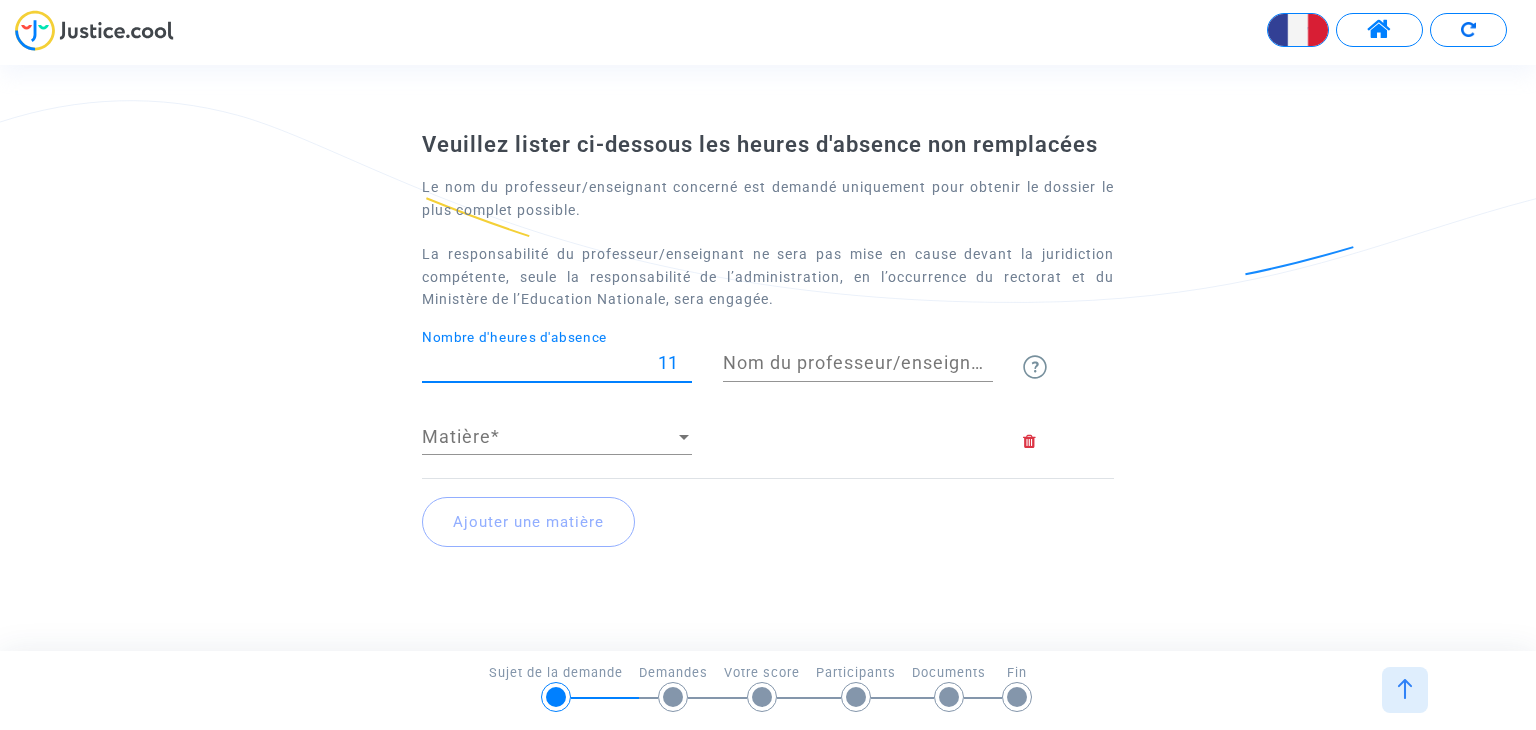 click on "11" at bounding box center [557, 363] 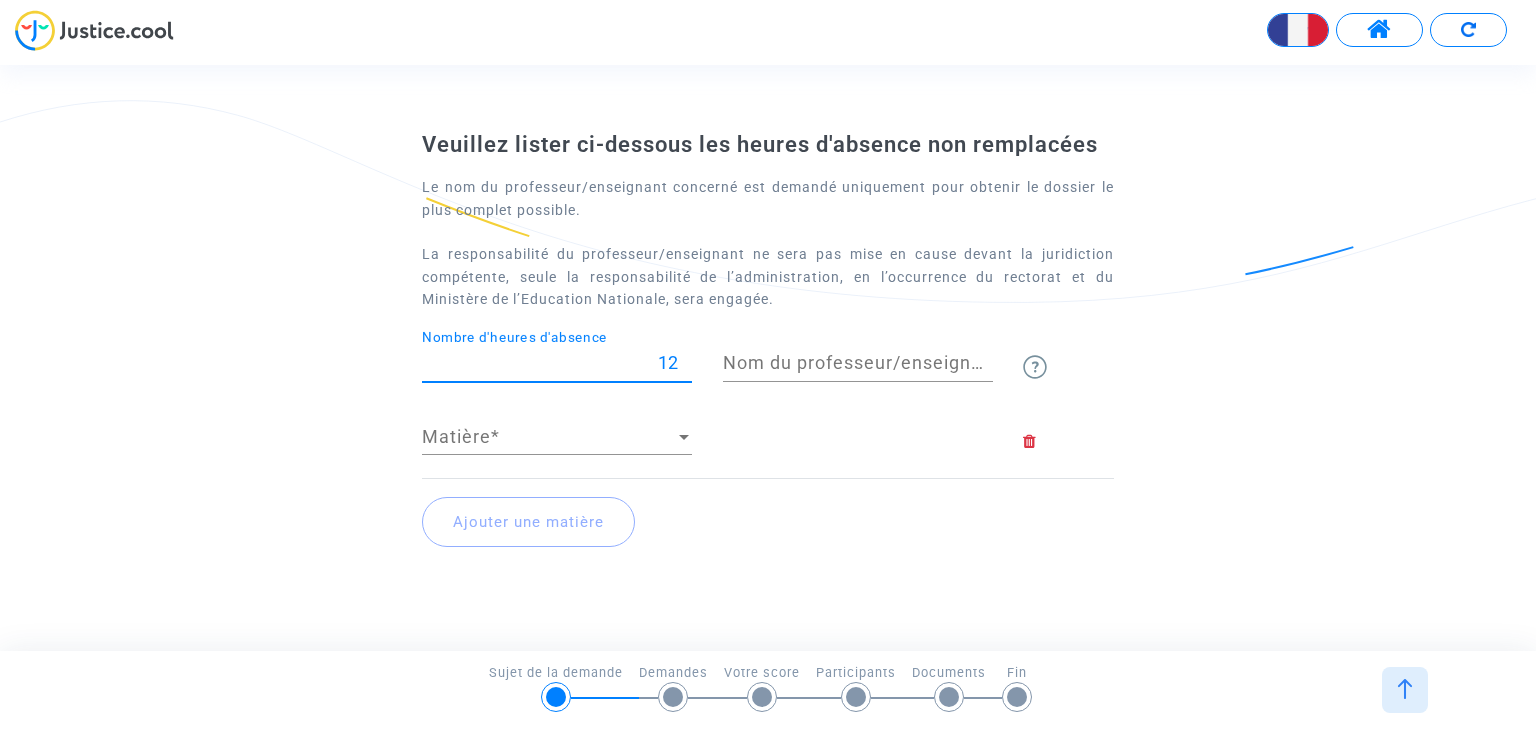 click on "12" at bounding box center [557, 363] 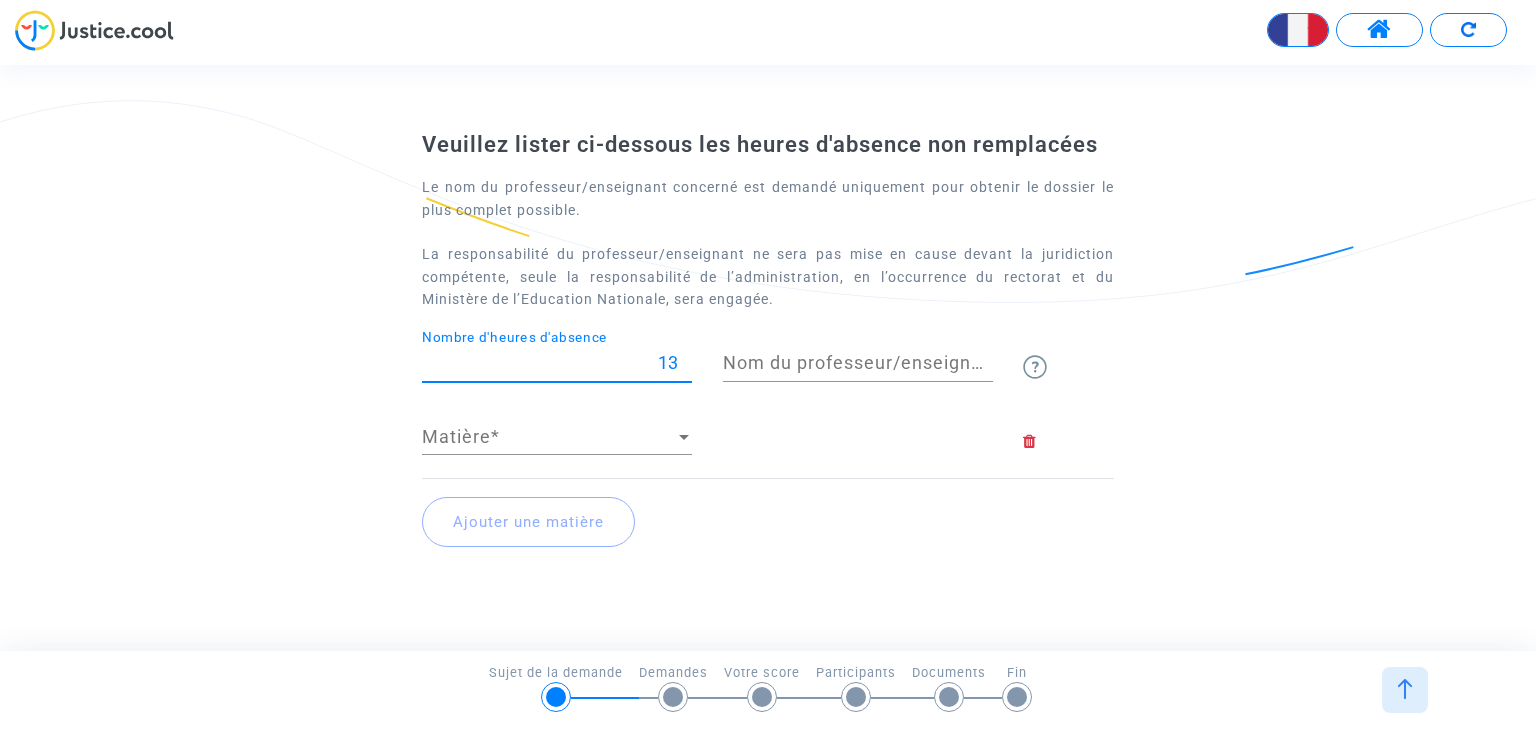 click on "13" at bounding box center (557, 363) 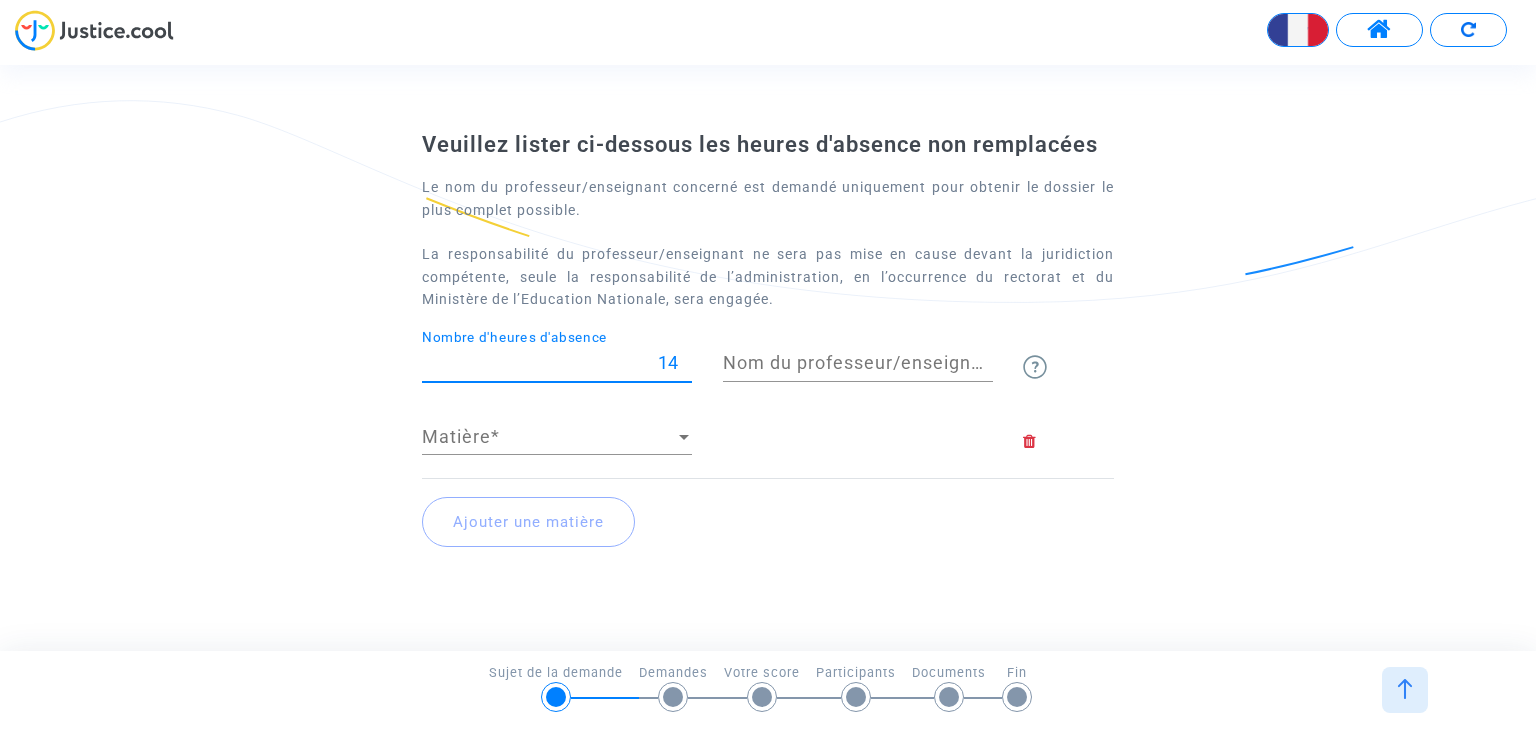 click on "14" at bounding box center (557, 363) 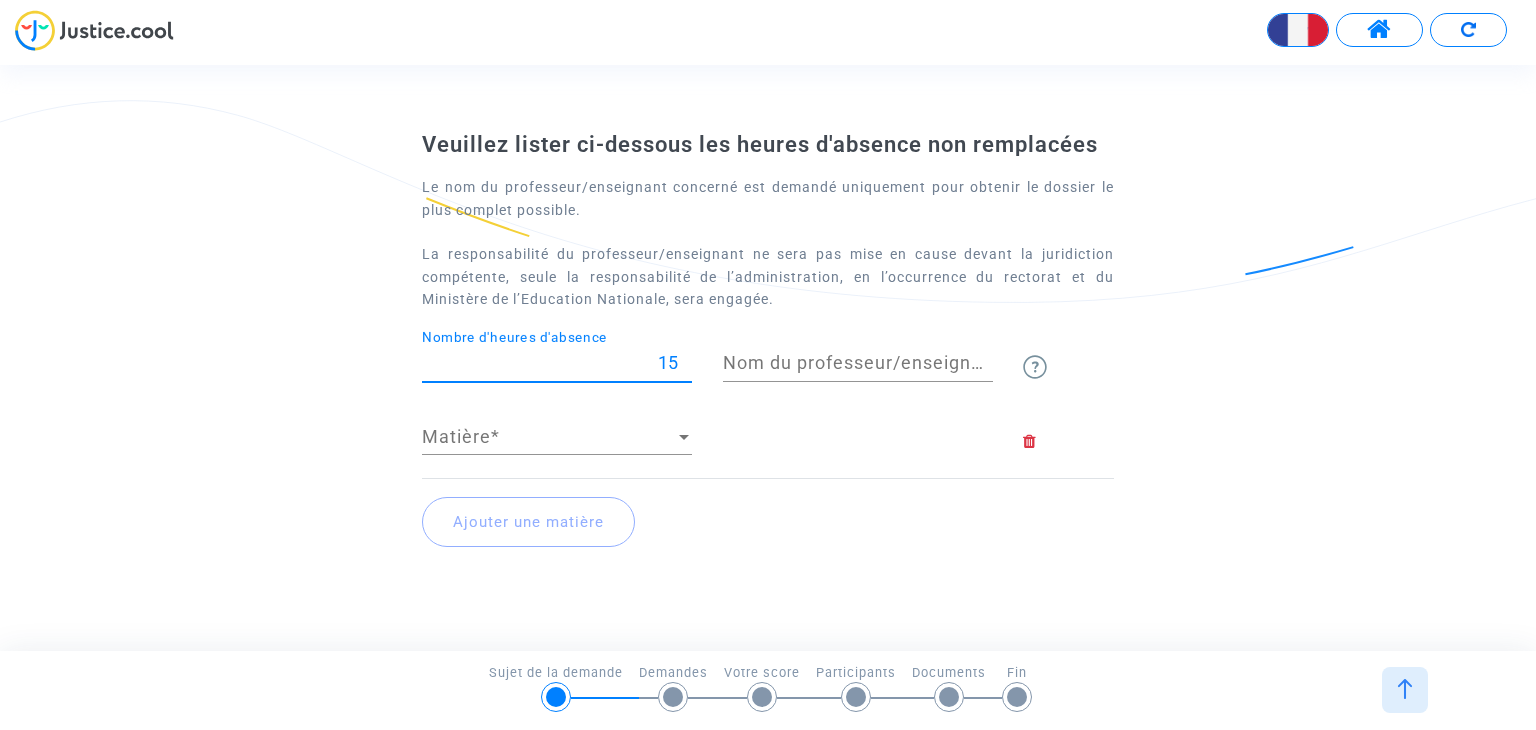 click on "15" at bounding box center [557, 363] 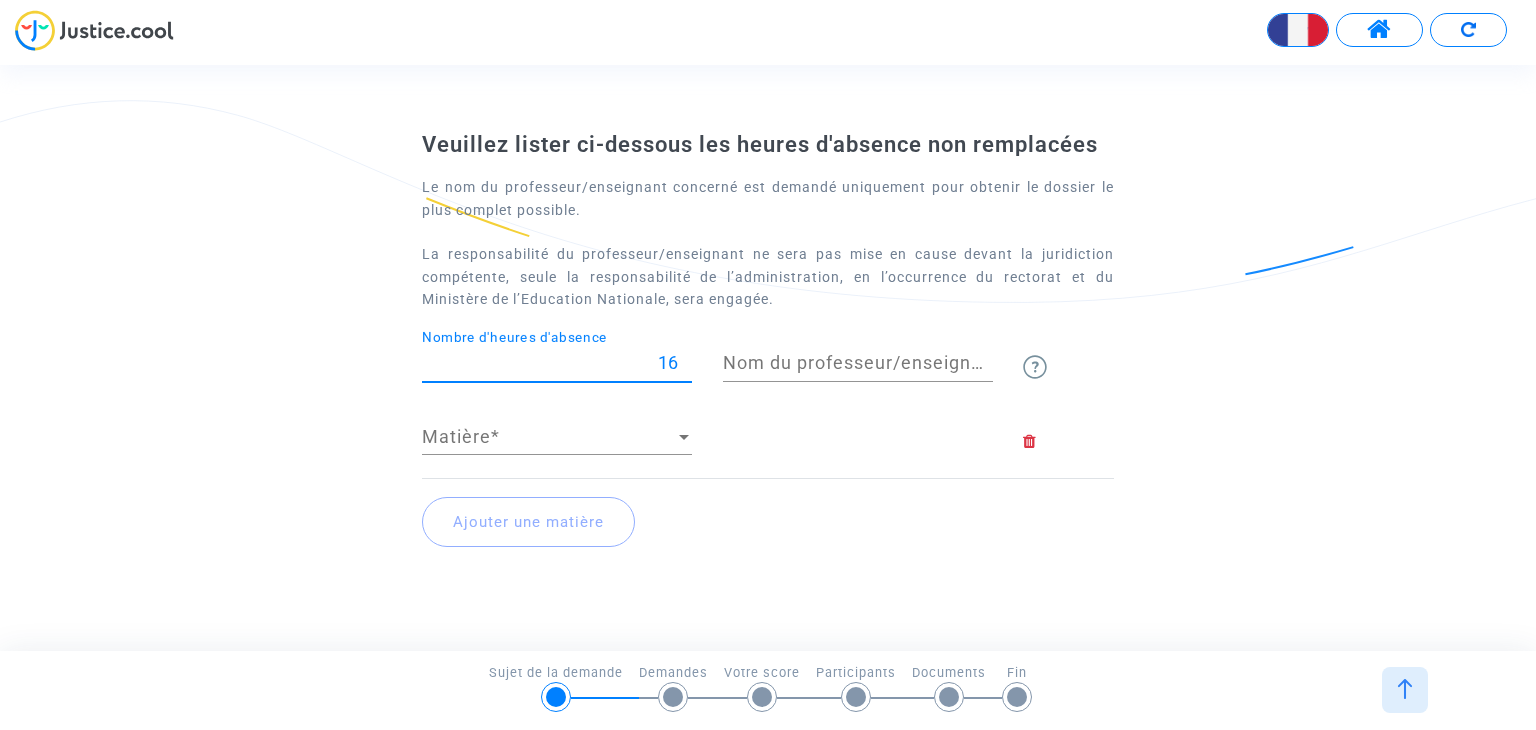click on "16" at bounding box center (557, 363) 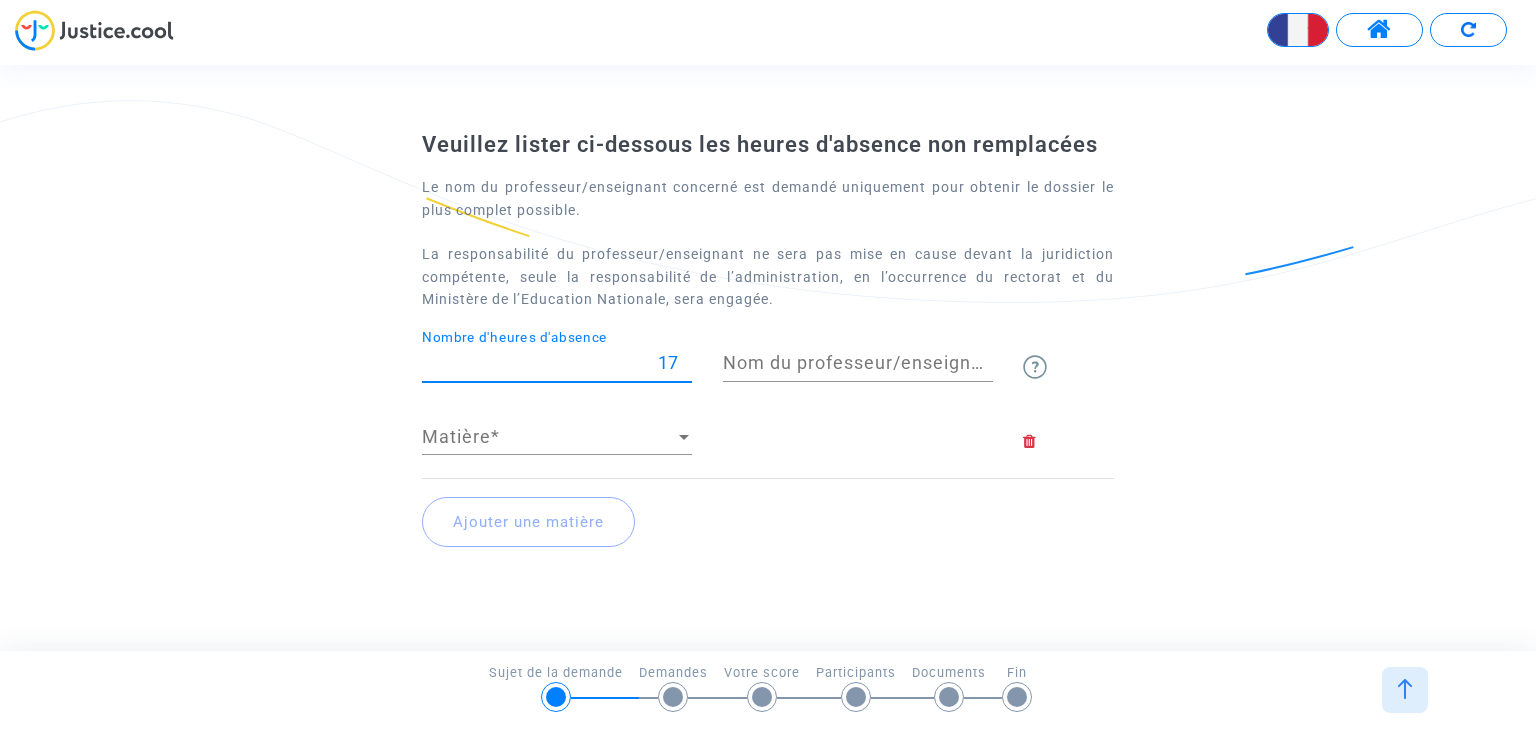 click on "17" at bounding box center [557, 363] 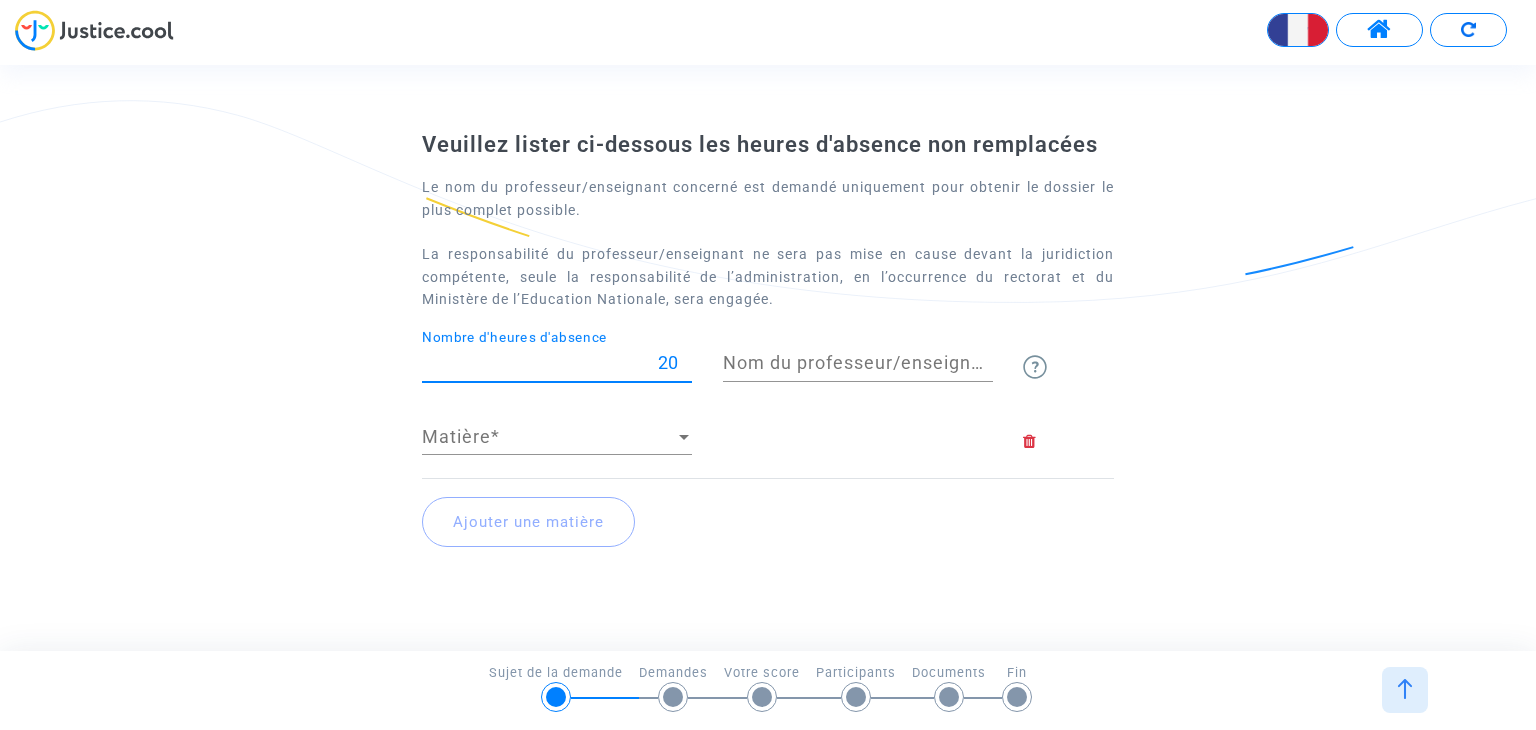 click on "20" at bounding box center (557, 363) 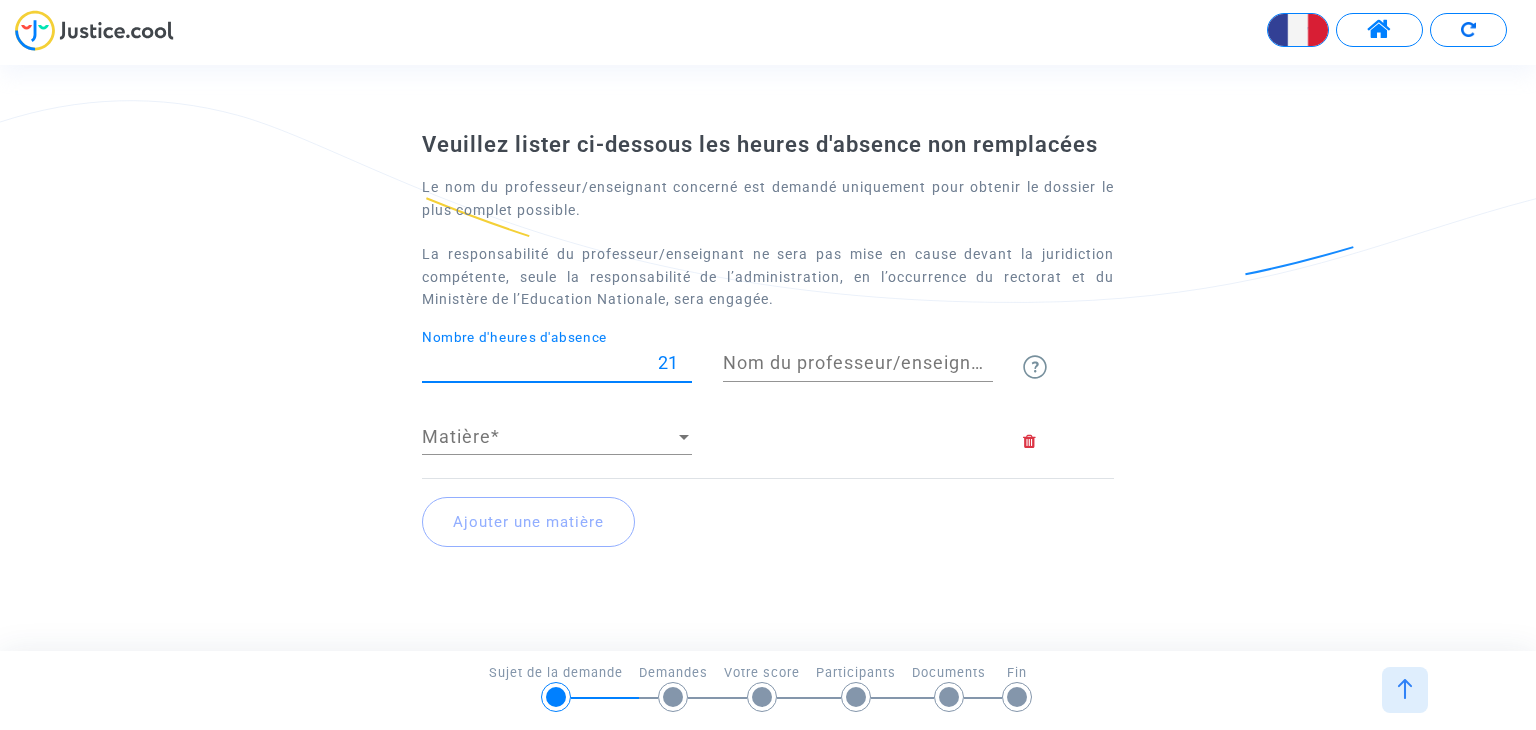 click on "21" at bounding box center [557, 363] 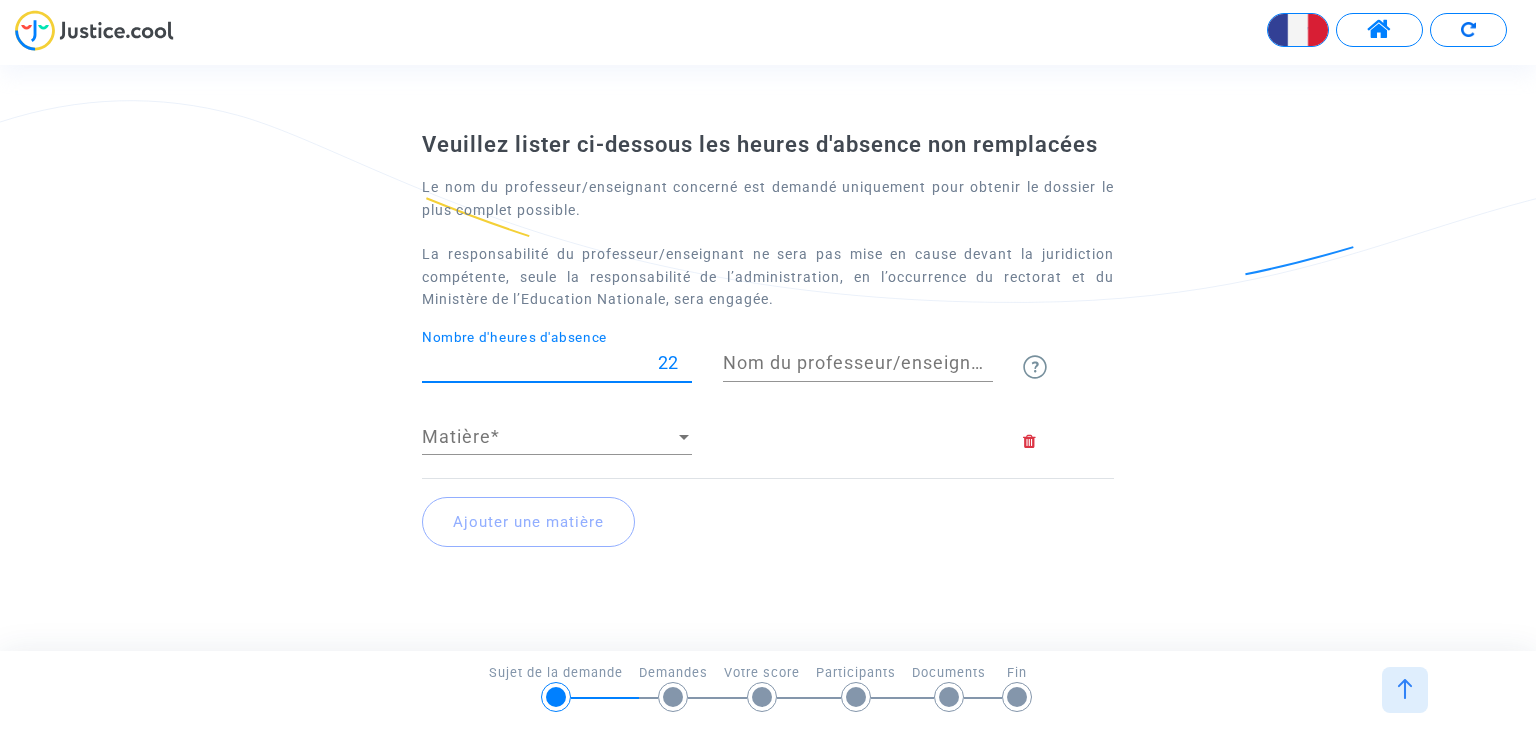 click on "22" at bounding box center (557, 363) 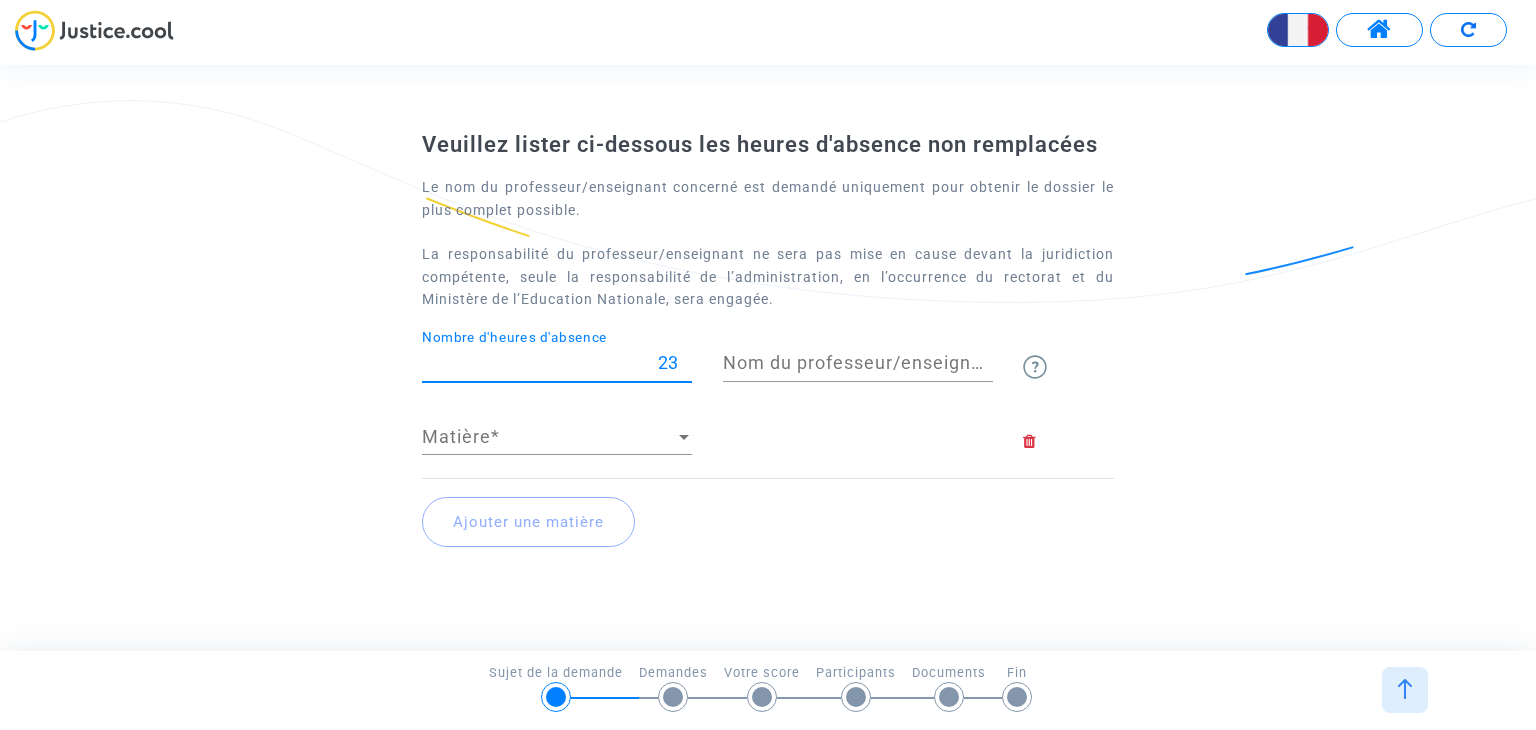 click on "23" at bounding box center (557, 363) 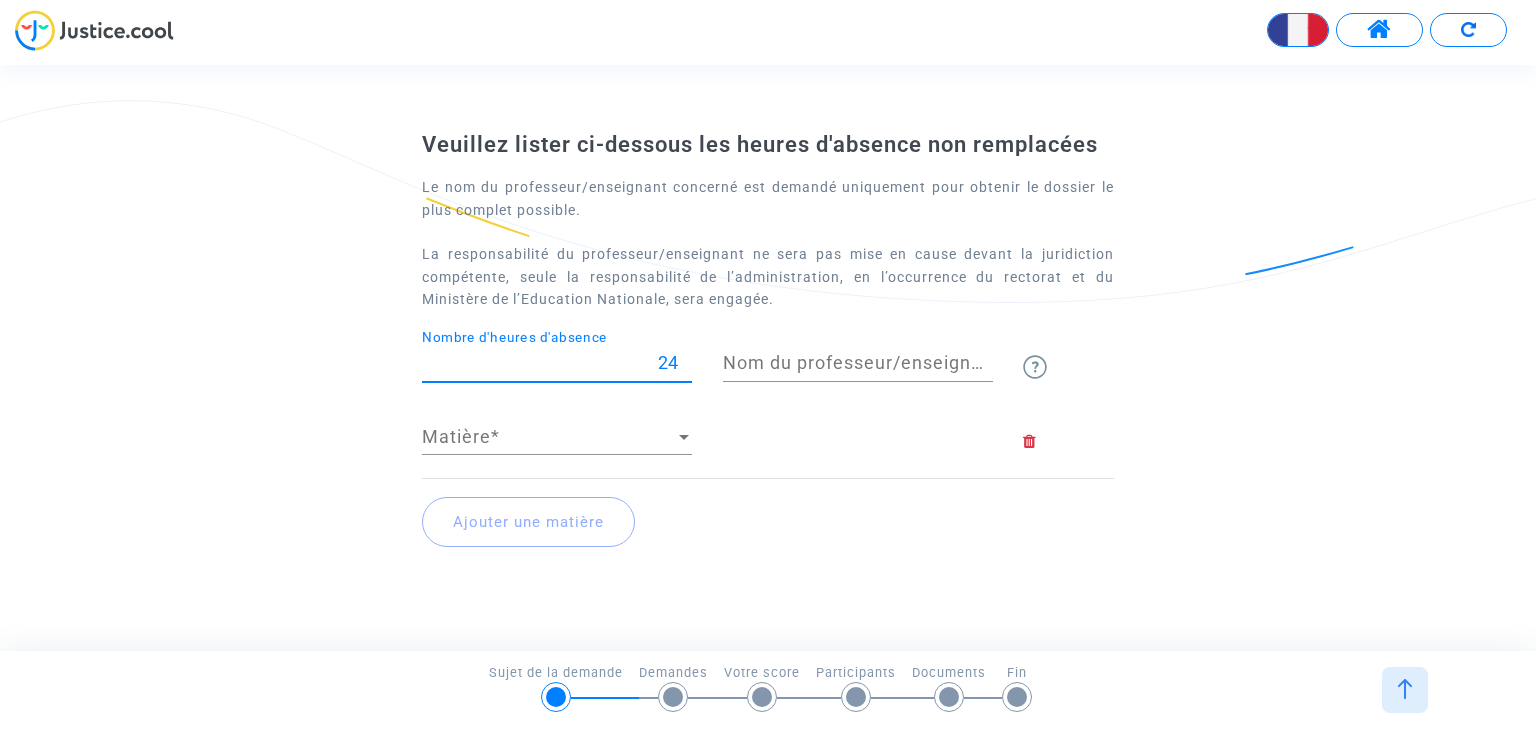 click on "24" at bounding box center [557, 363] 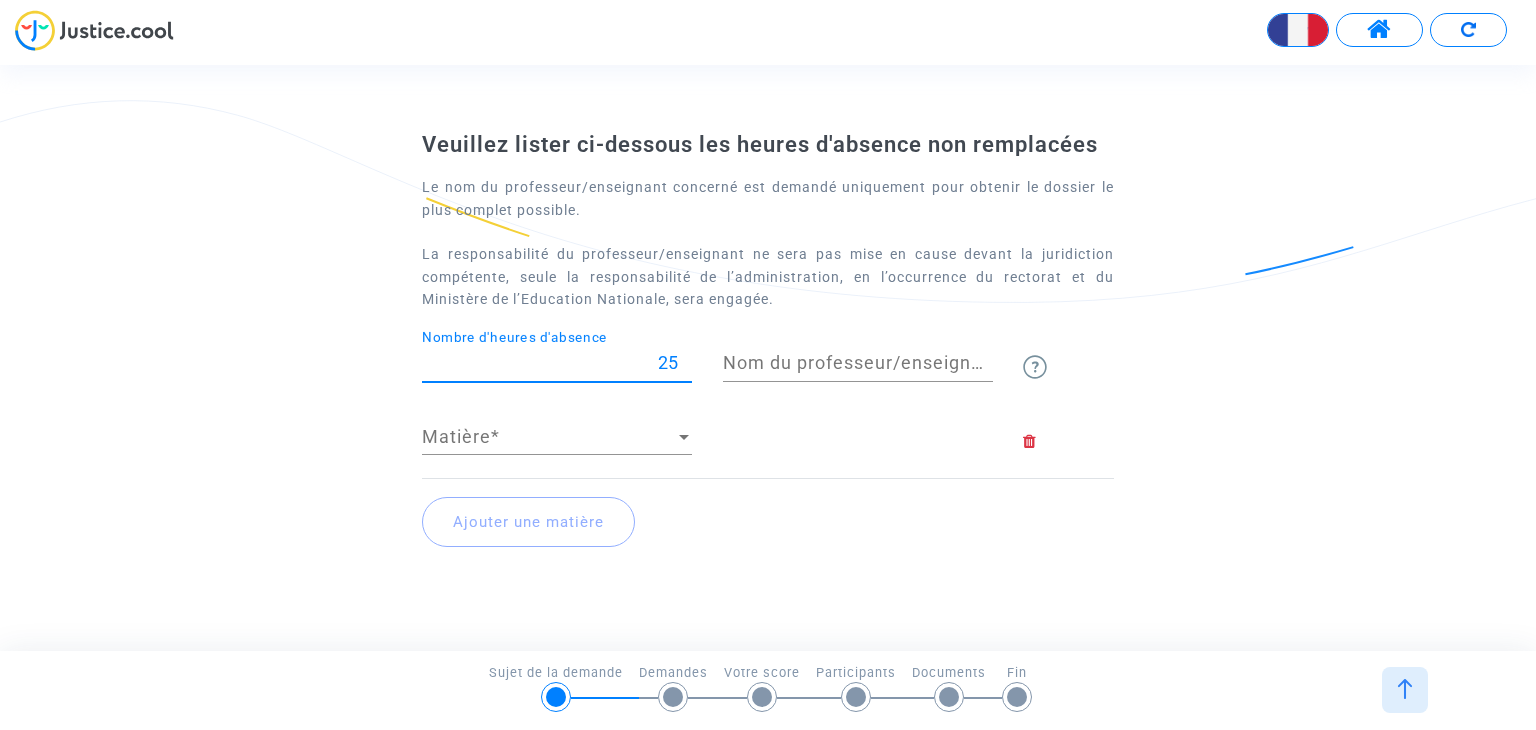 click on "25" at bounding box center [557, 363] 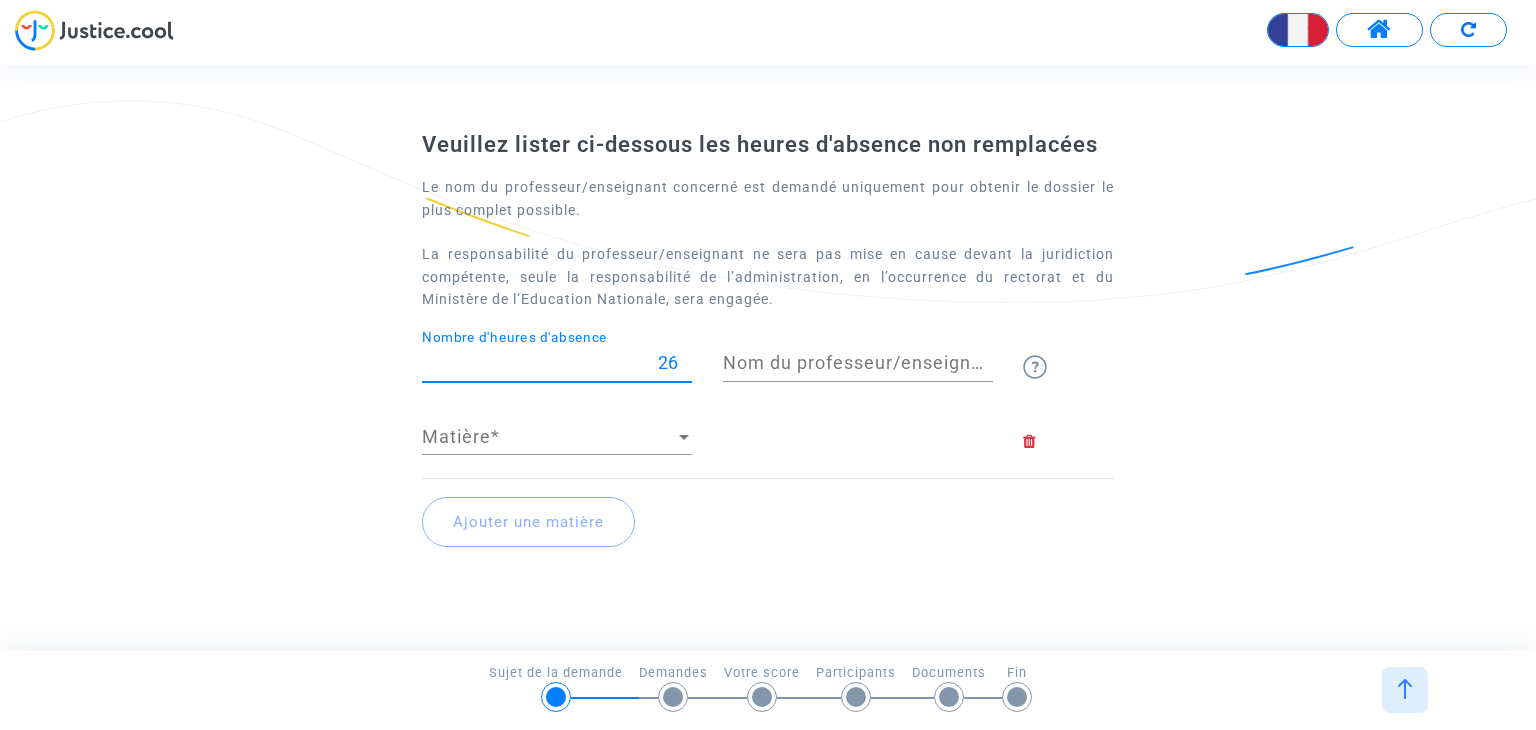 click on "26" at bounding box center [557, 363] 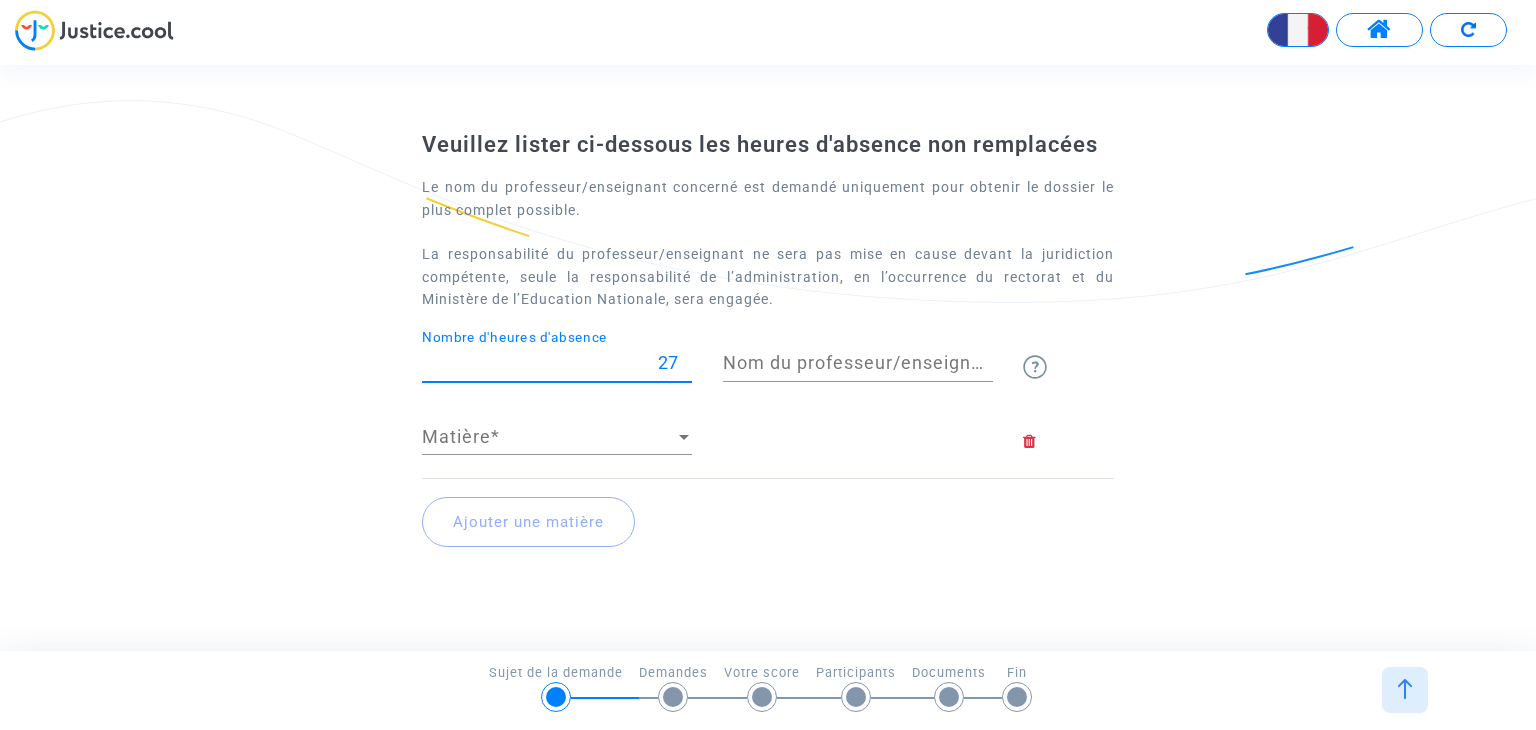 click on "27" at bounding box center (557, 363) 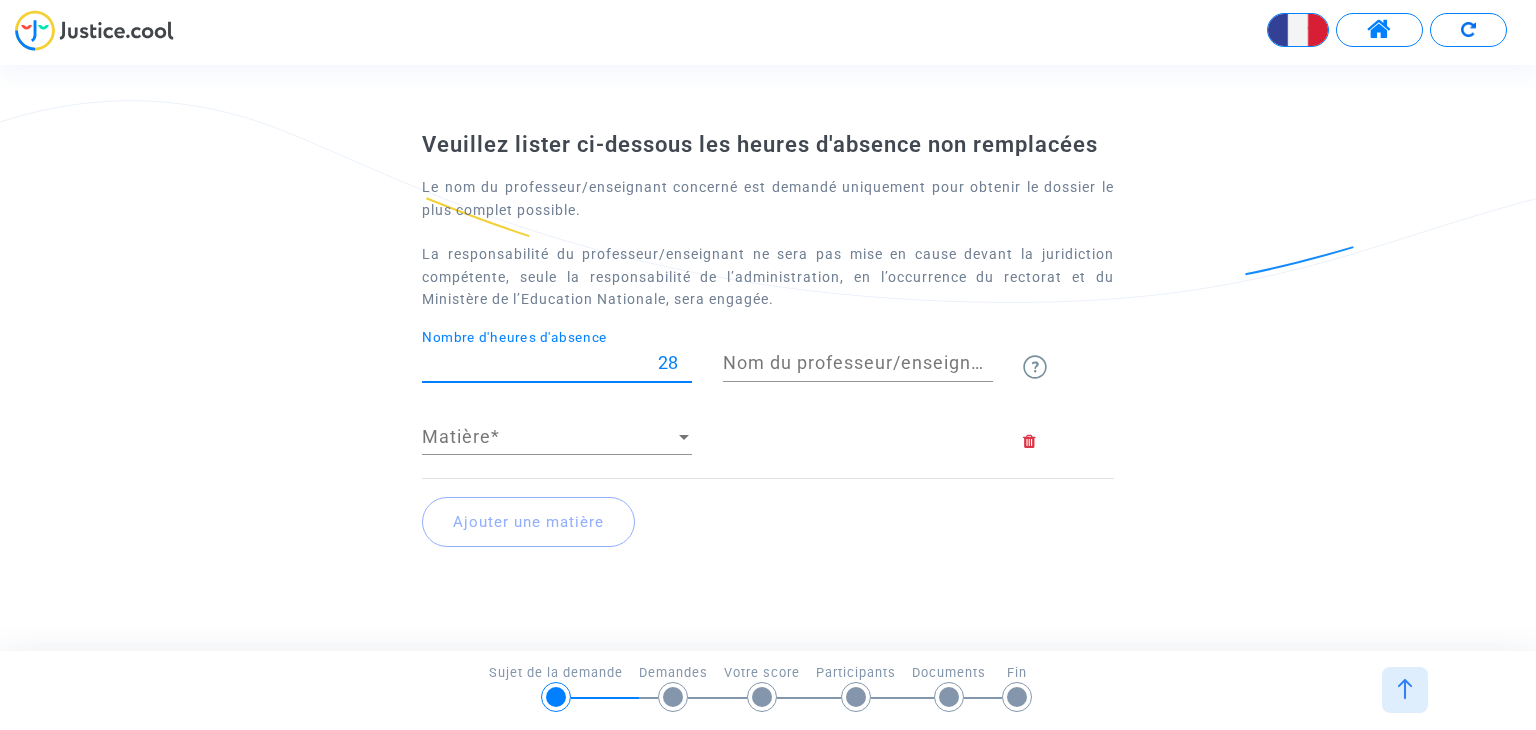 click on "28" at bounding box center (557, 363) 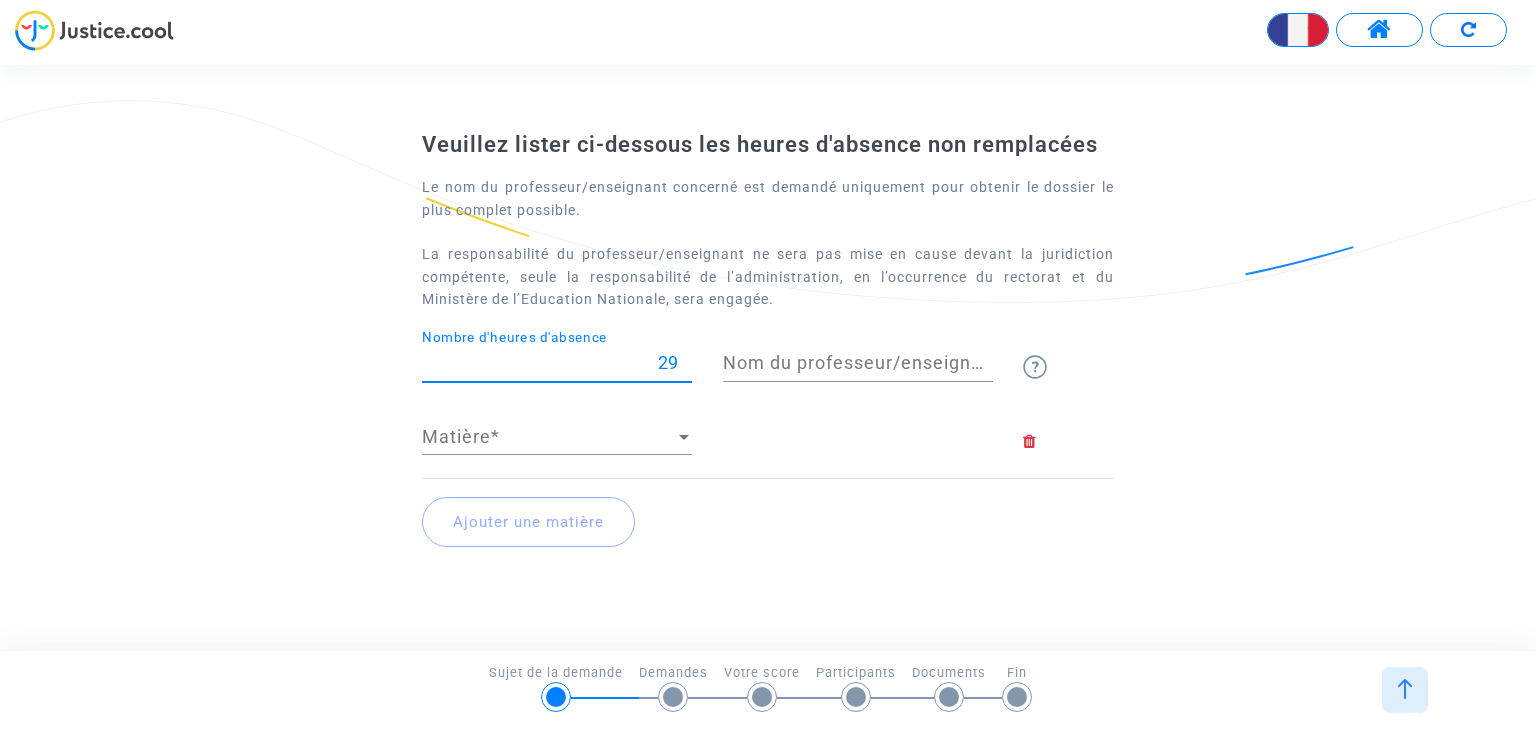 click on "29" at bounding box center [557, 363] 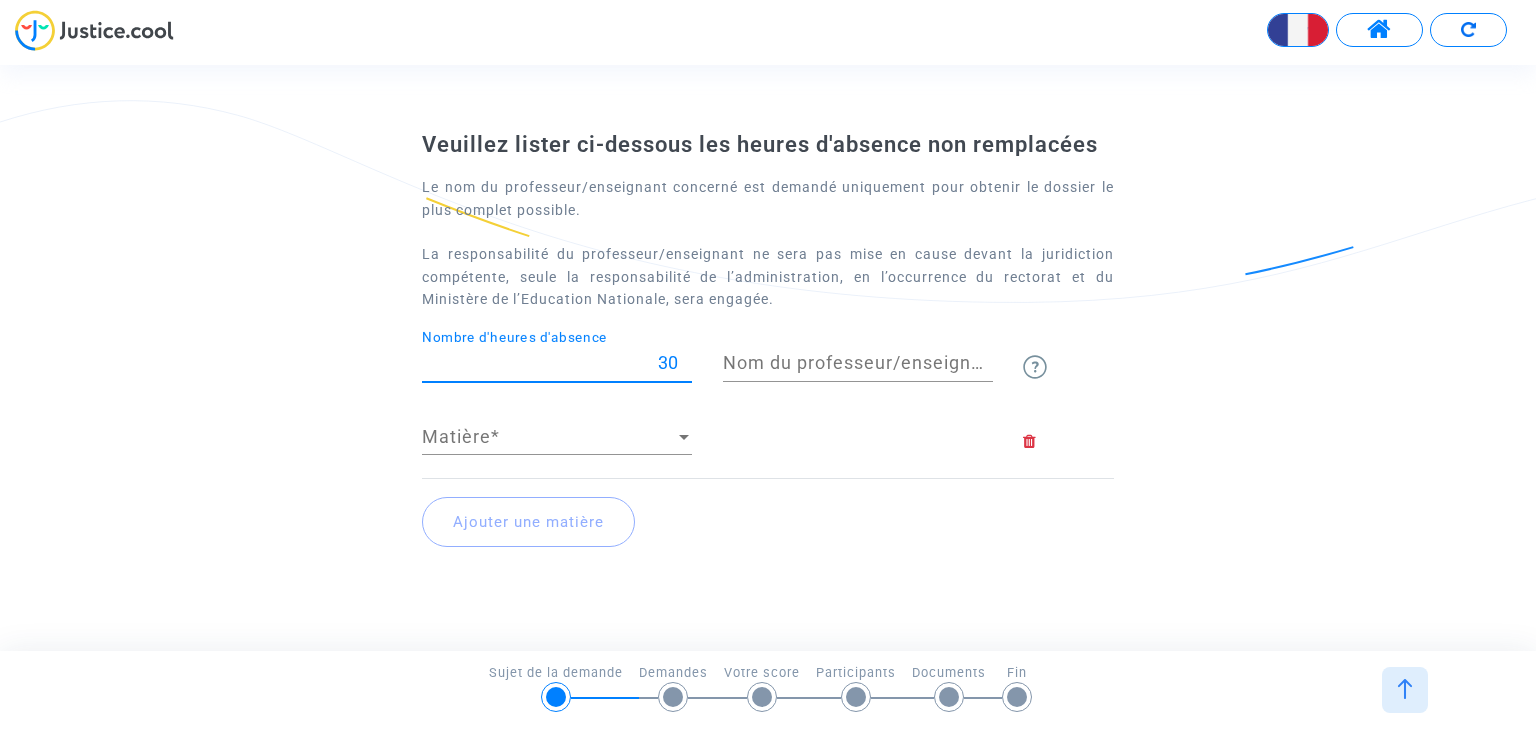 click on "30" at bounding box center [557, 363] 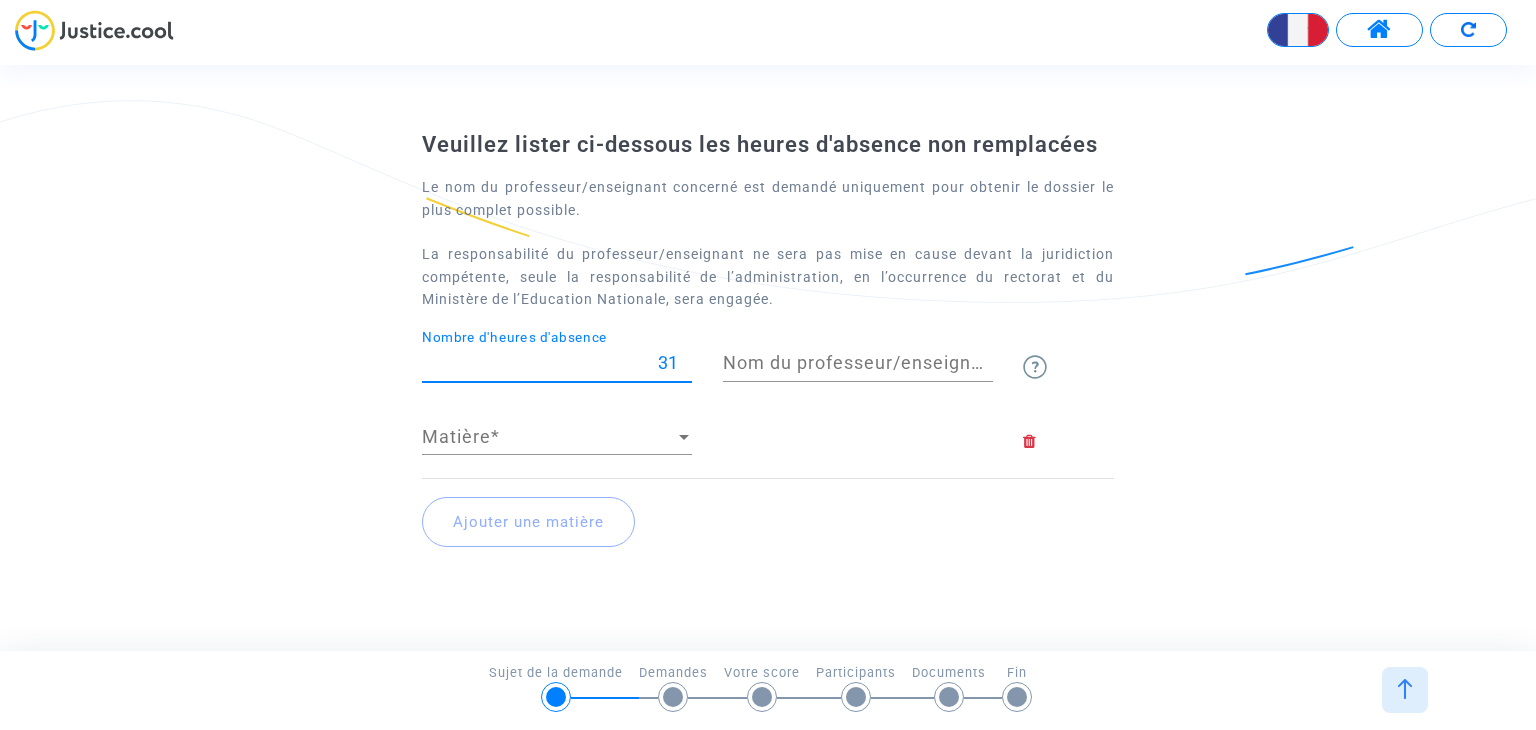 type on "31" 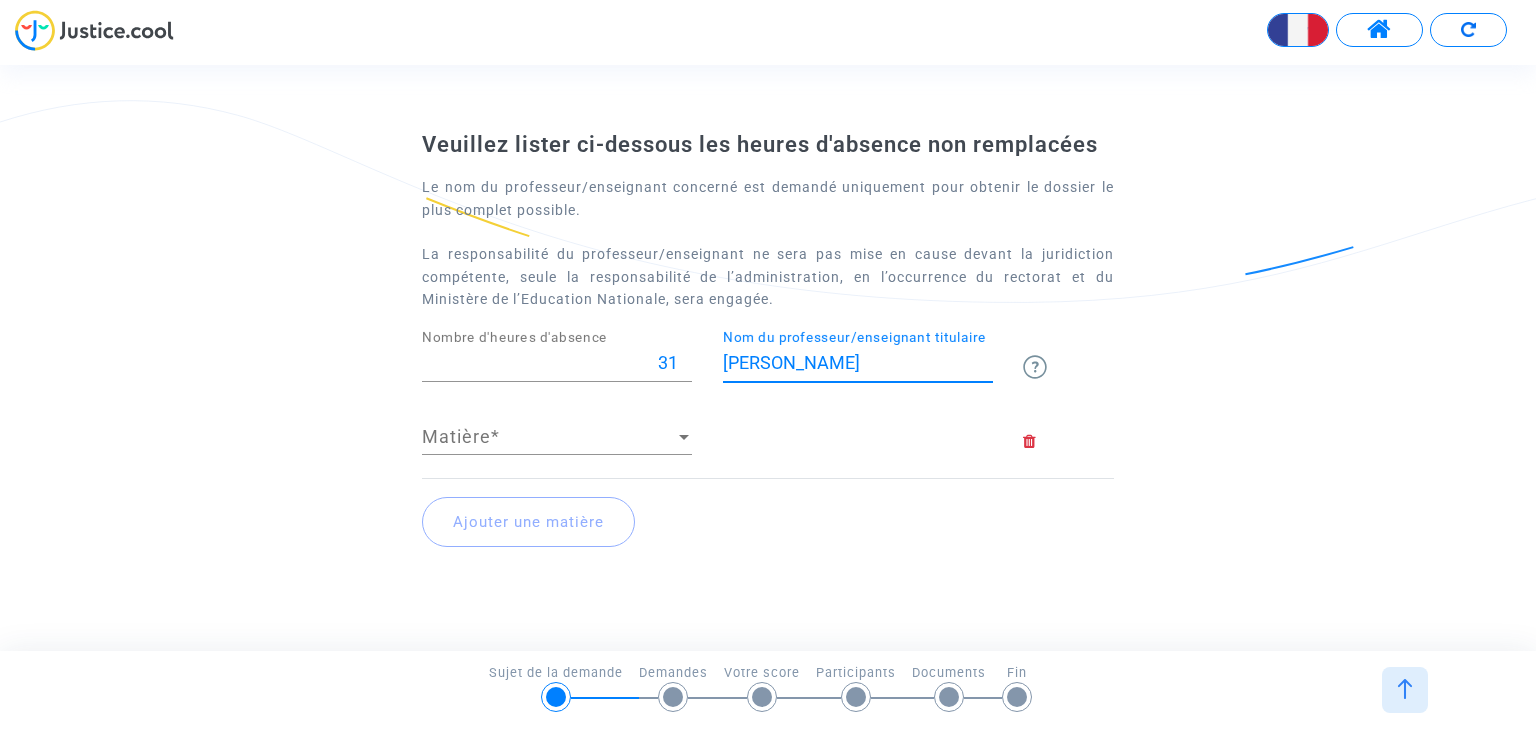 click on "Me Dupont" at bounding box center (858, 363) 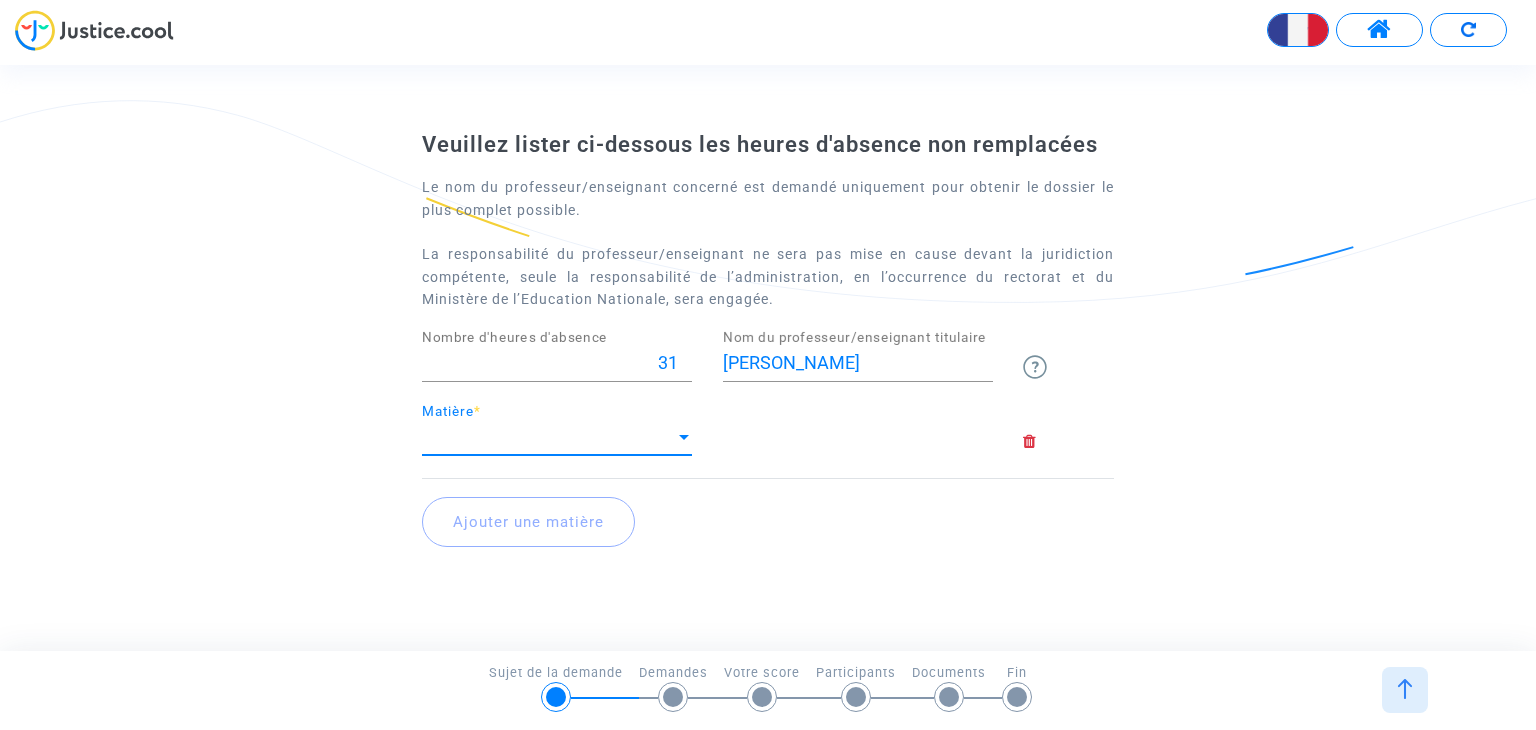 click on "Matière" at bounding box center (548, 437) 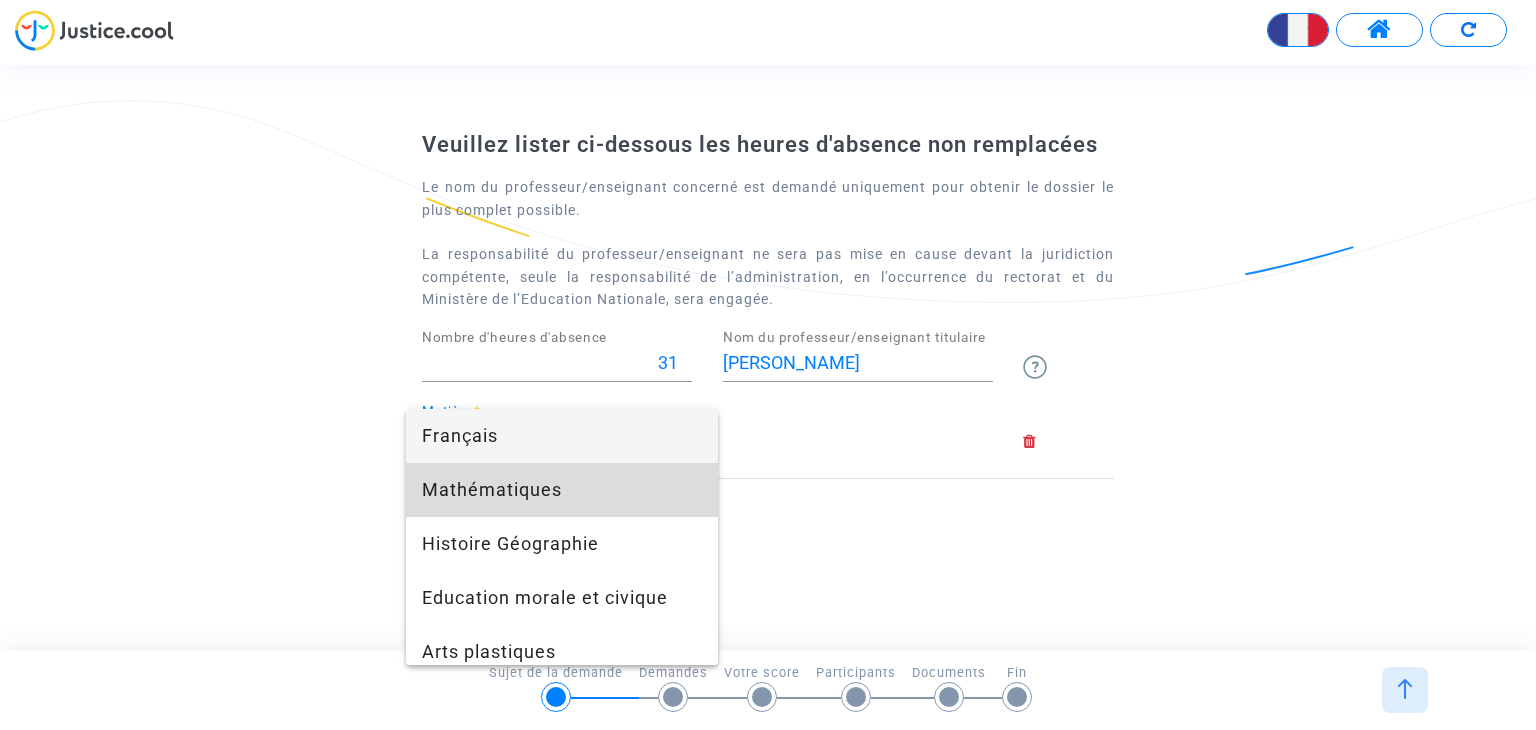 click on "Mathématiques" at bounding box center (562, 490) 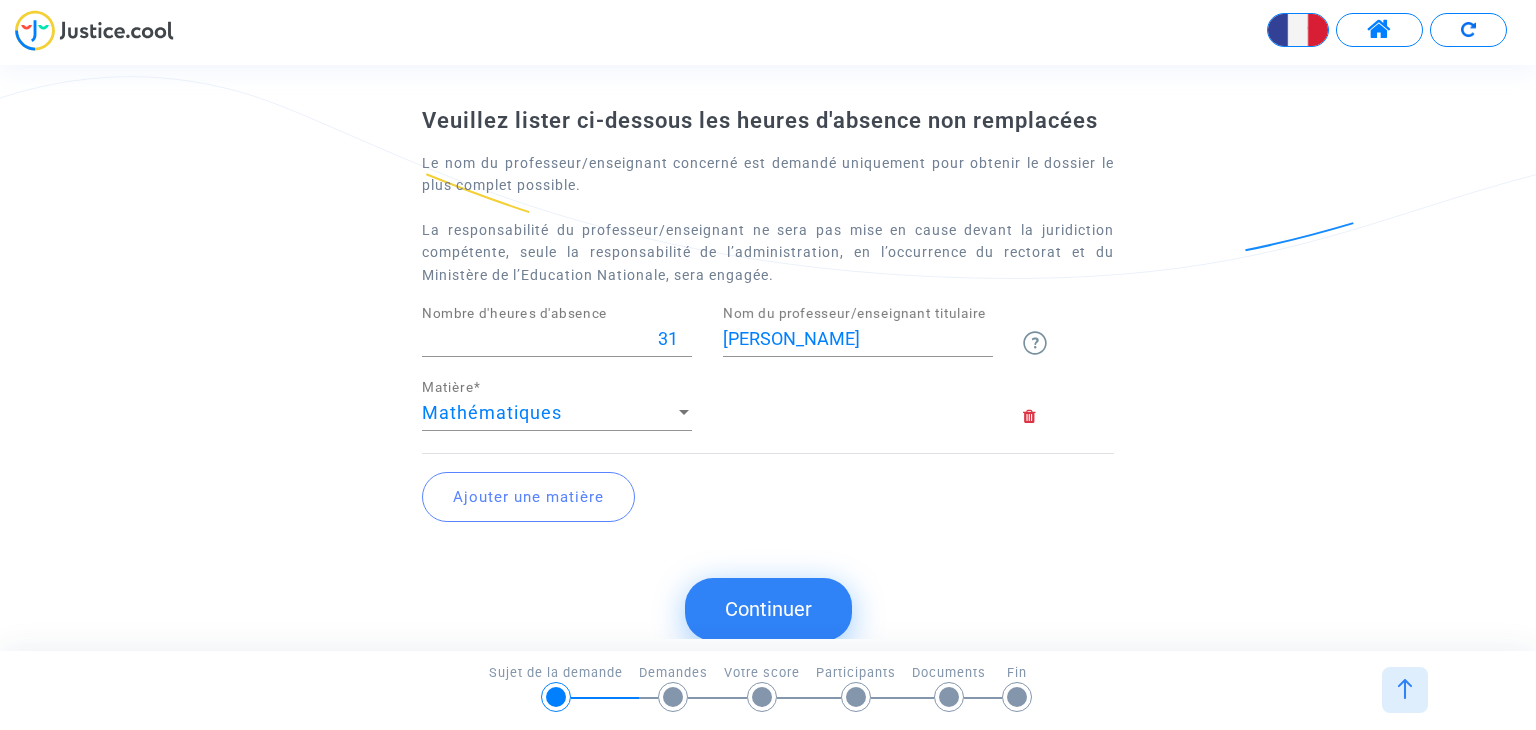 click on "Continuer" 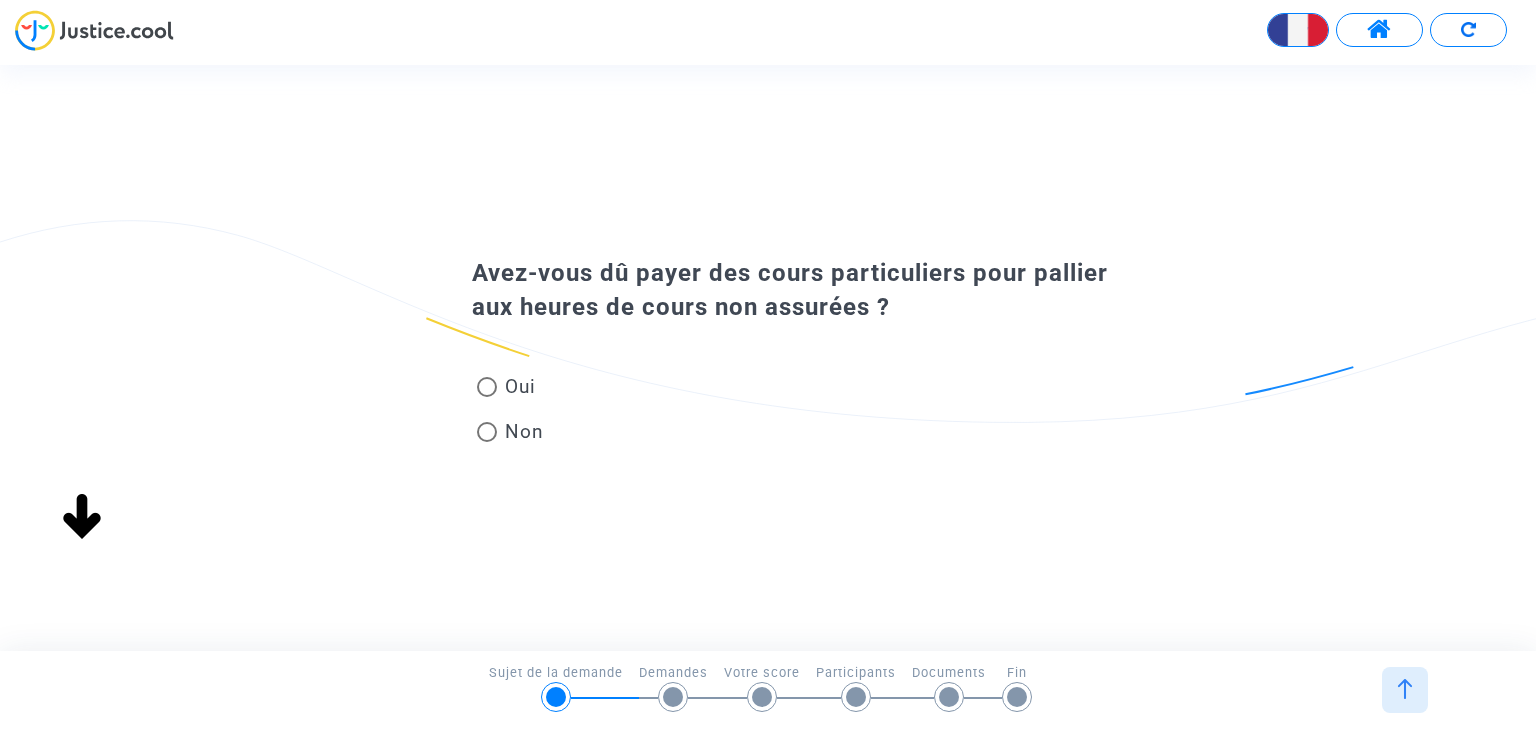 click at bounding box center [487, 432] 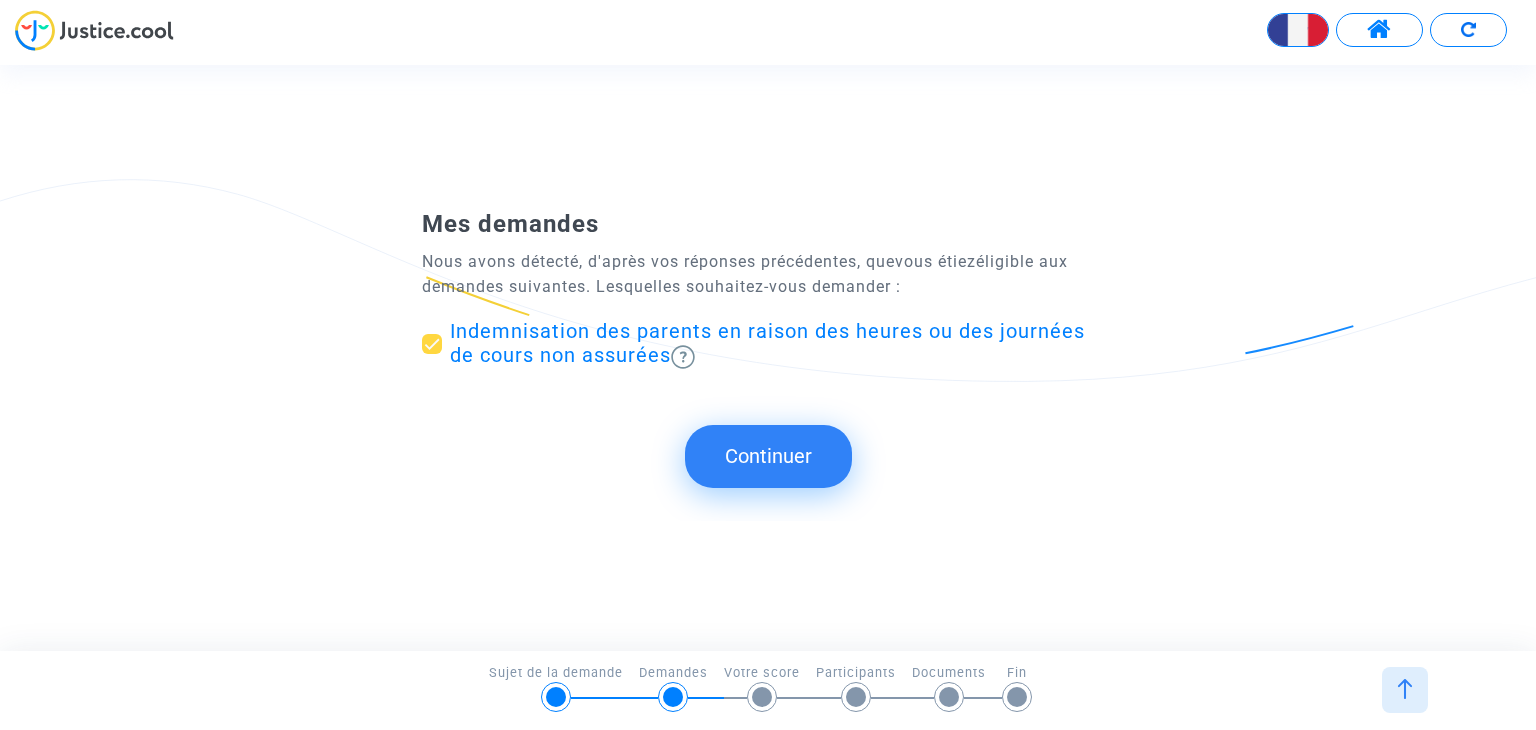 click on "Continuer" 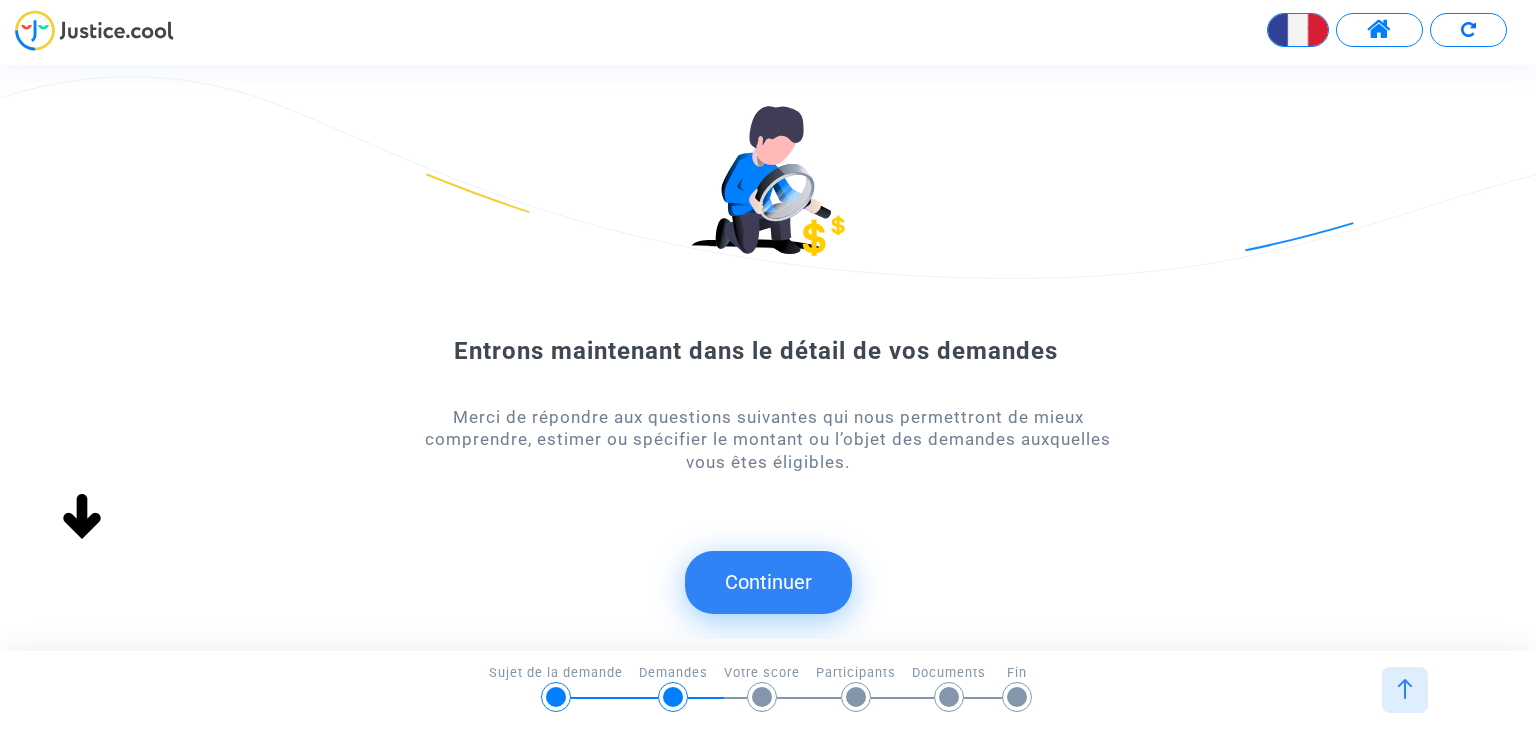 click on "Continuer" 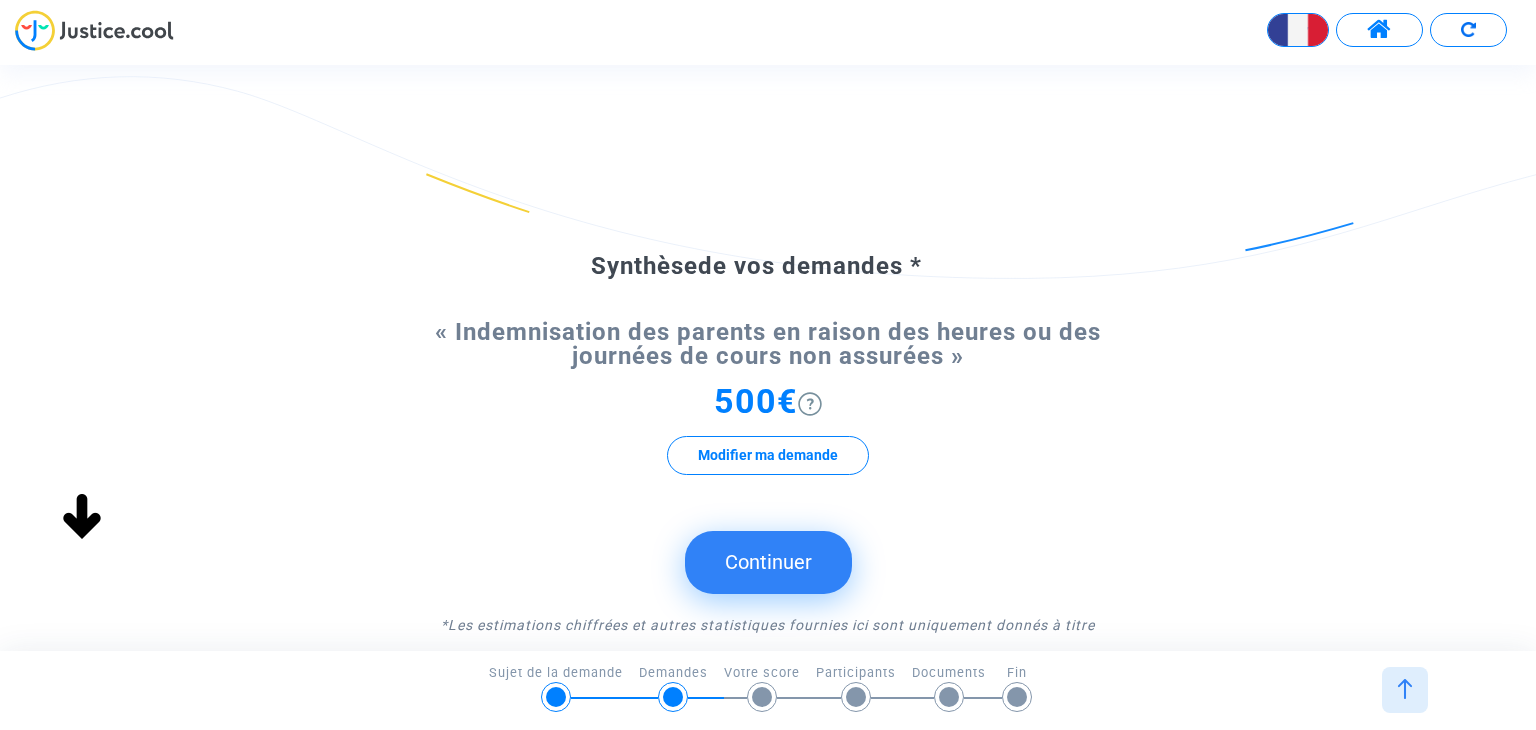 click on "Continuer" 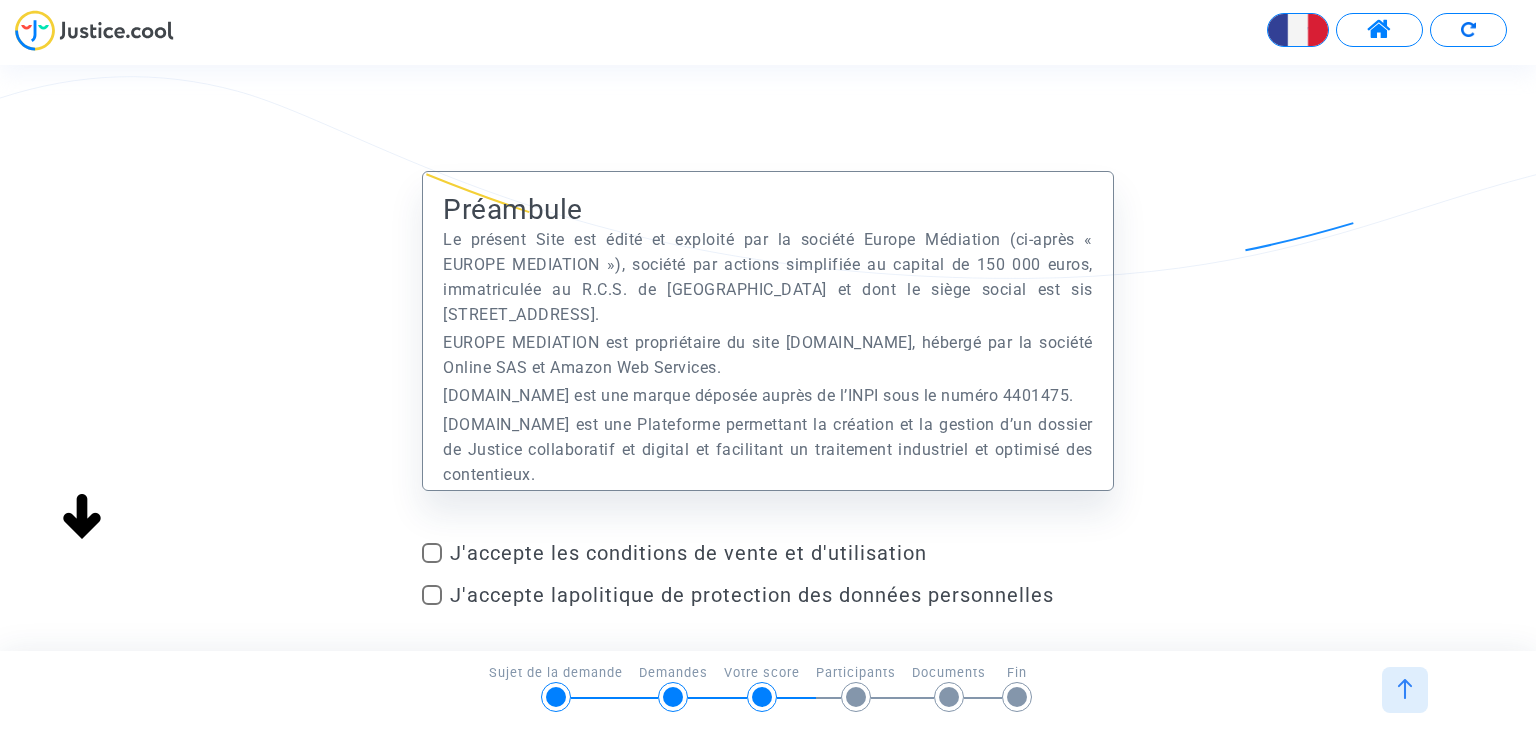 click at bounding box center [432, 553] 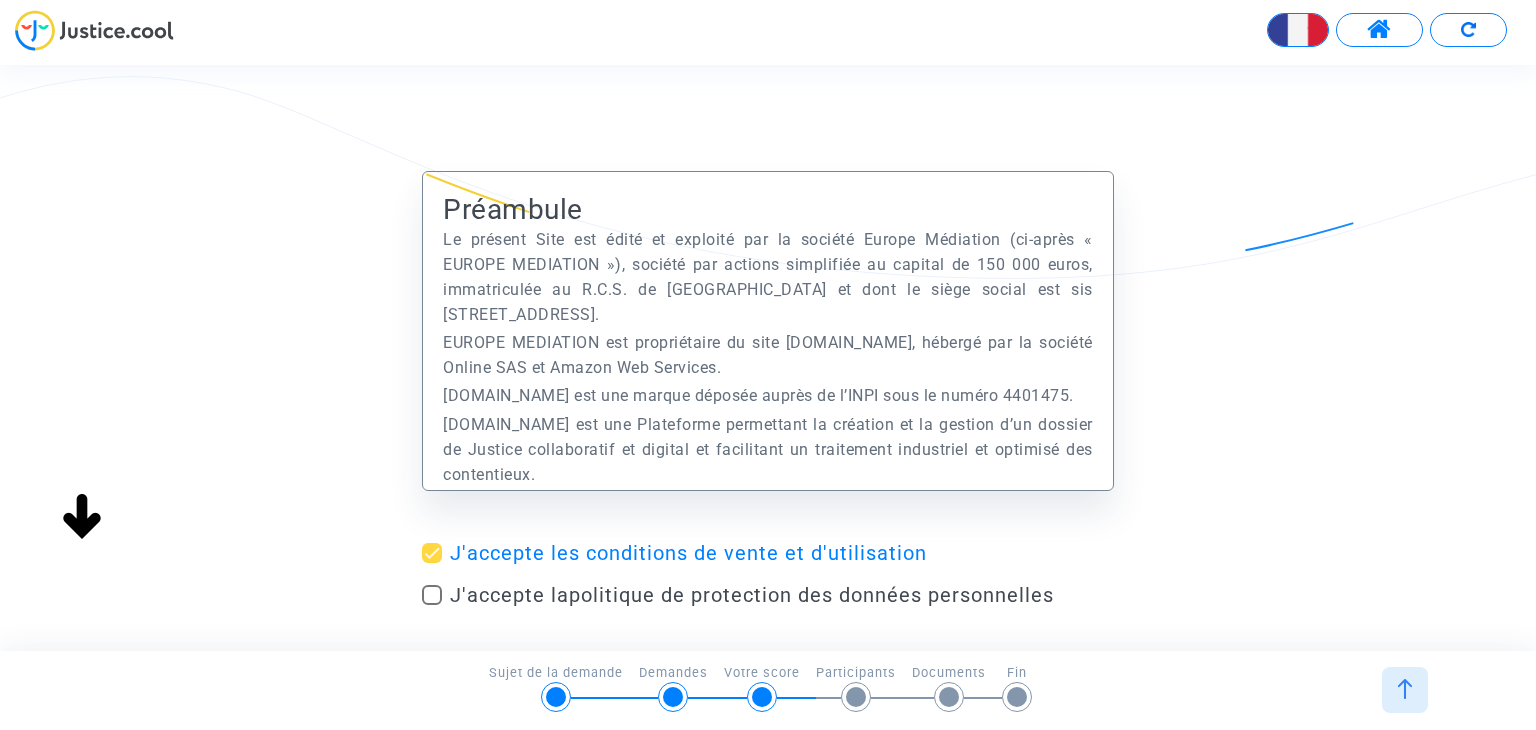 click at bounding box center (432, 595) 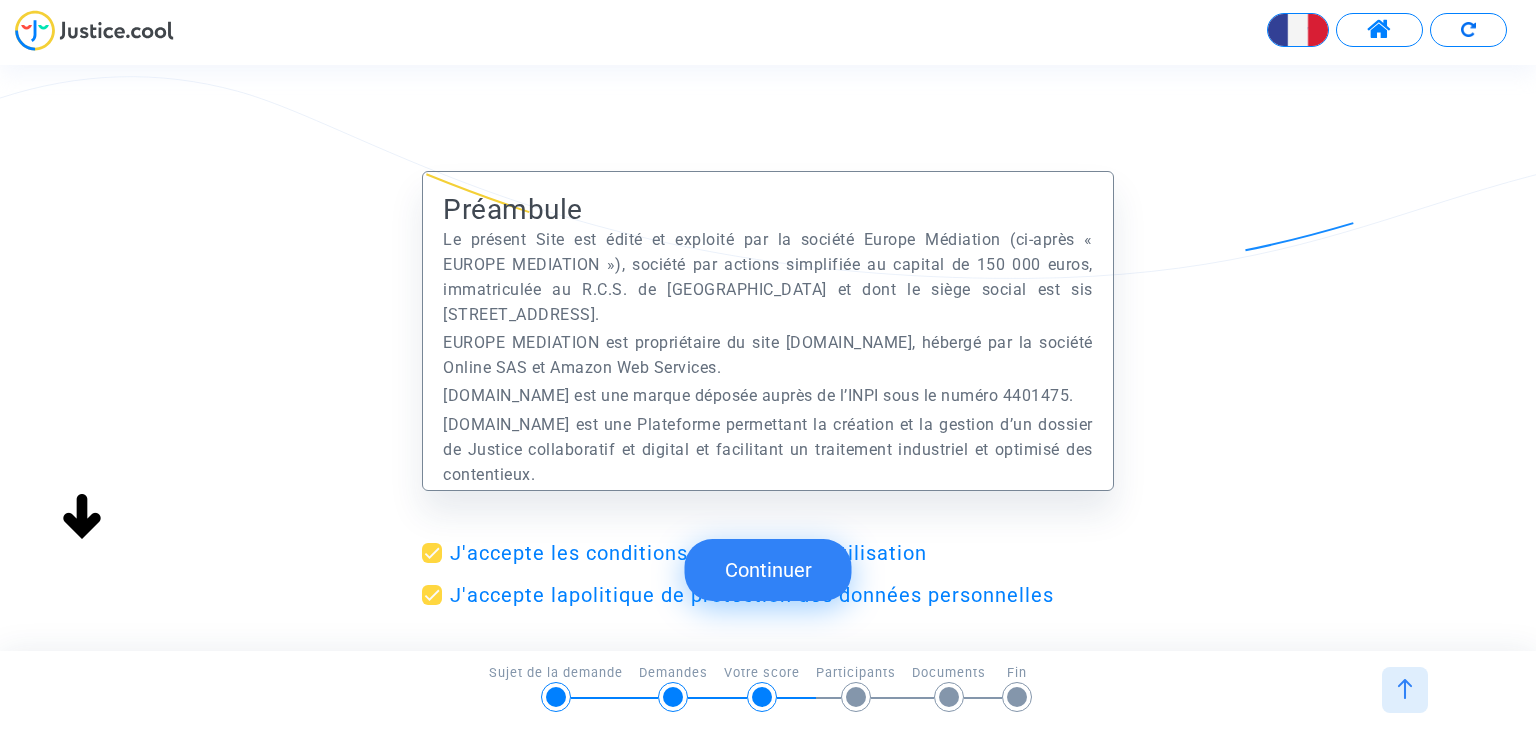 click on "Continuer" 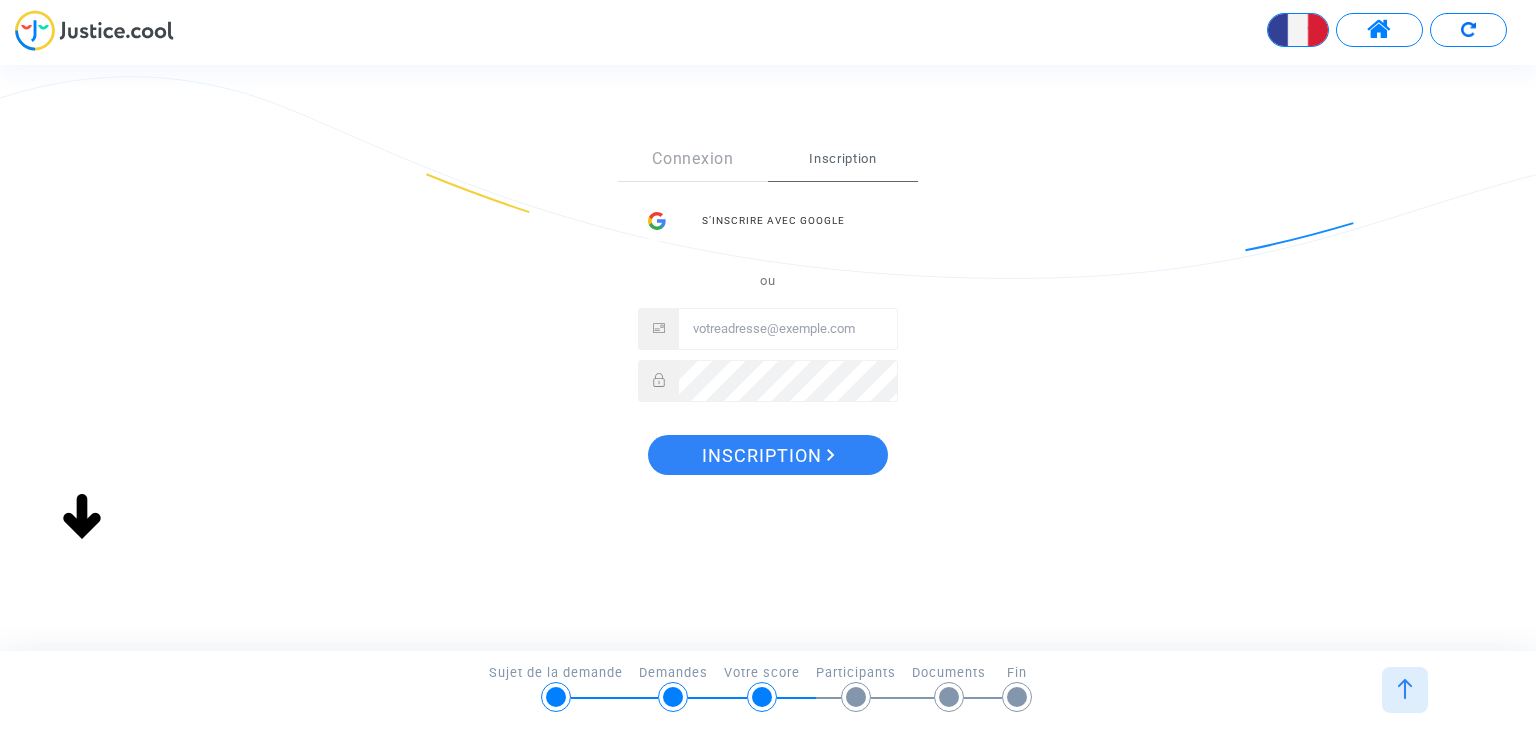 scroll, scrollTop: 300, scrollLeft: 0, axis: vertical 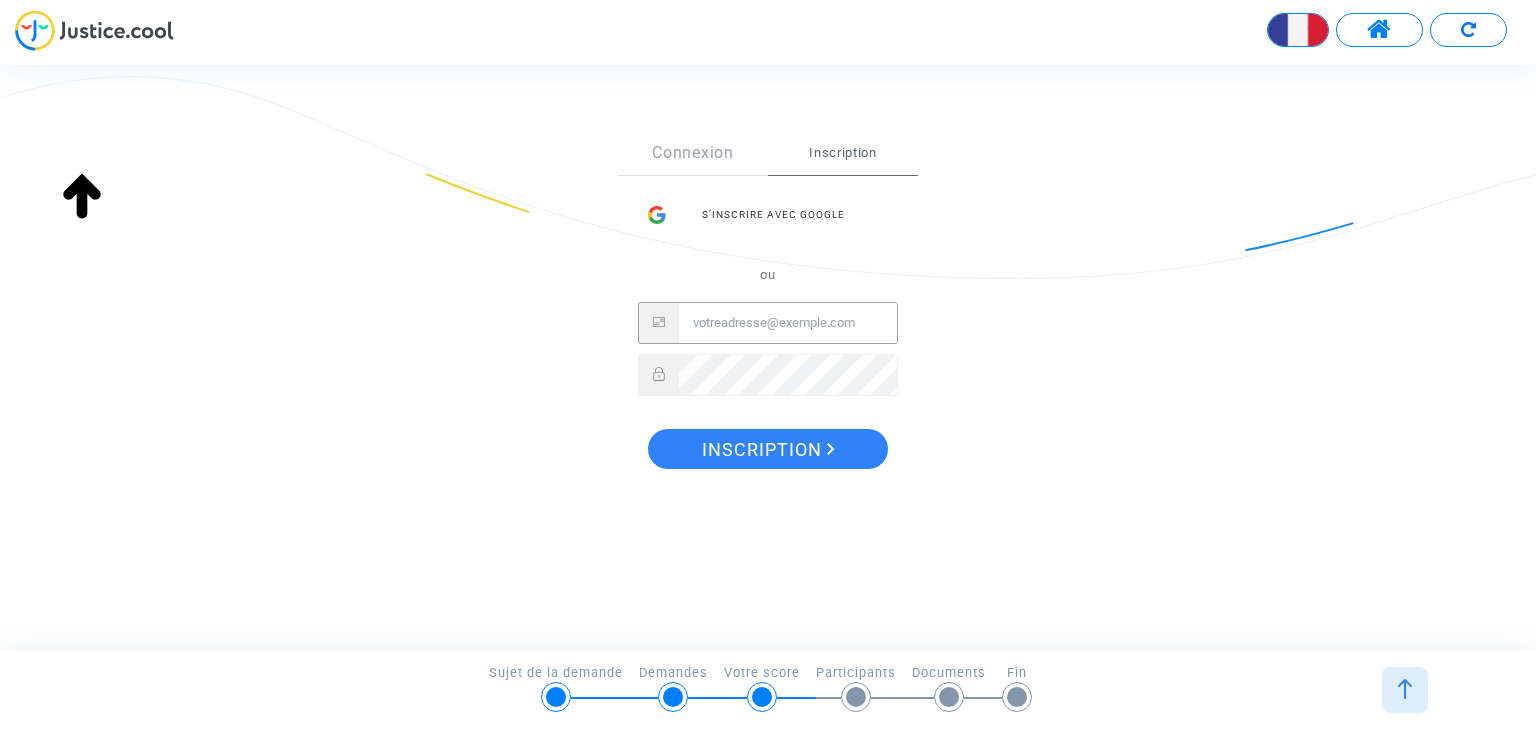click at bounding box center [788, 323] 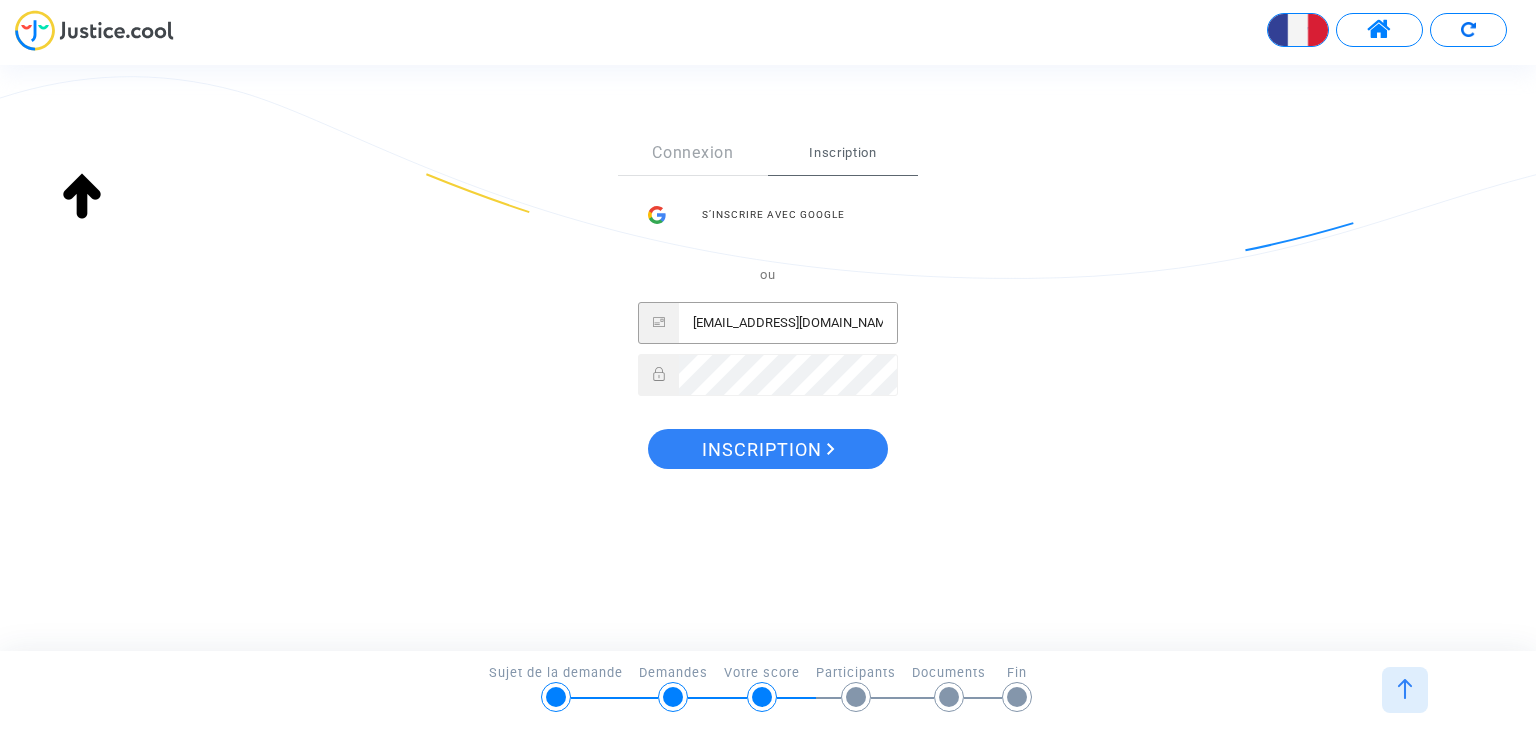 type on "[EMAIL_ADDRESS][DOMAIN_NAME]" 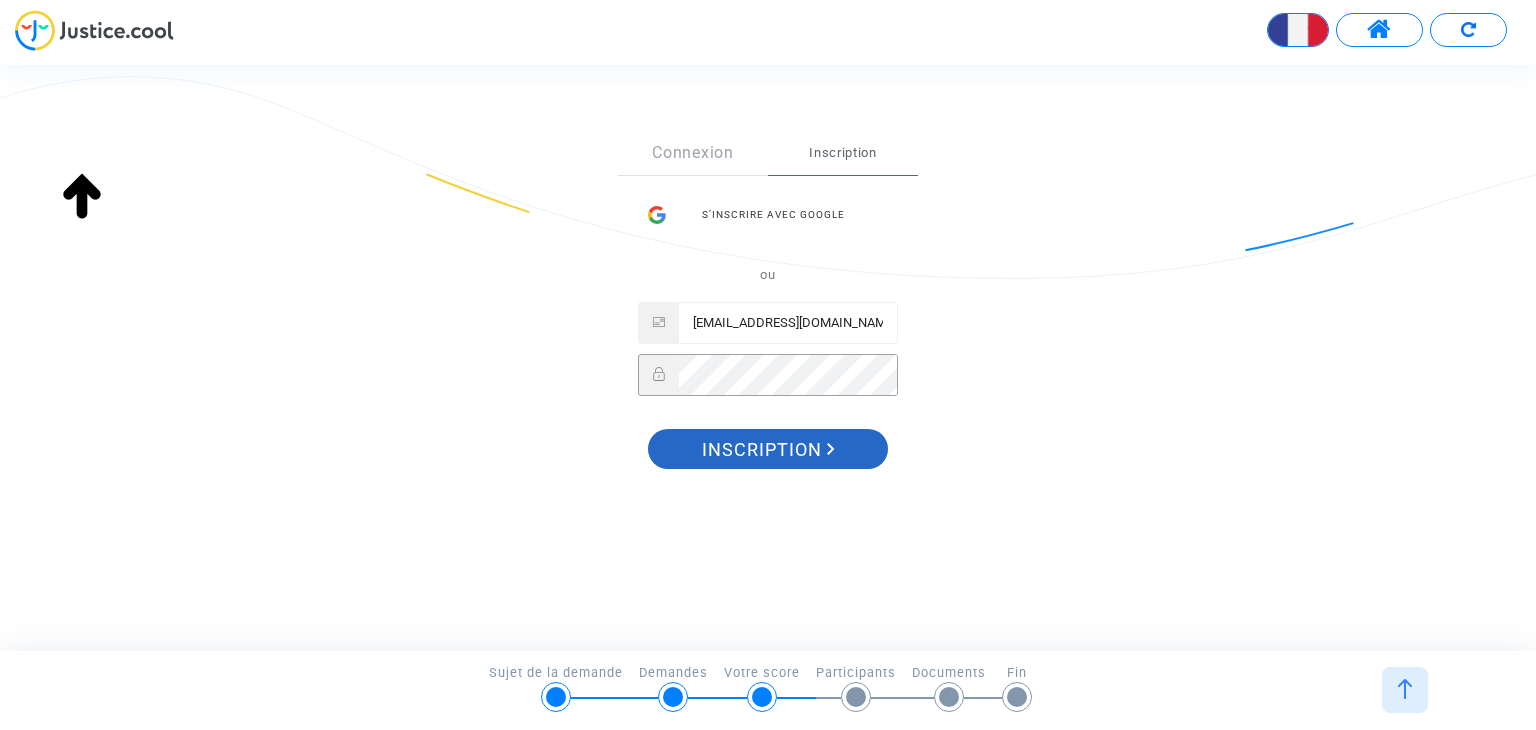 click on "Inscription" at bounding box center (768, 450) 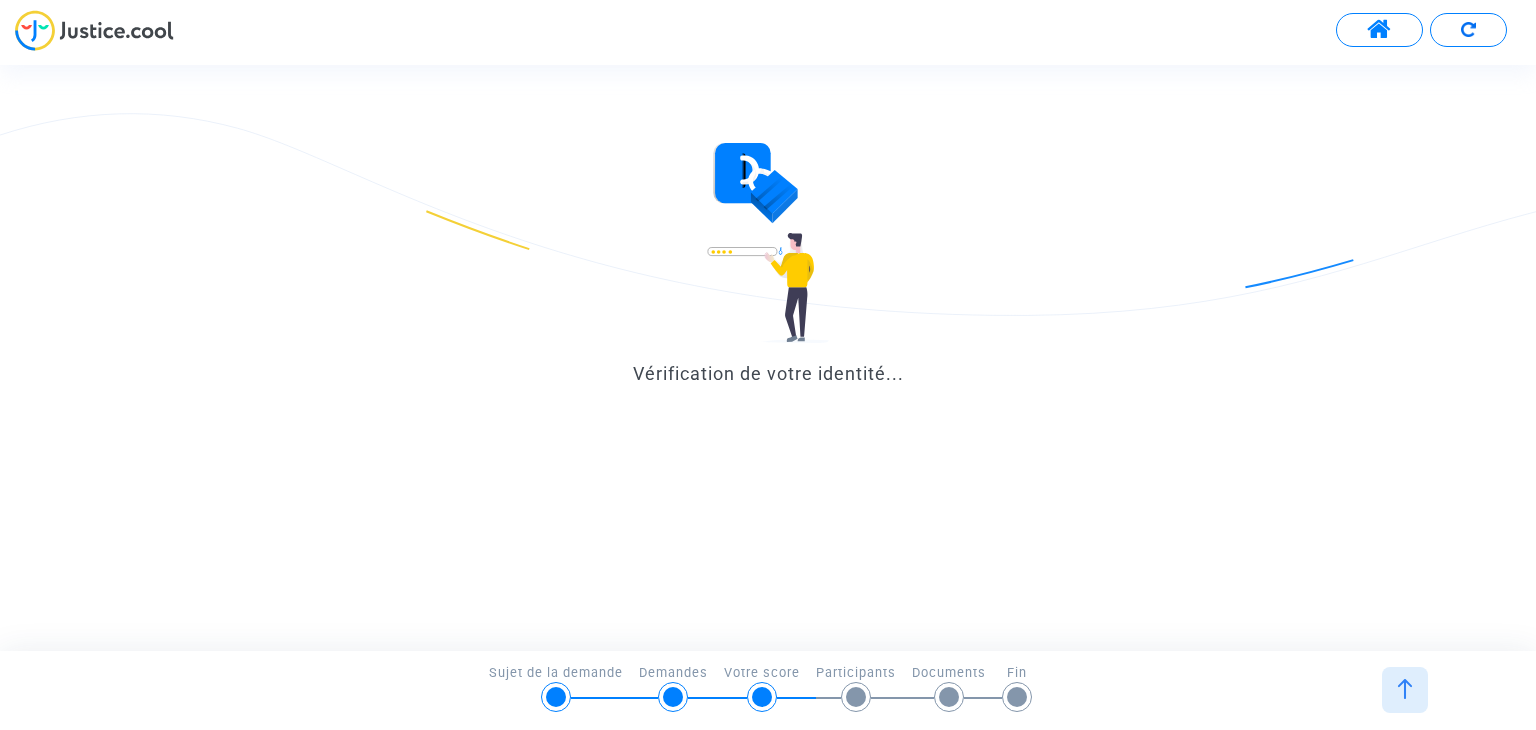 scroll, scrollTop: 0, scrollLeft: 0, axis: both 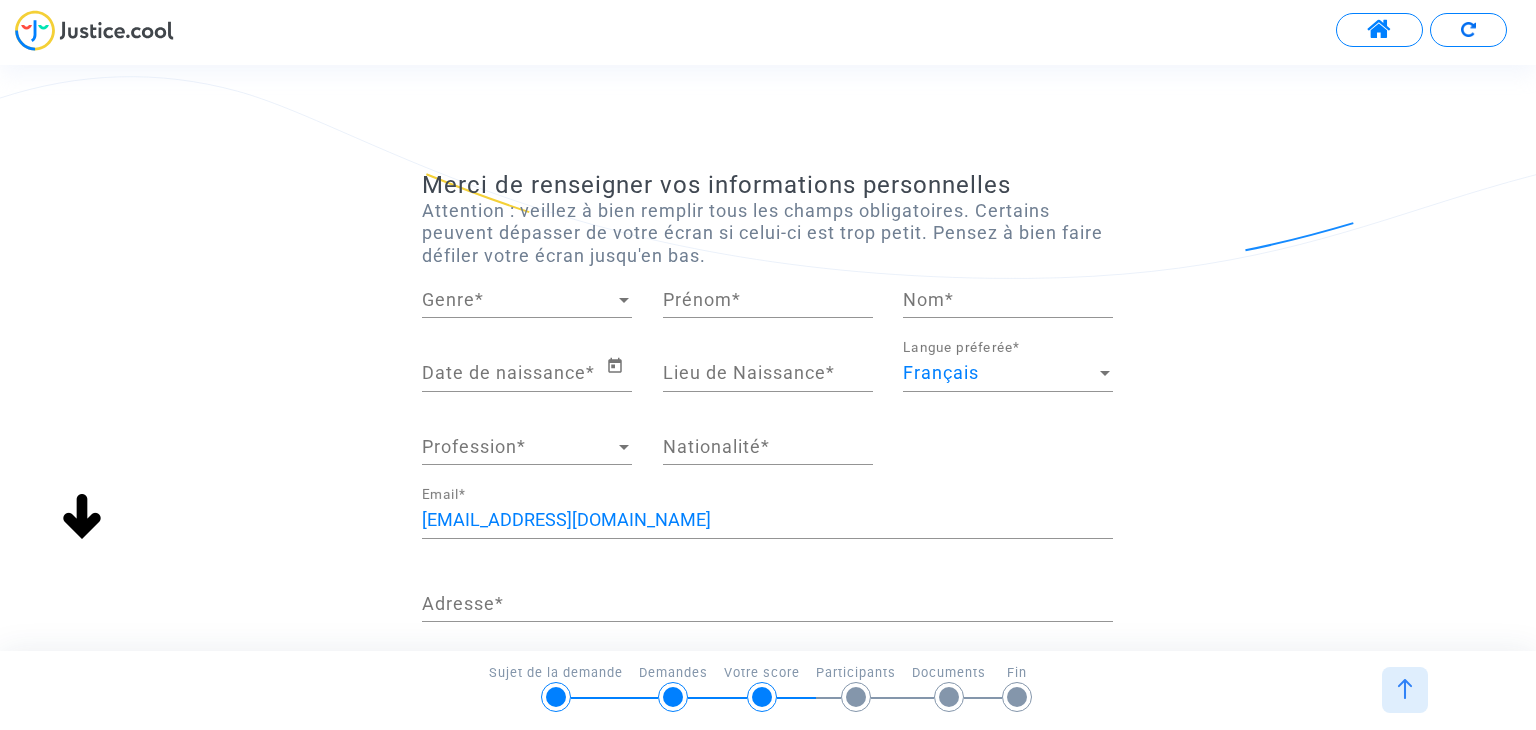 click on "Genre Genre  *" 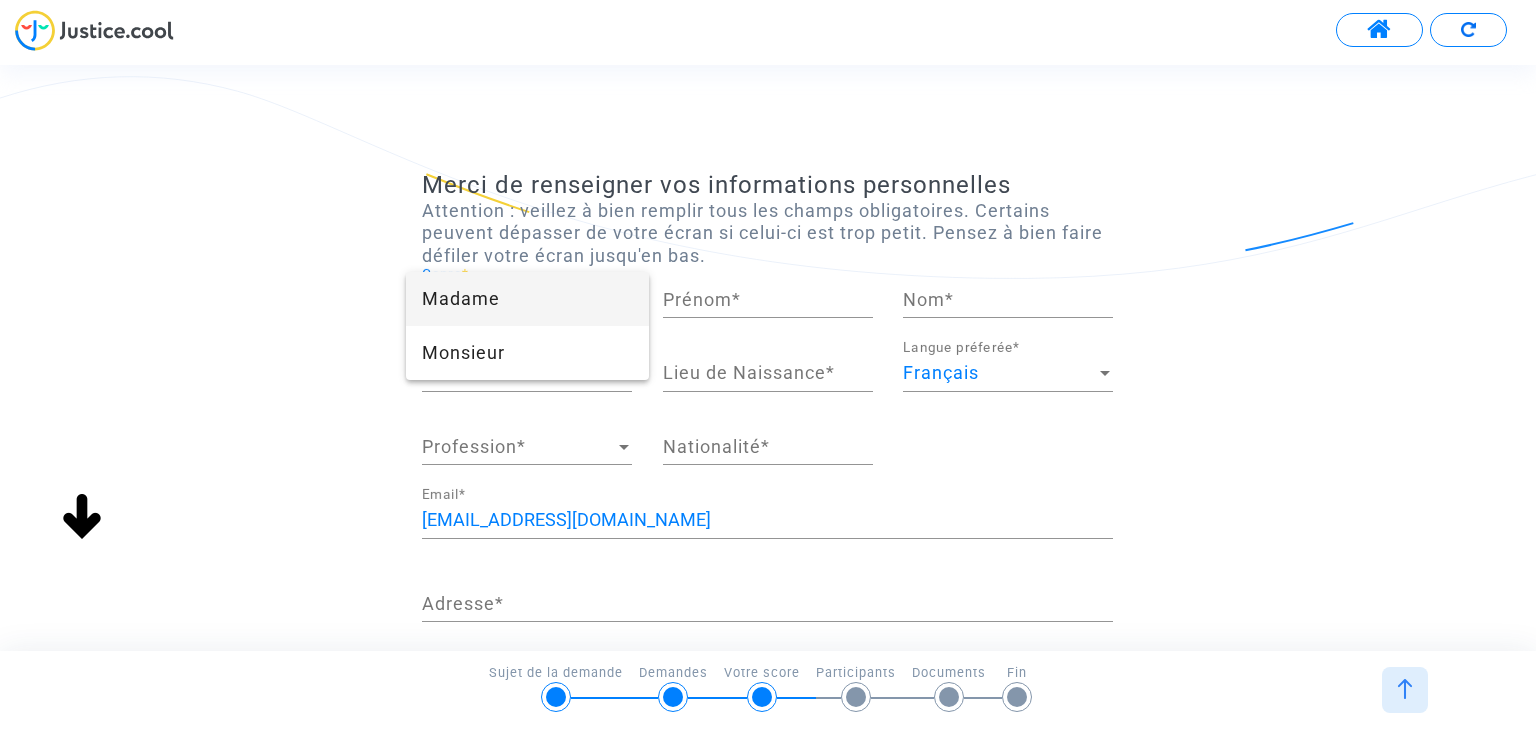 click on "Madame" at bounding box center (527, 299) 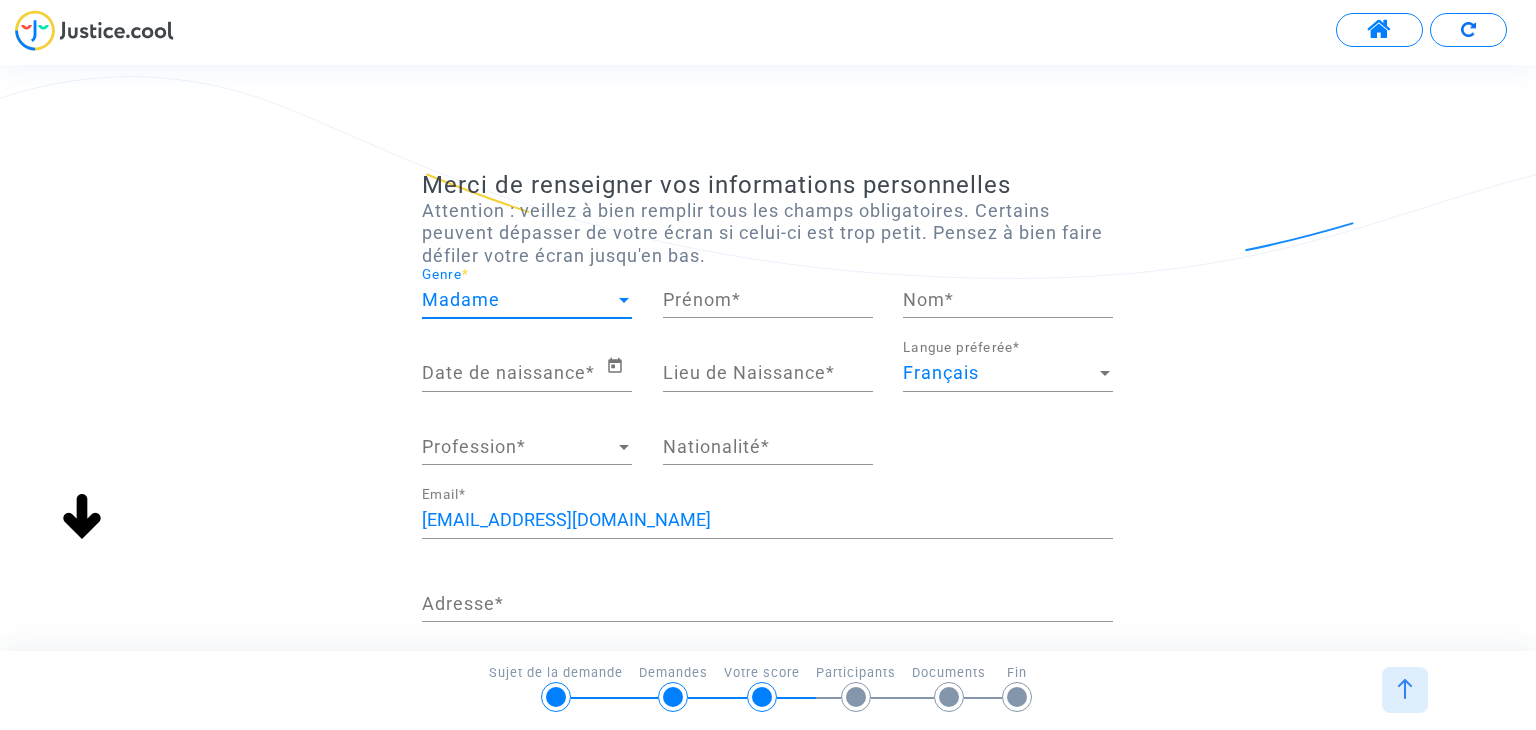 click on "Prénom  *" at bounding box center [768, 300] 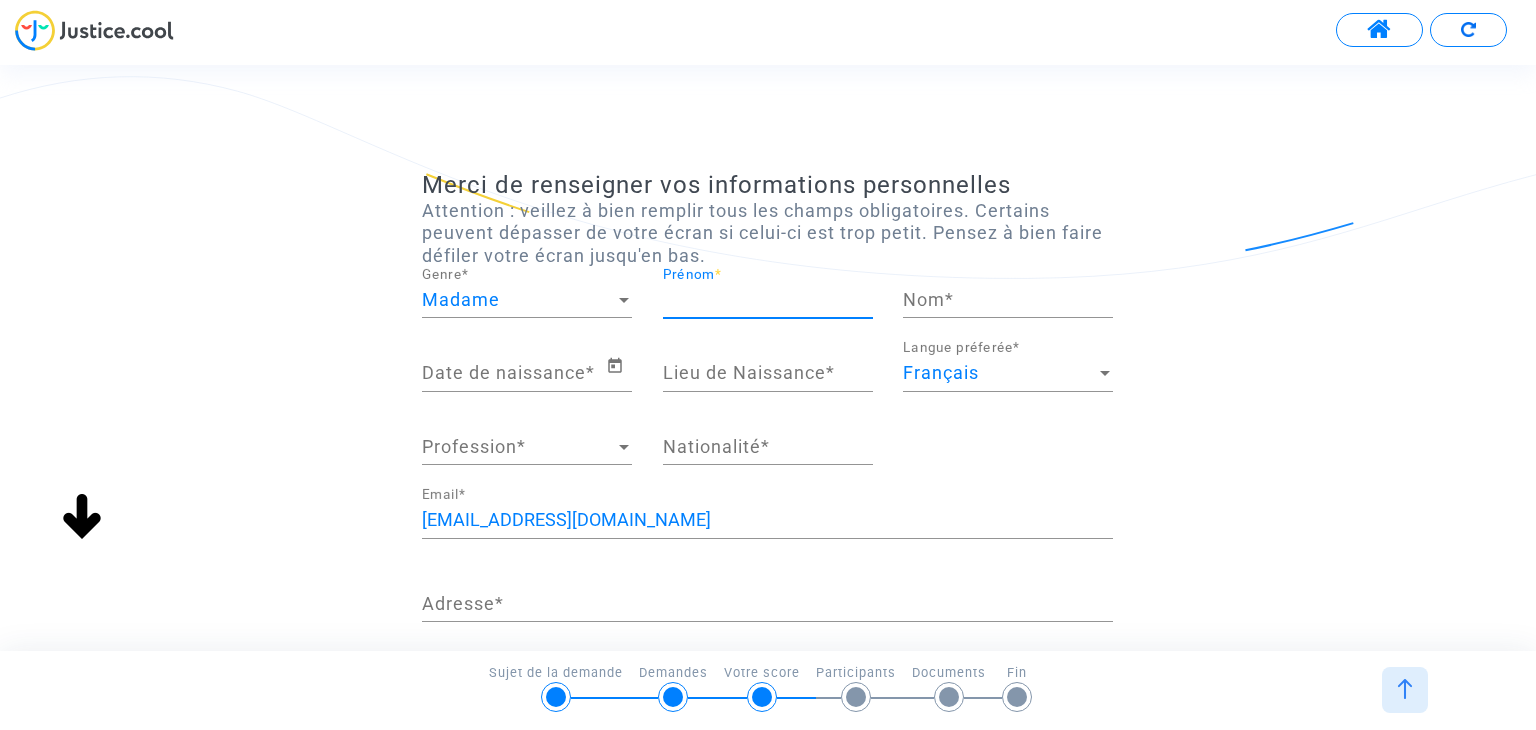 type on "ELISA" 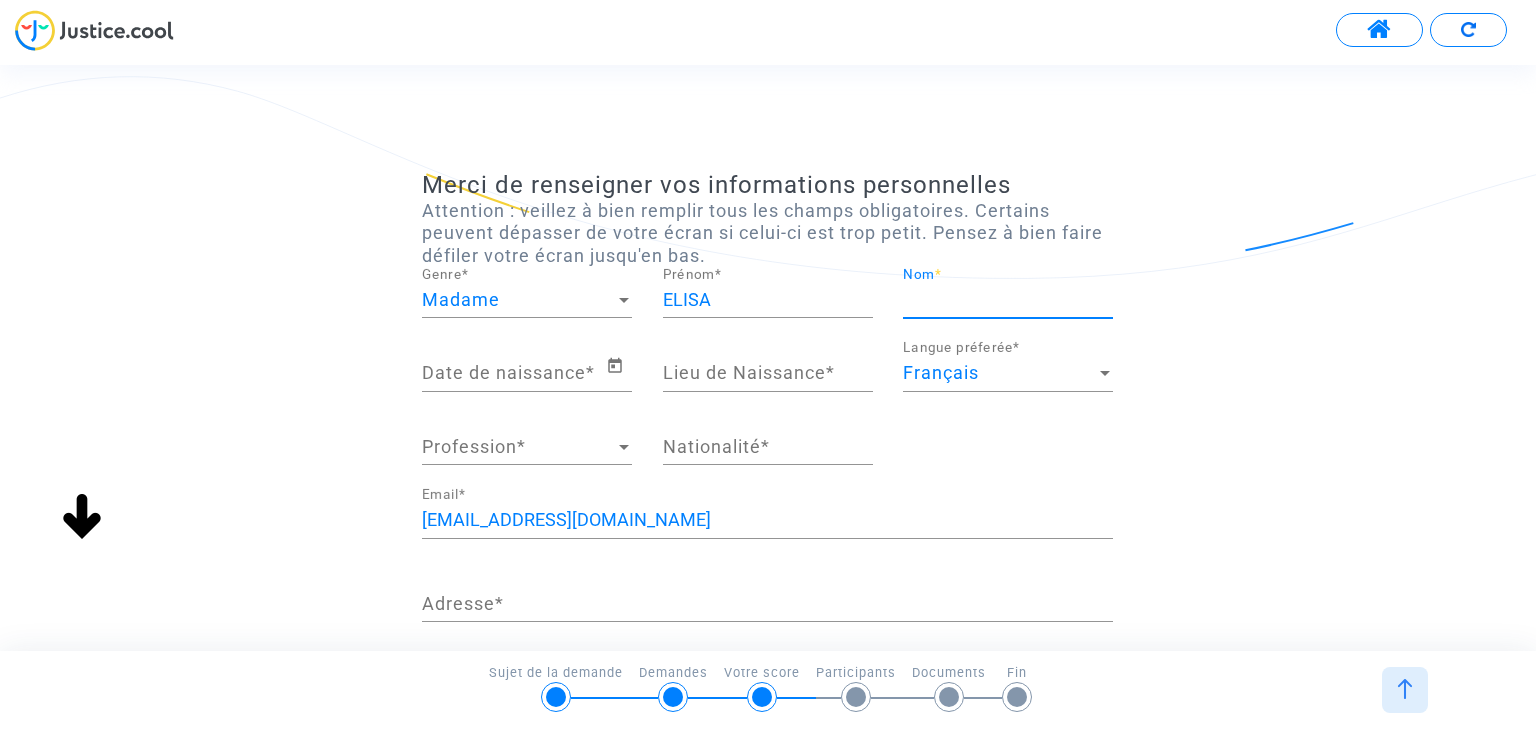 click on "Nom  *" at bounding box center (1008, 300) 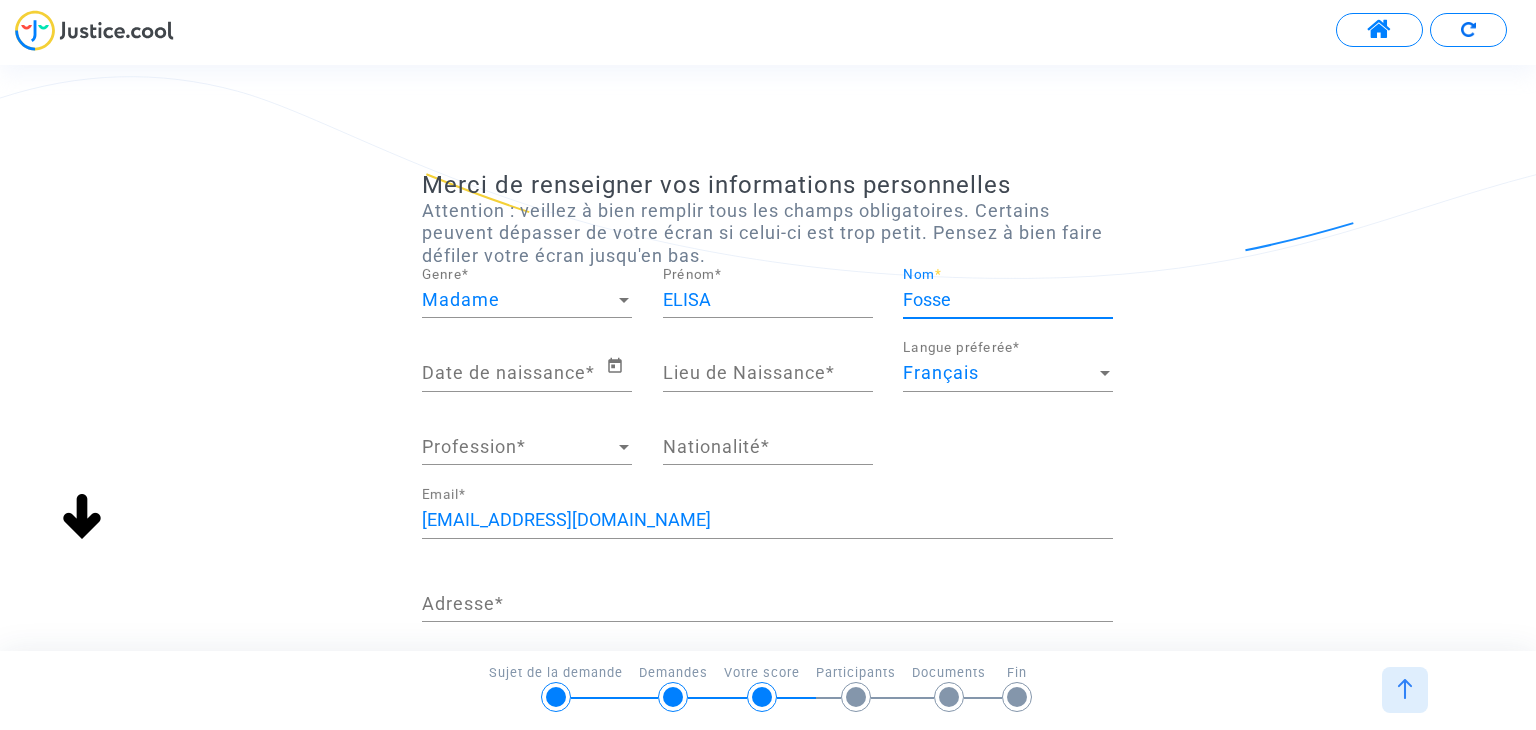 type on "Fosse" 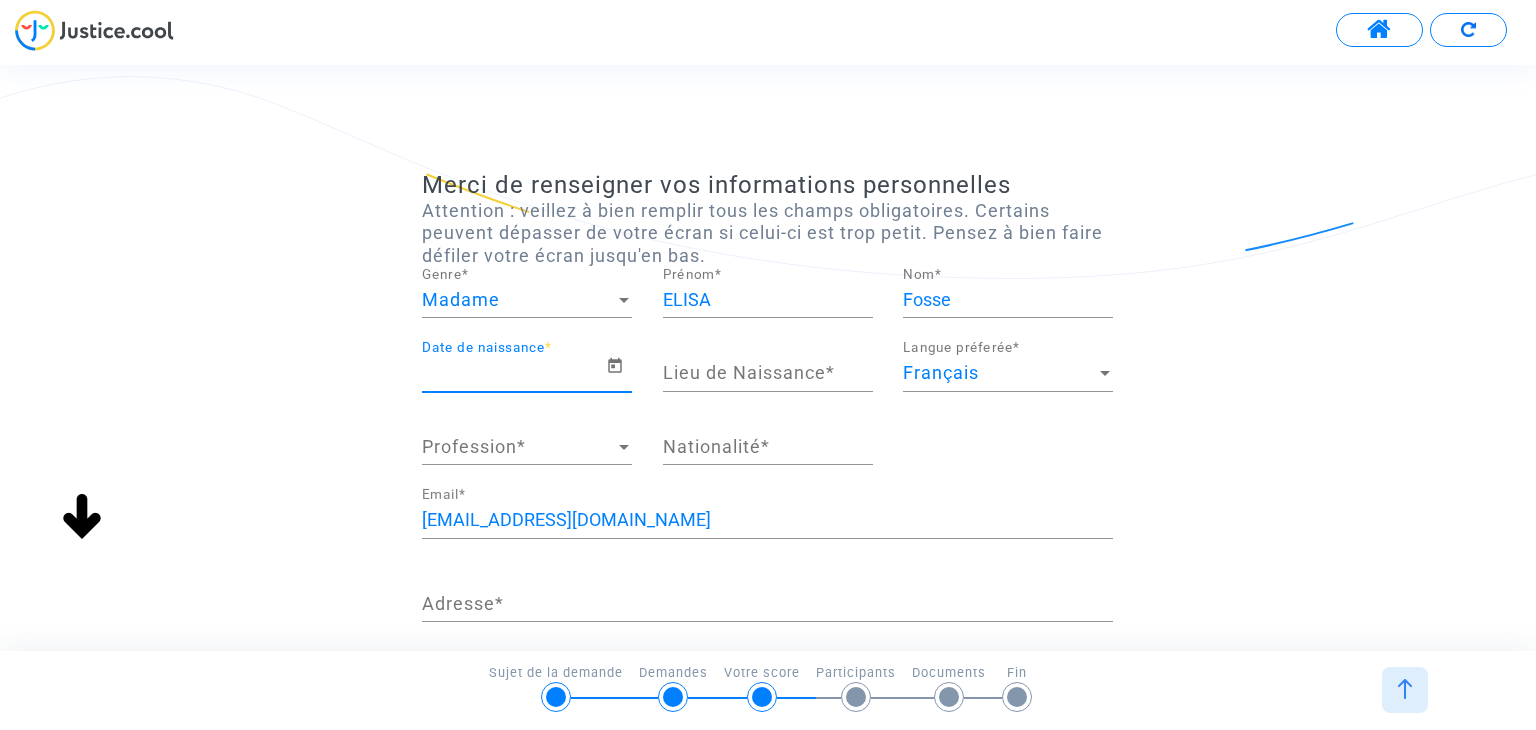 click on "Date de naissance  *" at bounding box center (513, 373) 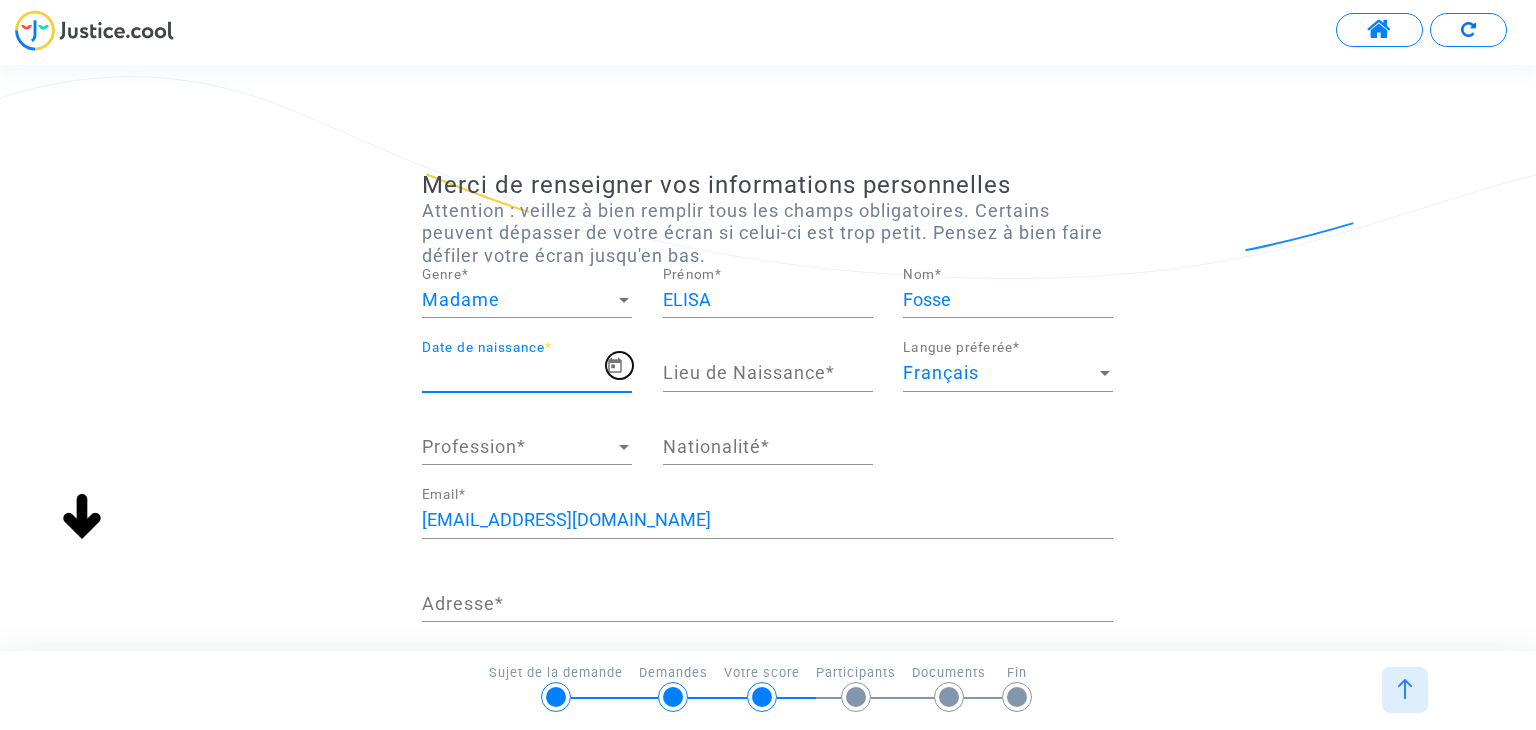 click 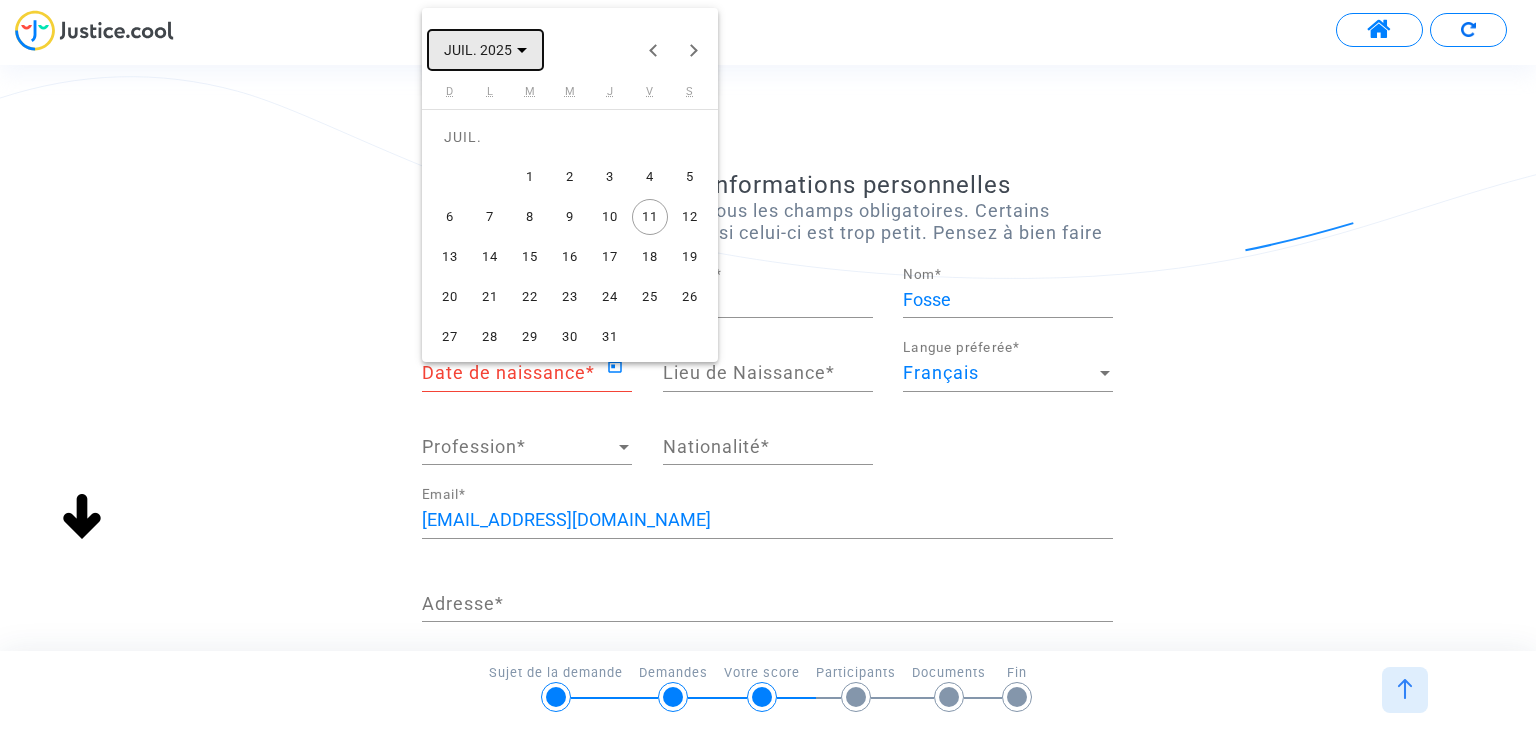 click on "JUIL. 2025" at bounding box center (478, 51) 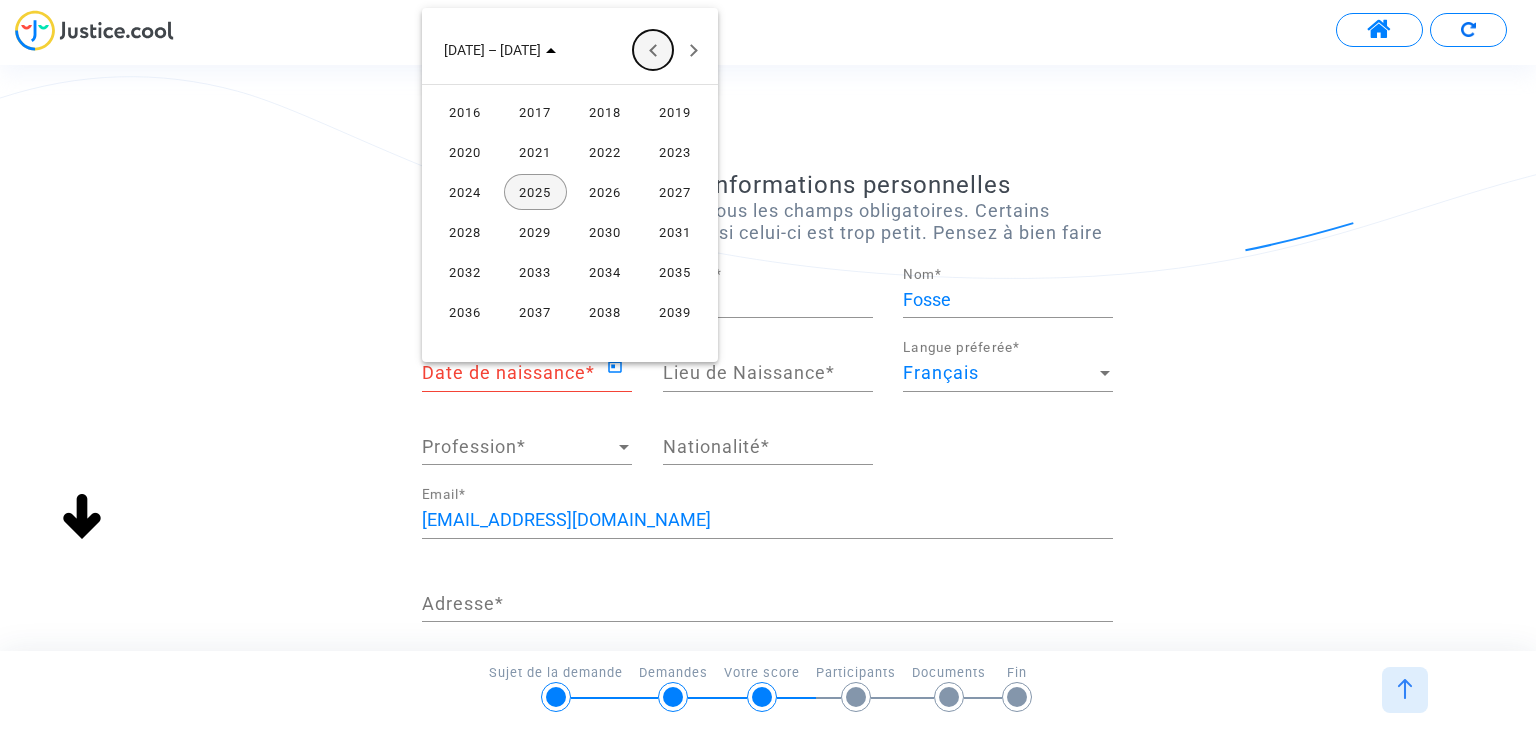 click at bounding box center [653, 50] 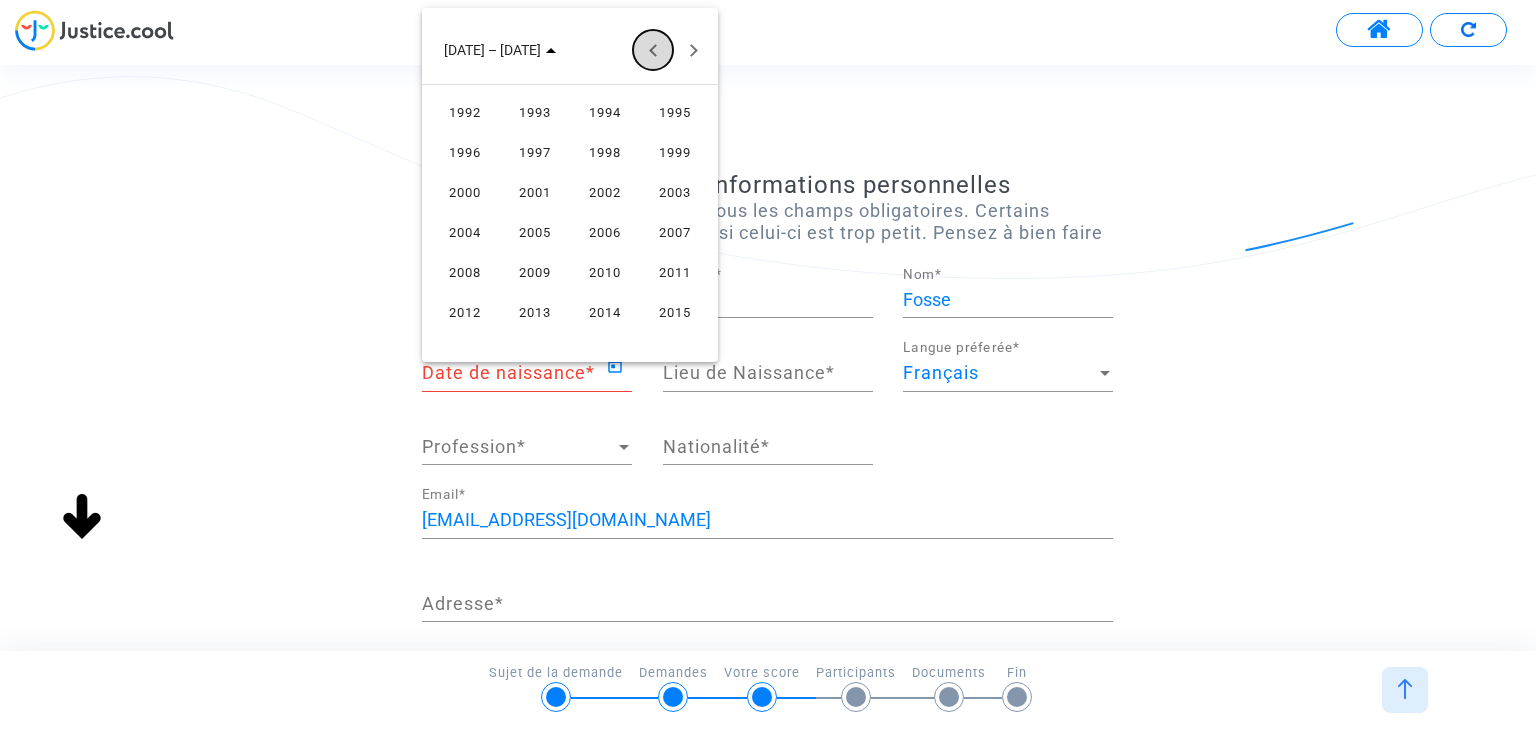 click at bounding box center (653, 50) 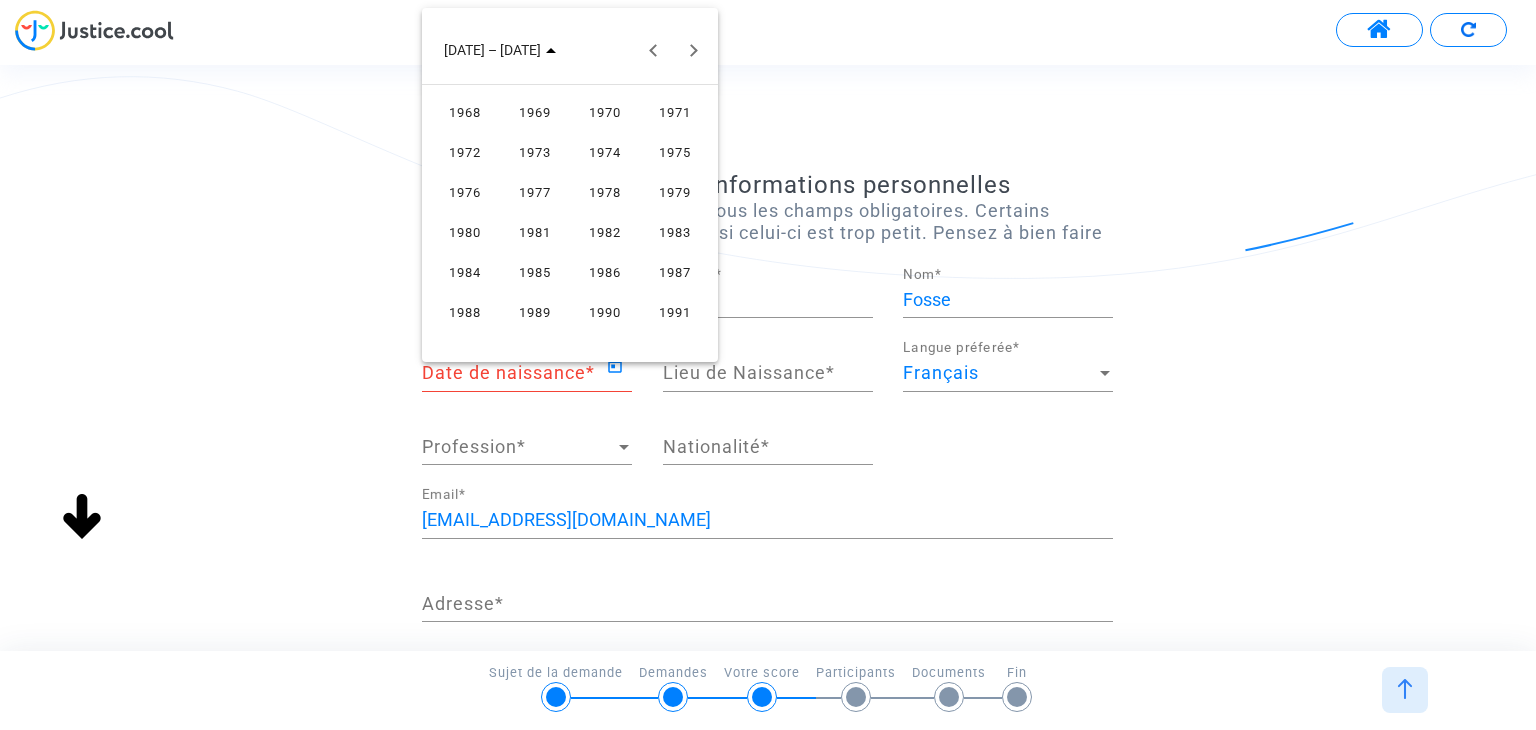 click on "1978" at bounding box center [605, 192] 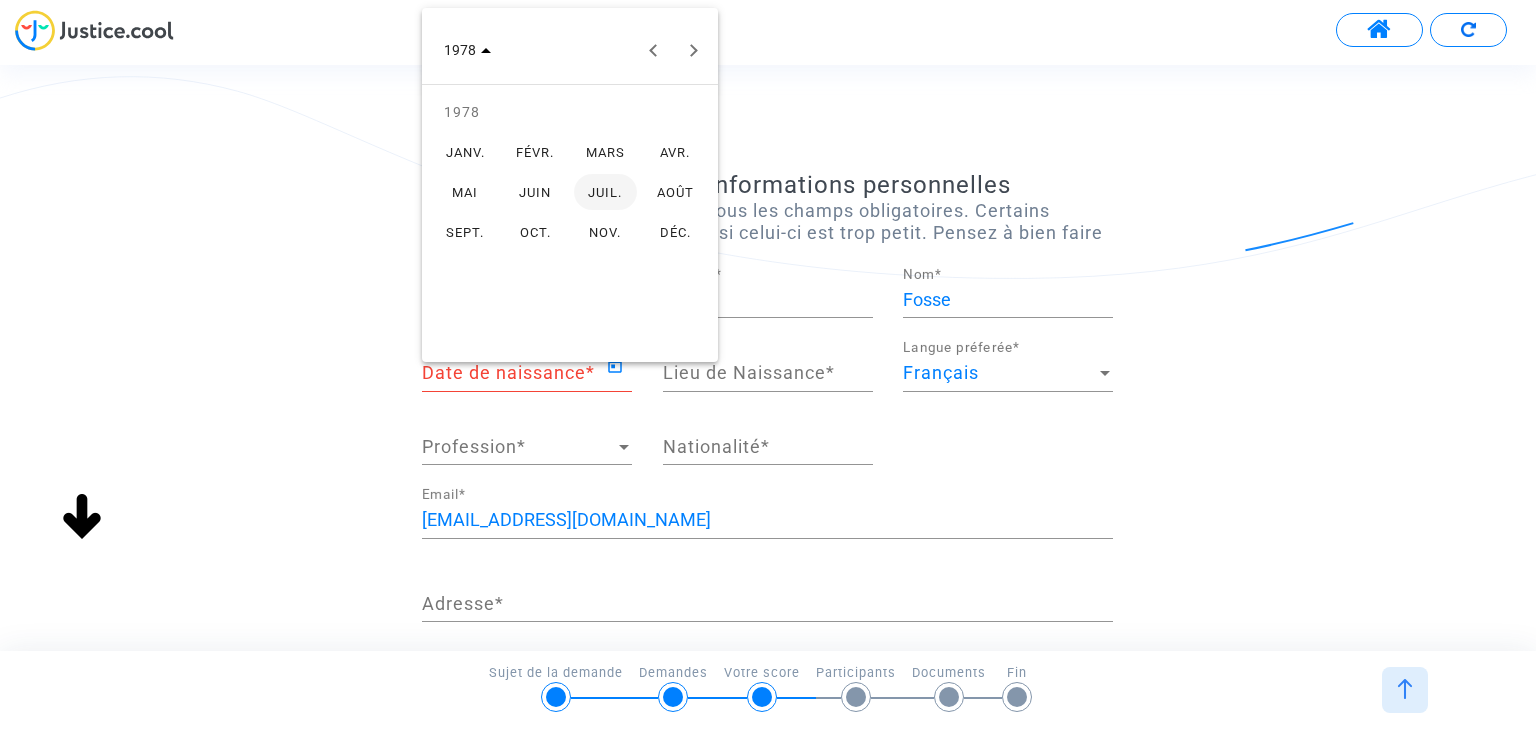 click on "JUIN" at bounding box center [535, 192] 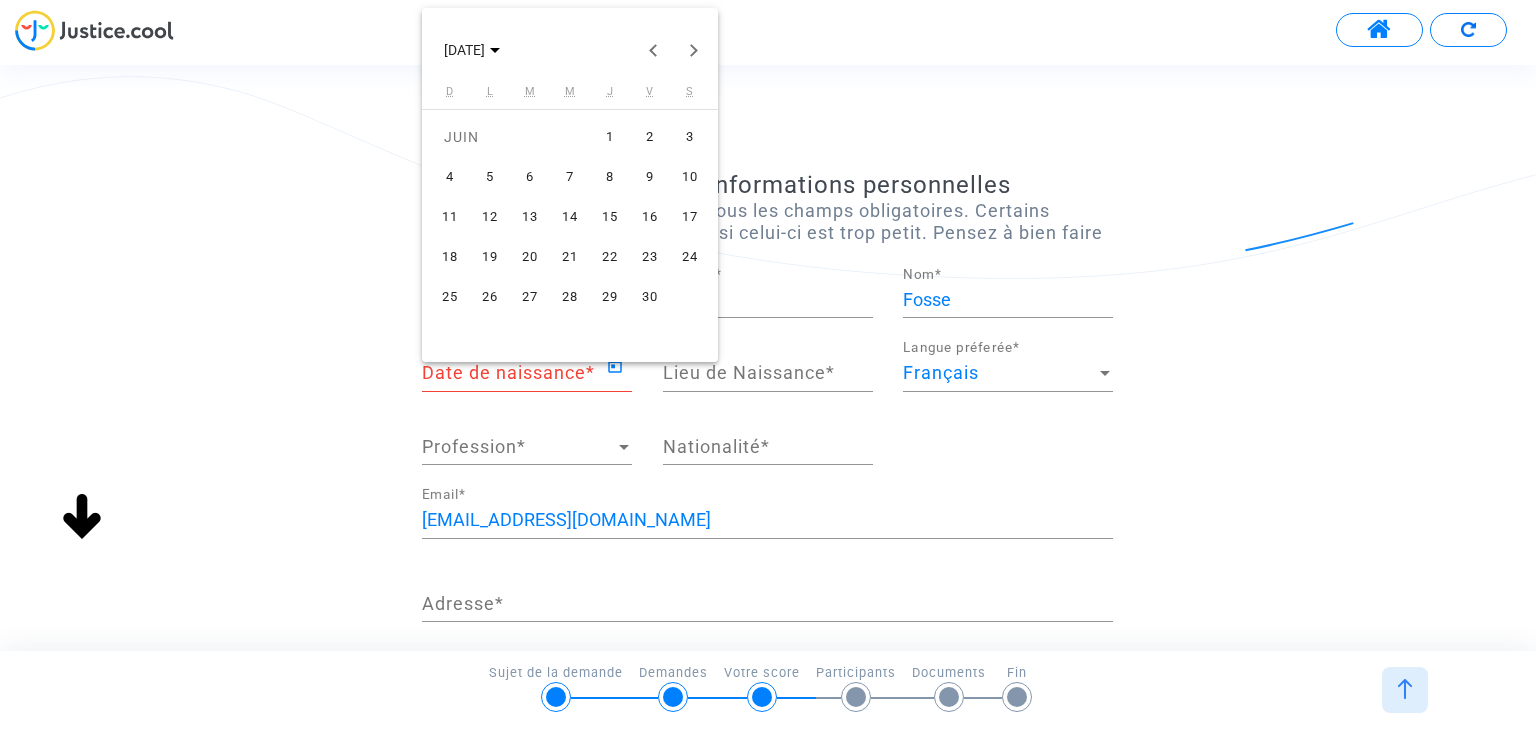 click on "30" at bounding box center [650, 297] 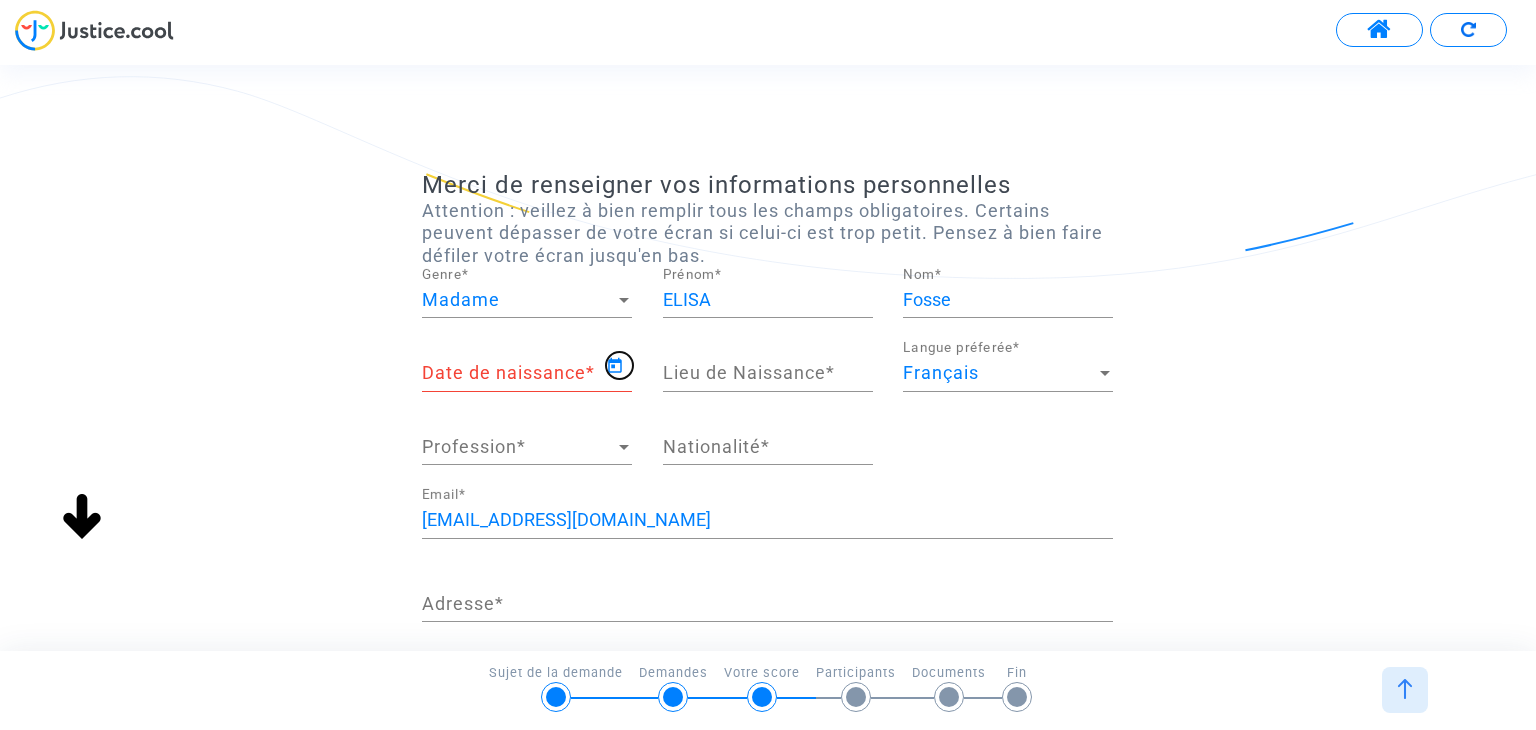 type on "[DATE]" 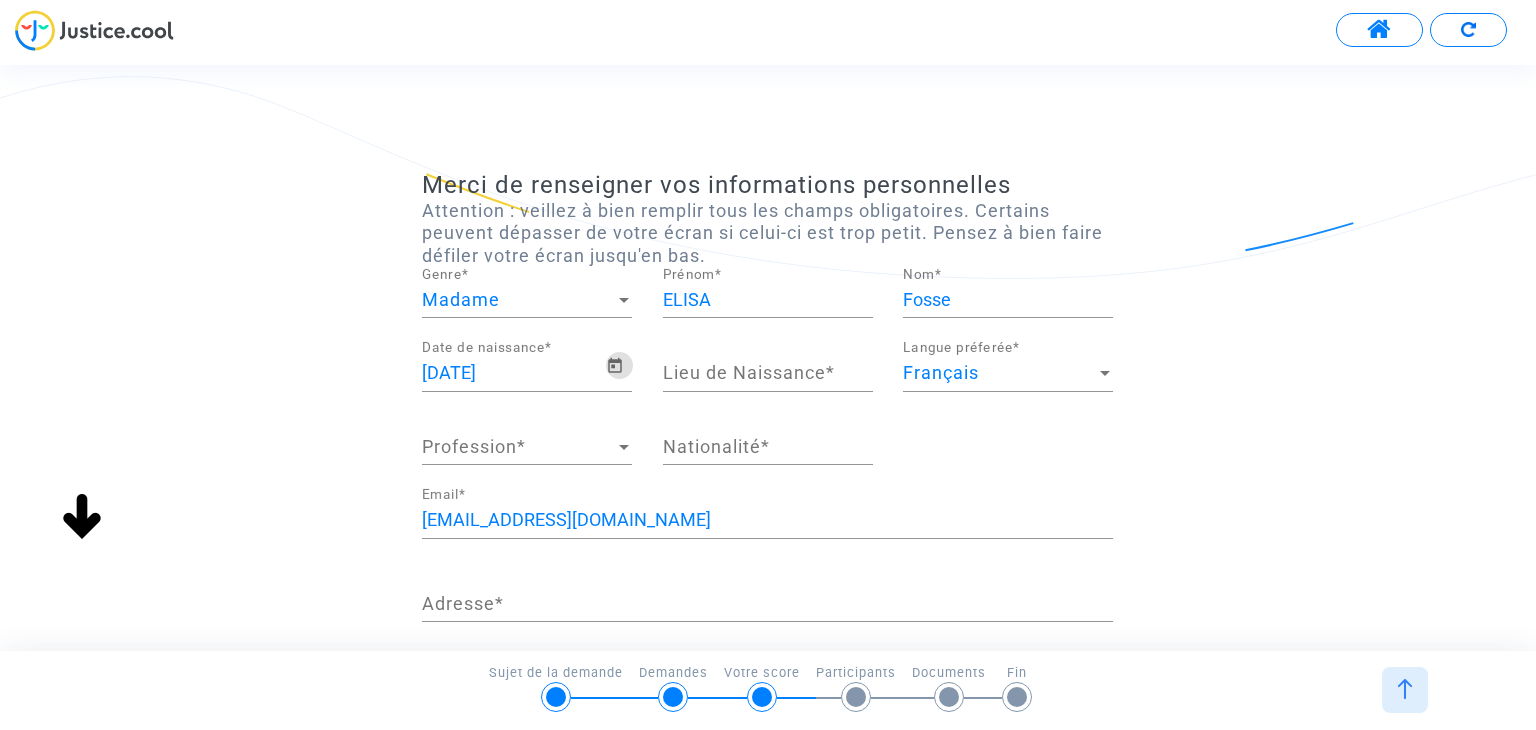 drag, startPoint x: 729, startPoint y: 372, endPoint x: 778, endPoint y: 380, distance: 49.648766 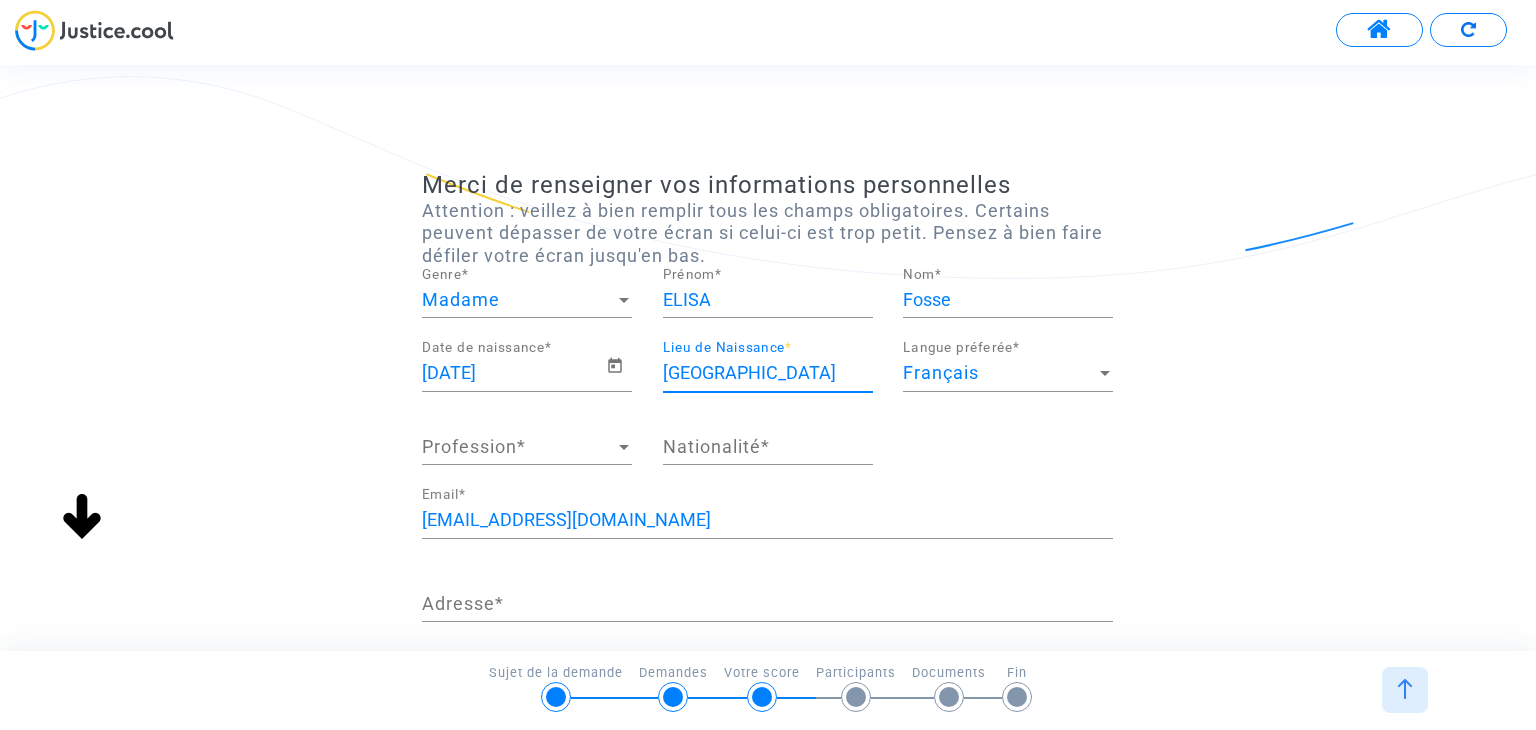 type on "[GEOGRAPHIC_DATA]" 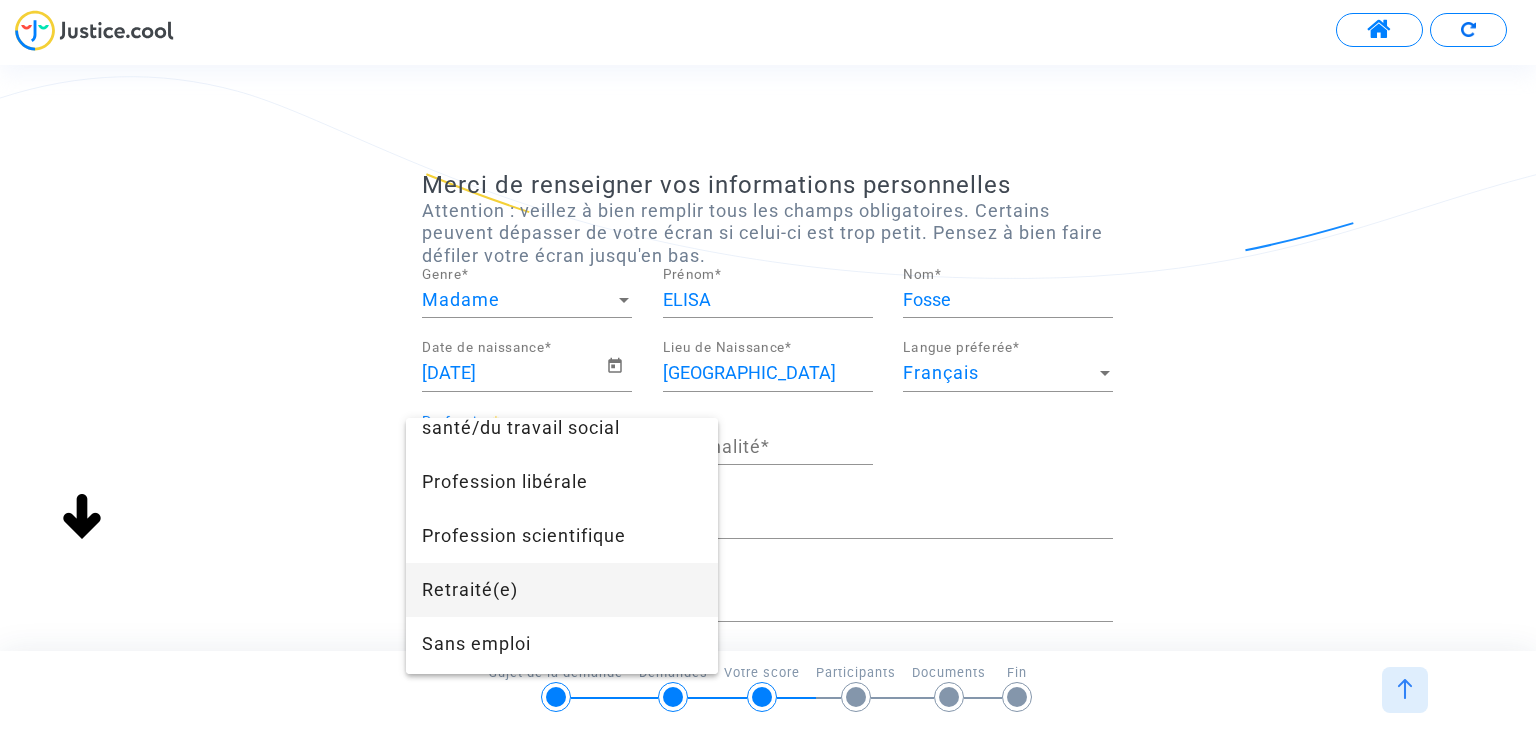 scroll, scrollTop: 1885, scrollLeft: 0, axis: vertical 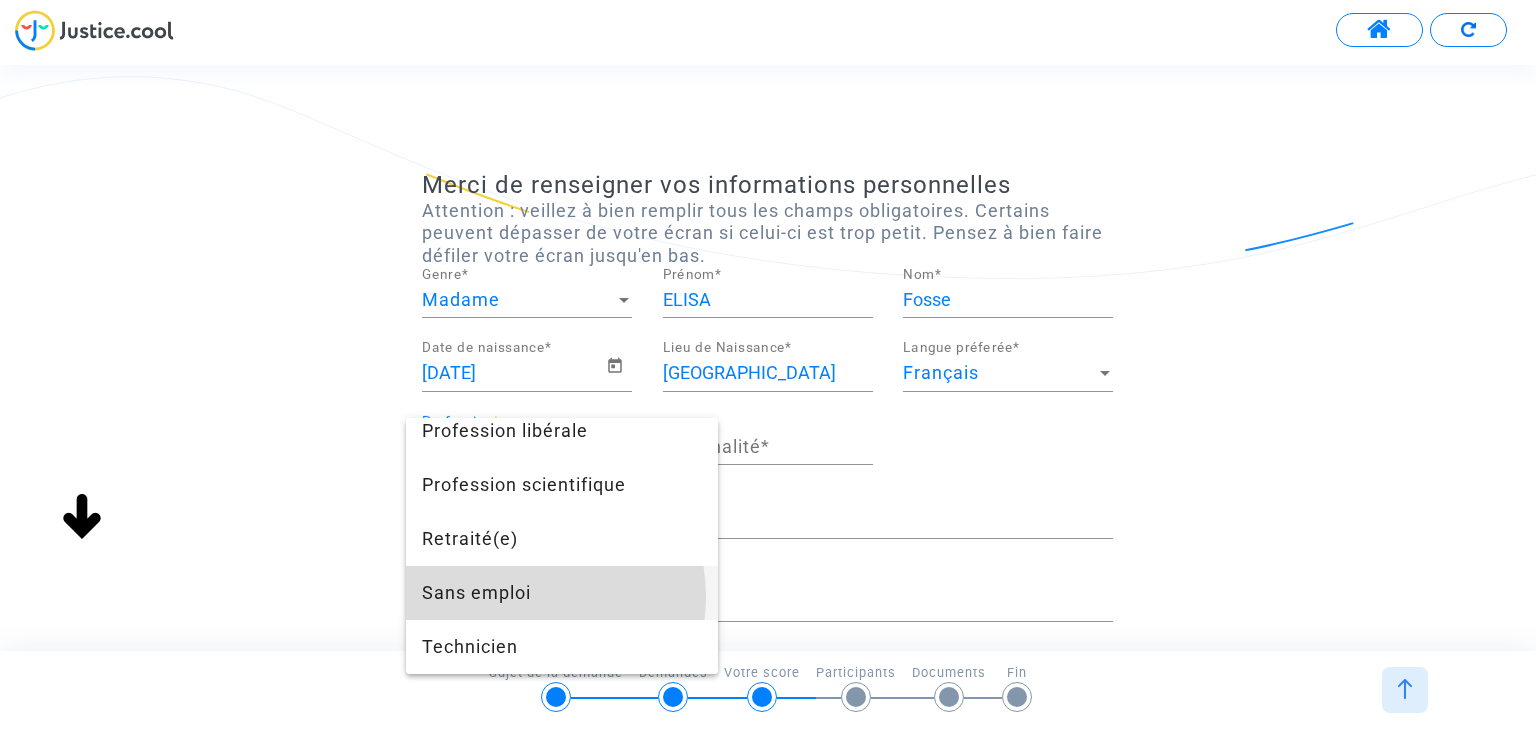 click on "Sans emploi" at bounding box center [562, 593] 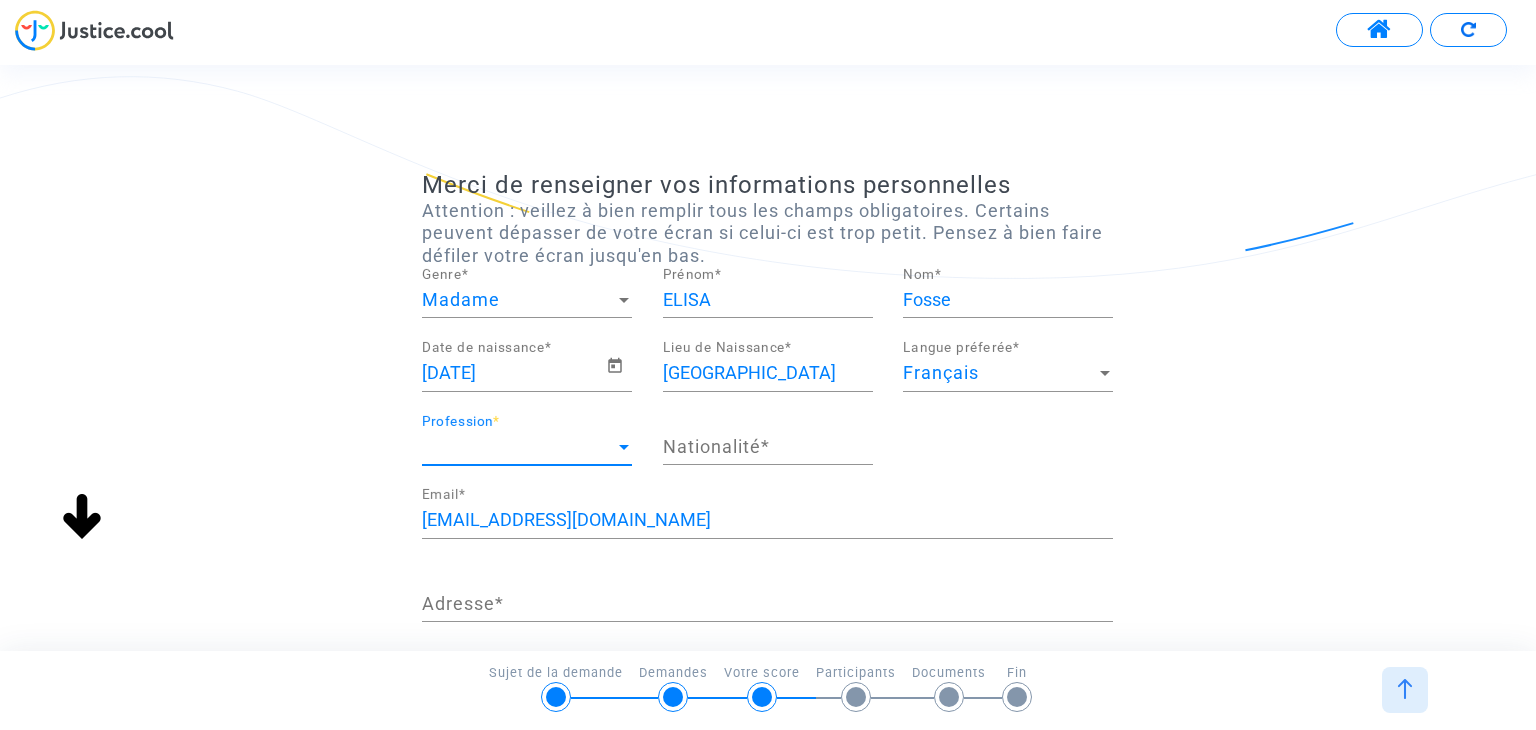 scroll, scrollTop: 1620, scrollLeft: 0, axis: vertical 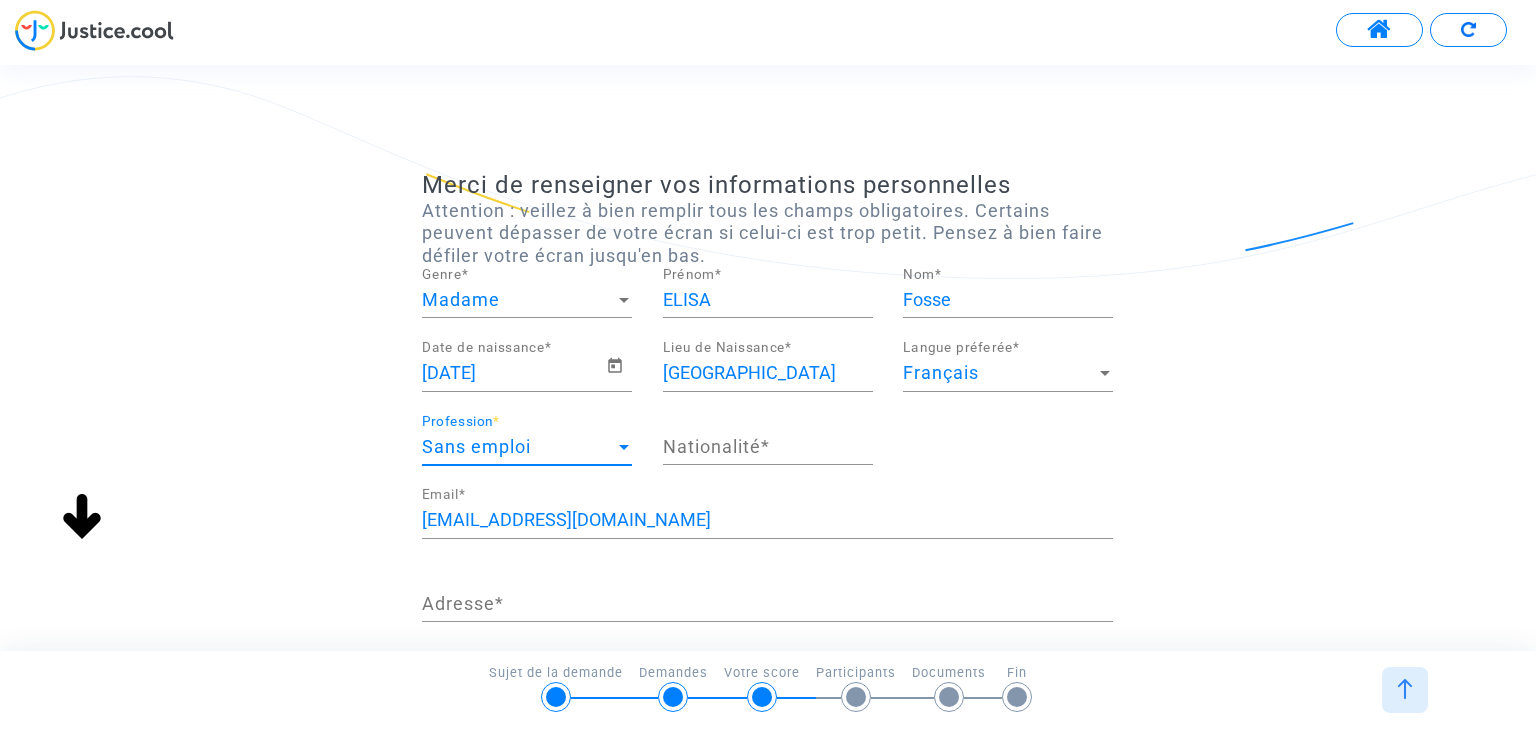 click on "Nationalité  *" 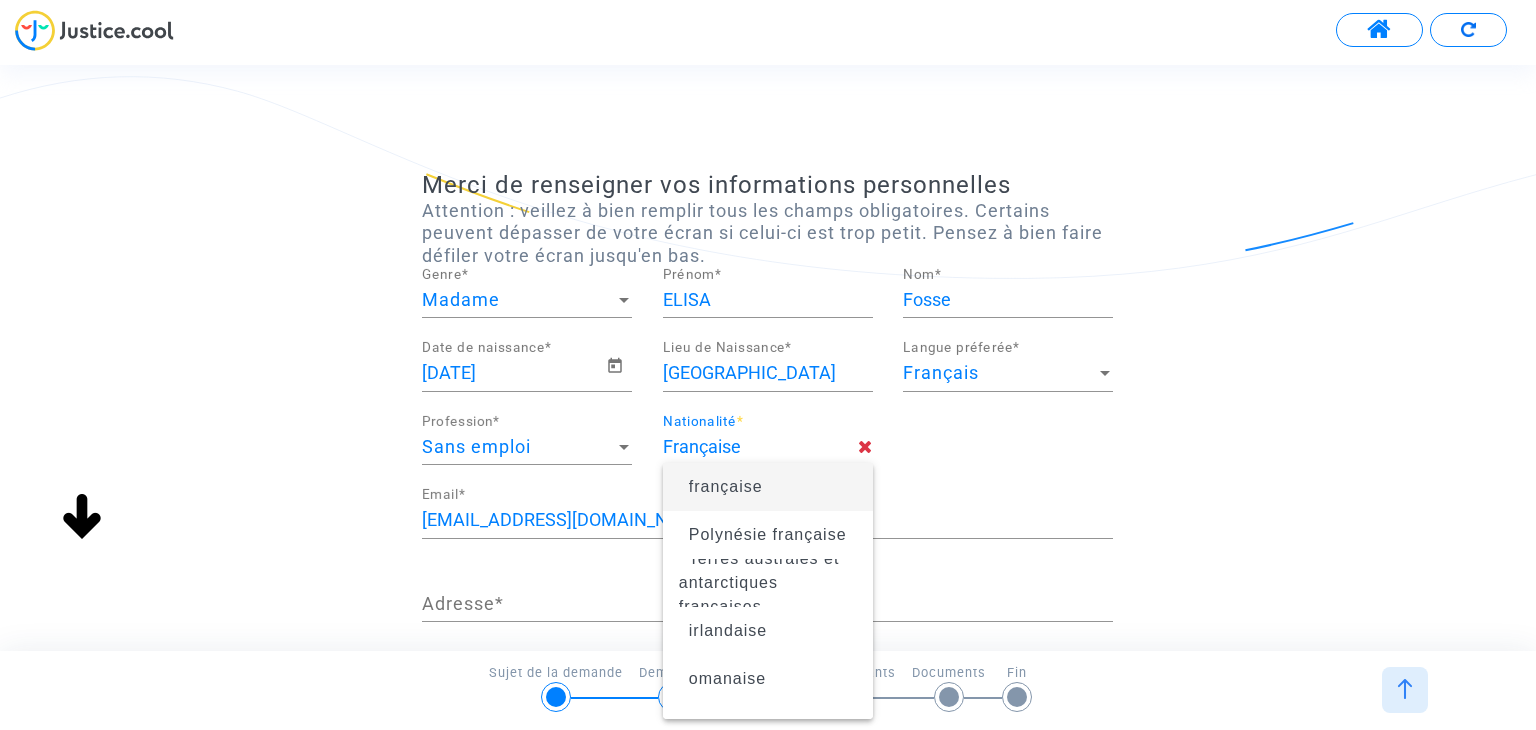 click on "française" at bounding box center (768, 487) 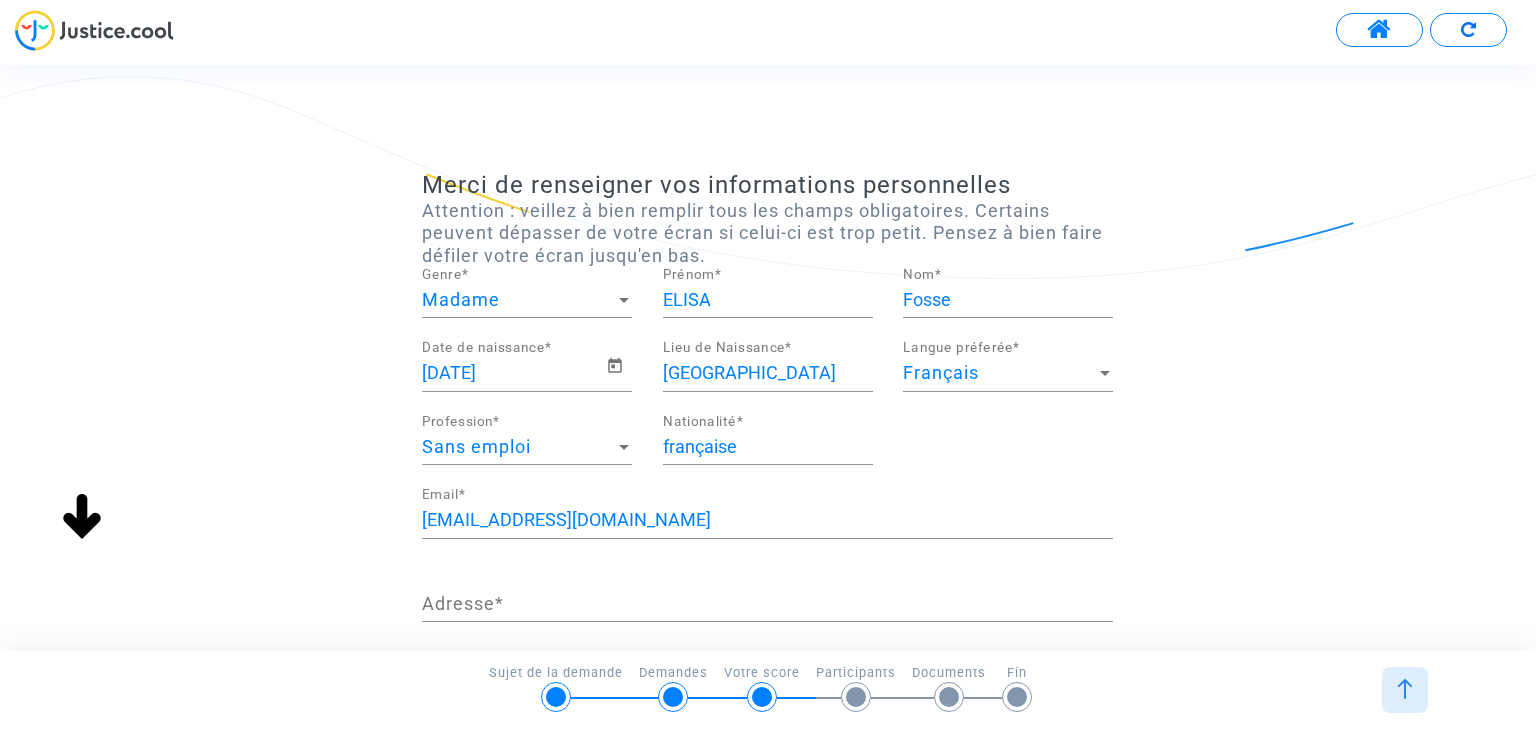 click on "Adresse  *" at bounding box center (767, 604) 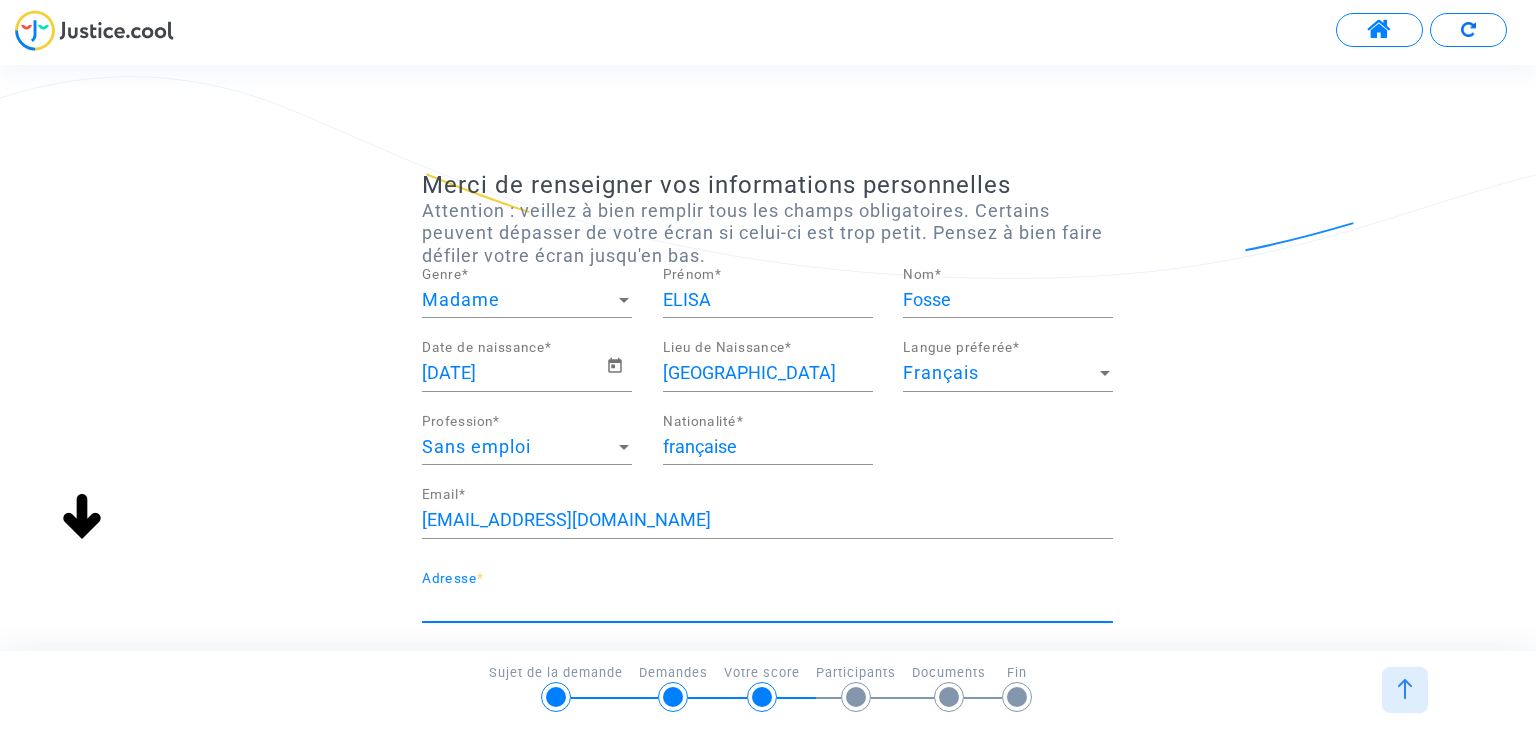 scroll, scrollTop: 200, scrollLeft: 0, axis: vertical 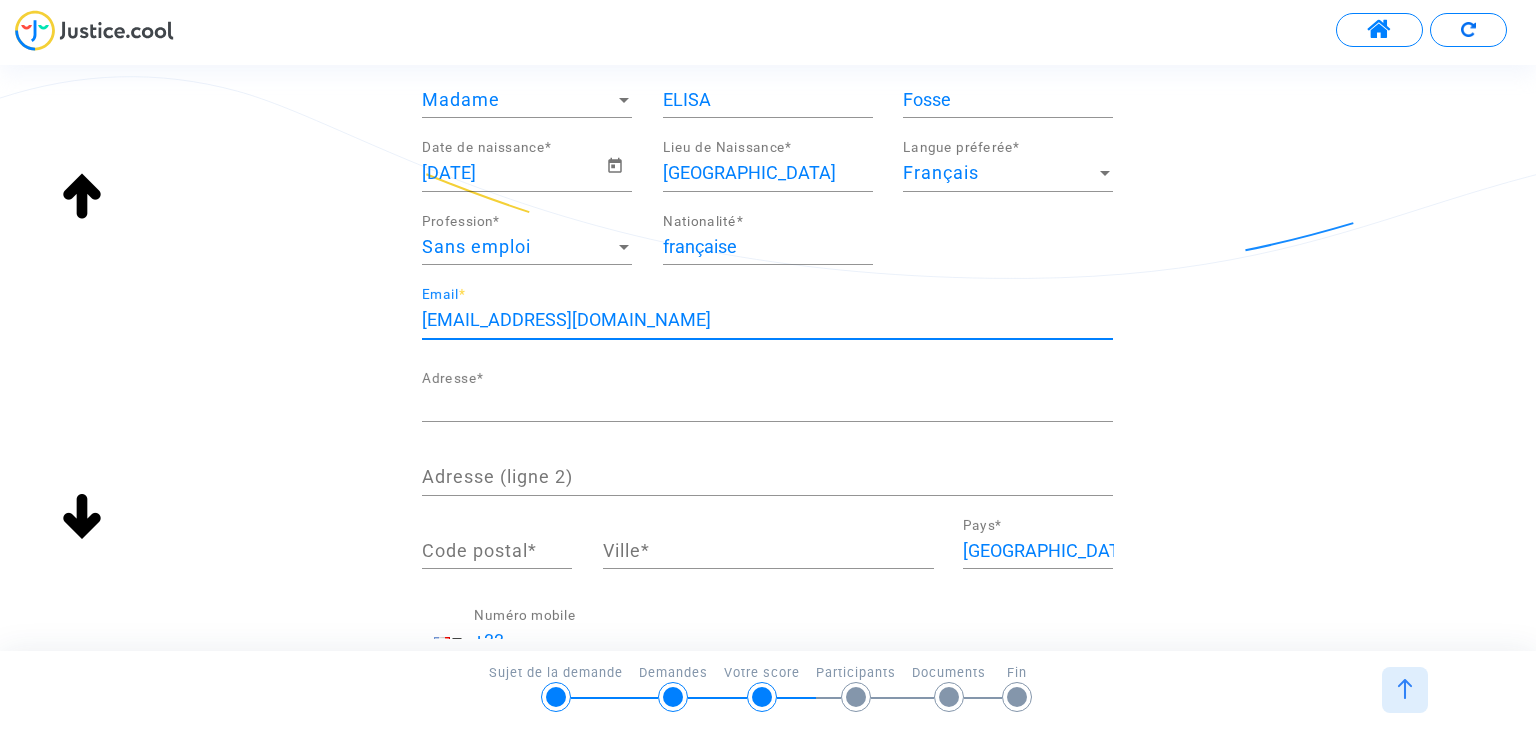 click on "[EMAIL_ADDRESS][DOMAIN_NAME]" at bounding box center (767, 320) 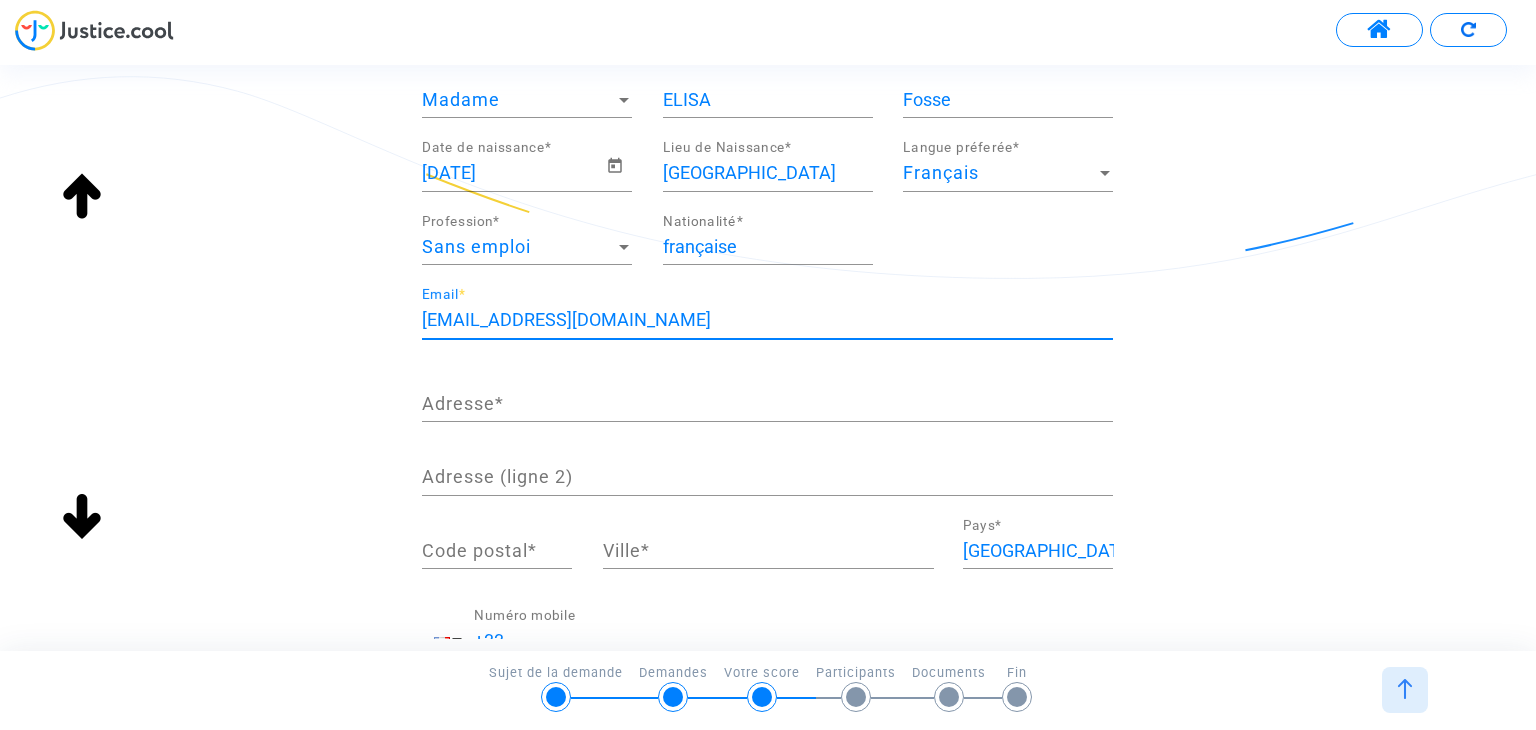 scroll, scrollTop: 0, scrollLeft: 0, axis: both 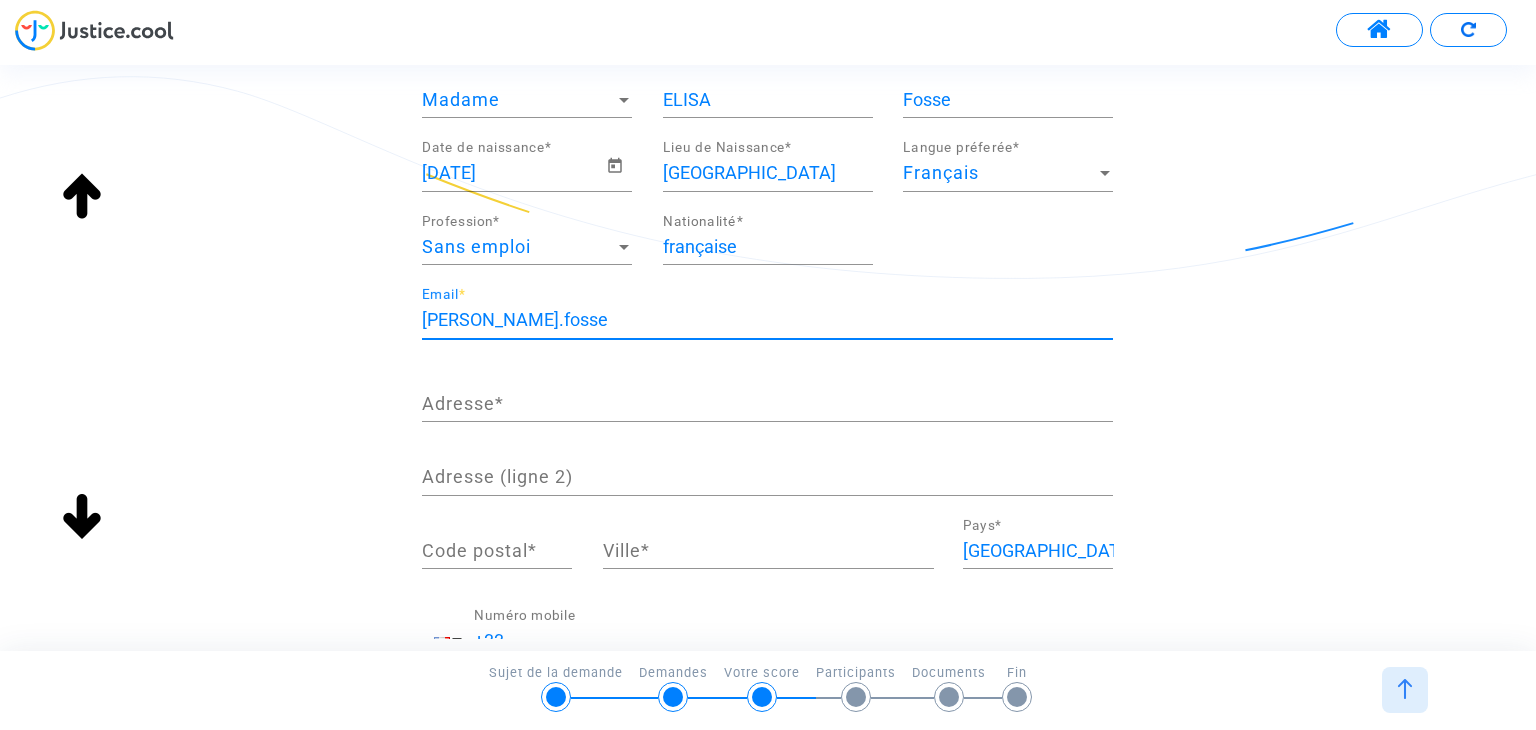 type on "[PERSON_NAME][EMAIL_ADDRESS][DOMAIN_NAME]" 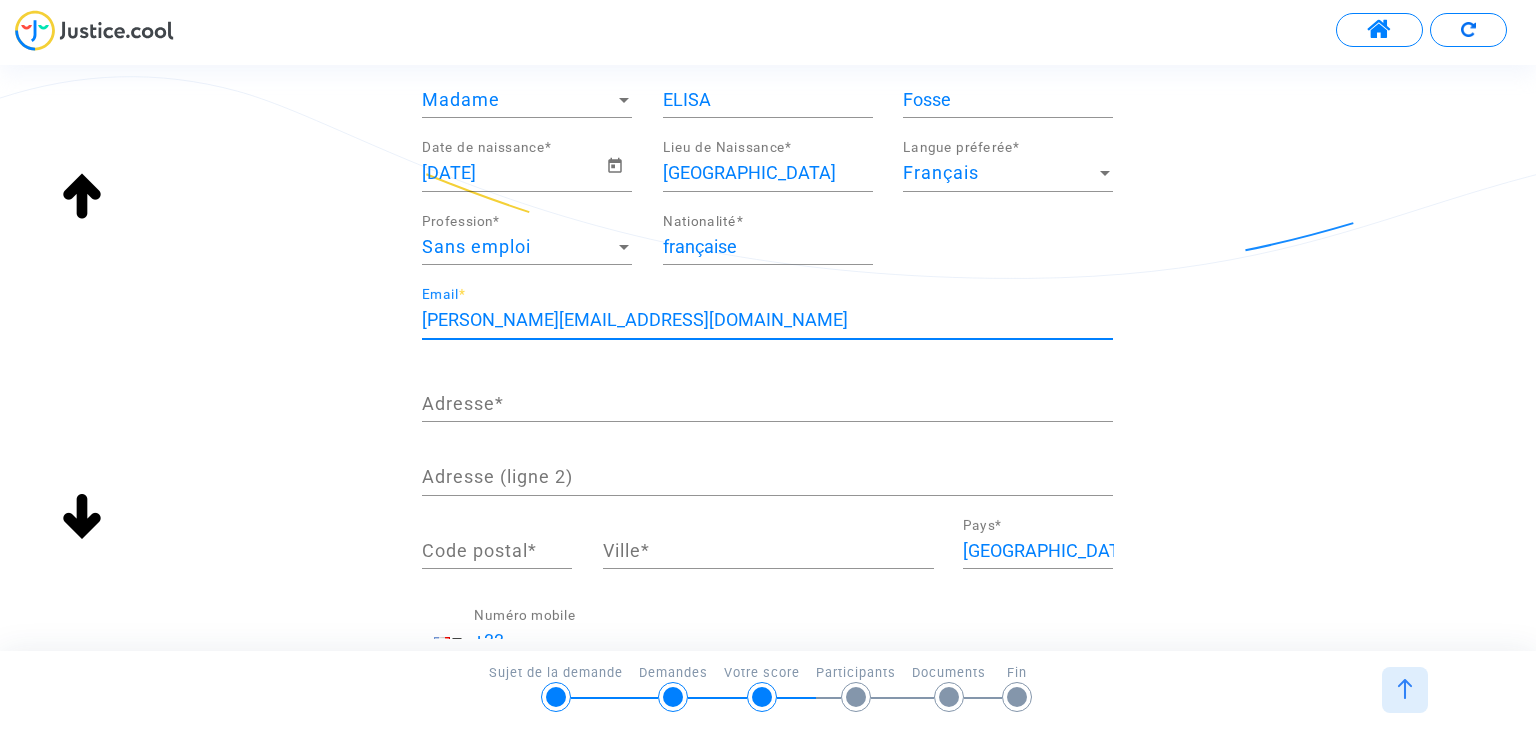 scroll, scrollTop: 0, scrollLeft: 0, axis: both 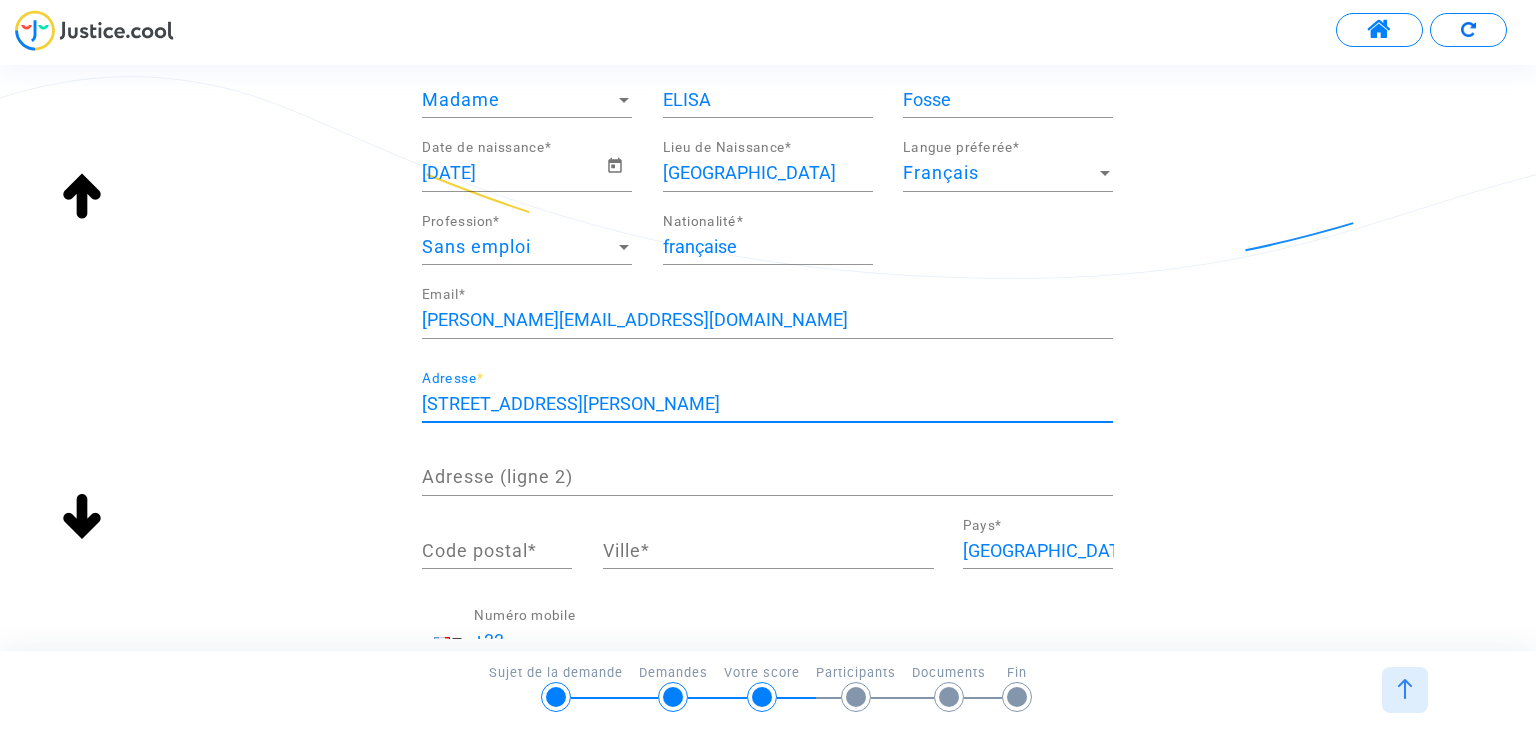 type on "[STREET_ADDRESS][PERSON_NAME]" 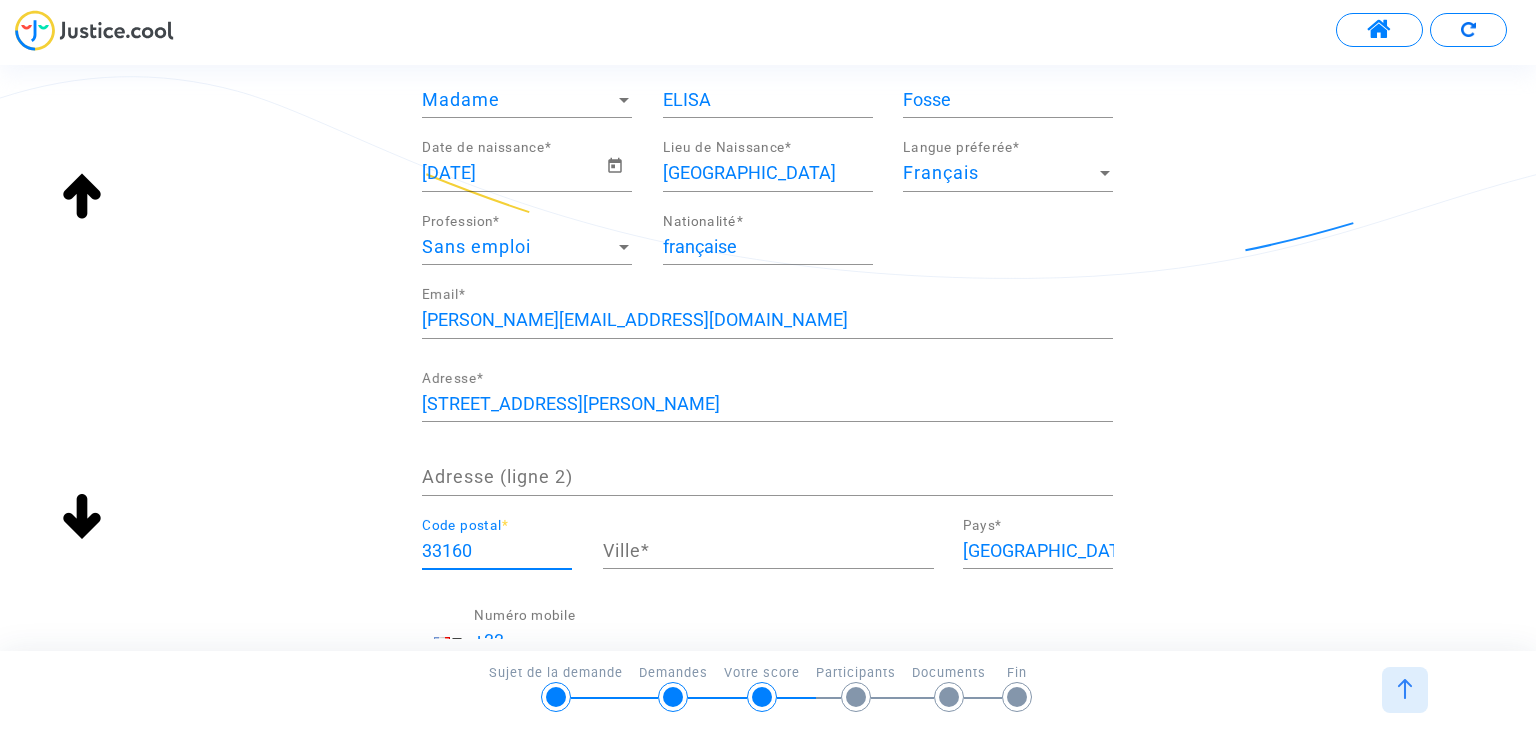 type on "33160" 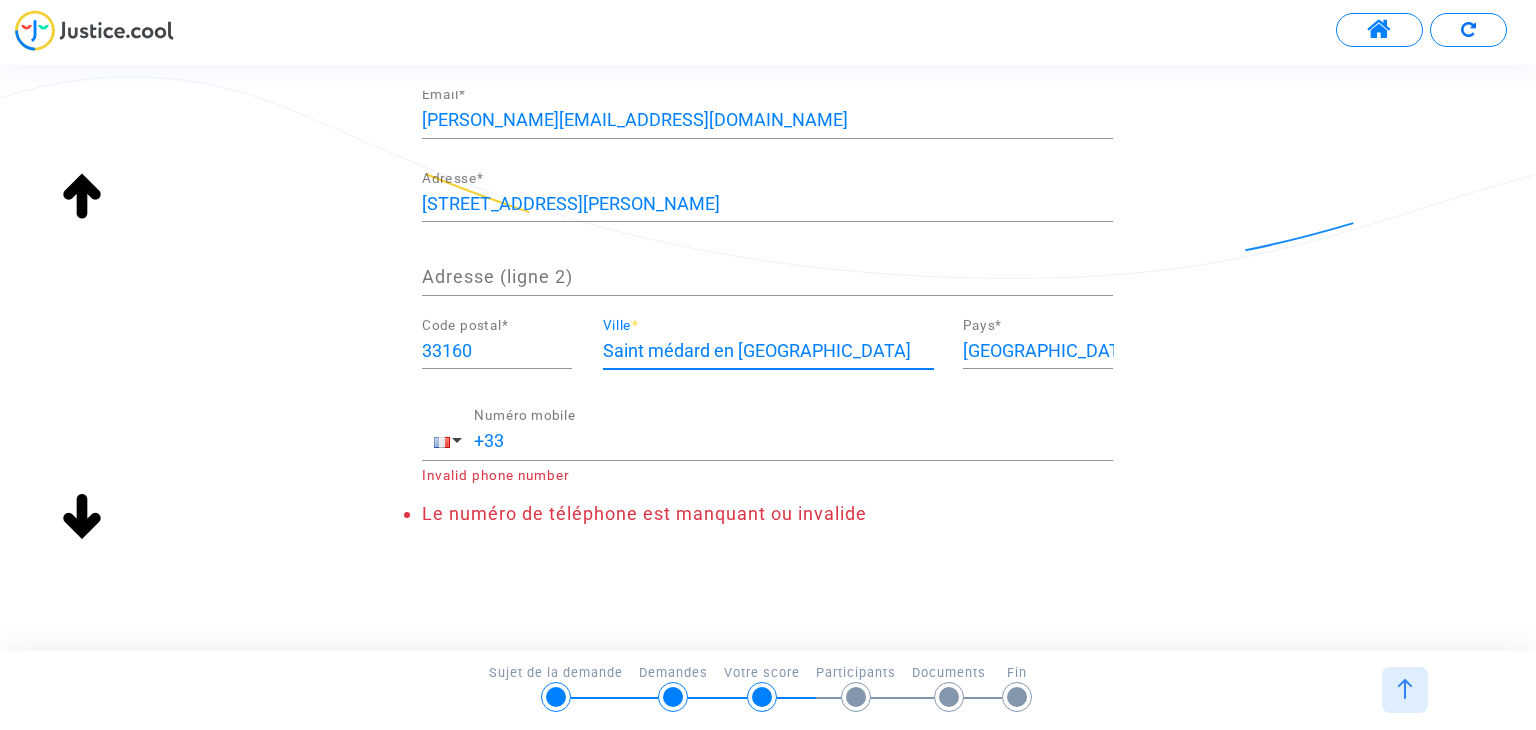 scroll, scrollTop: 401, scrollLeft: 0, axis: vertical 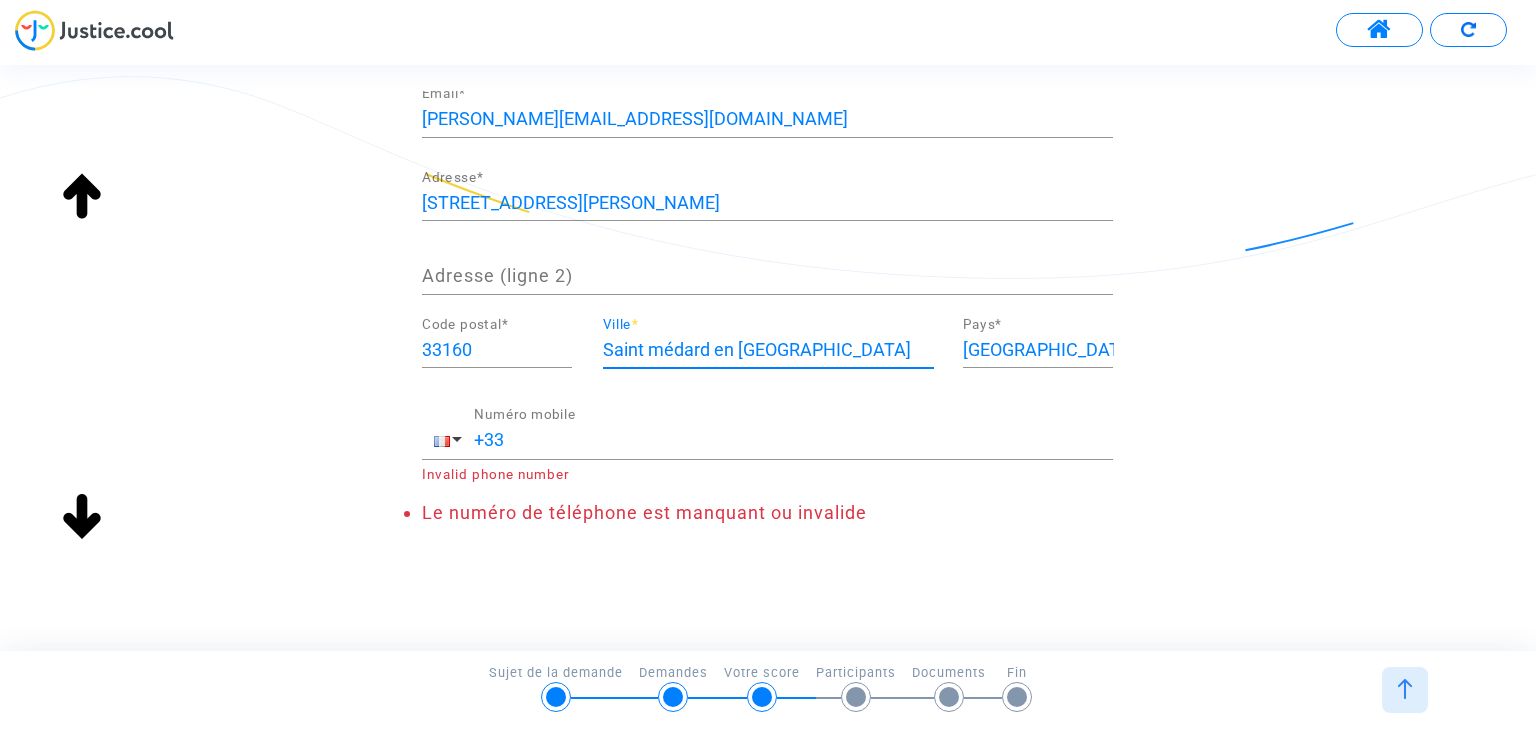 type on "Saint médard en [GEOGRAPHIC_DATA]" 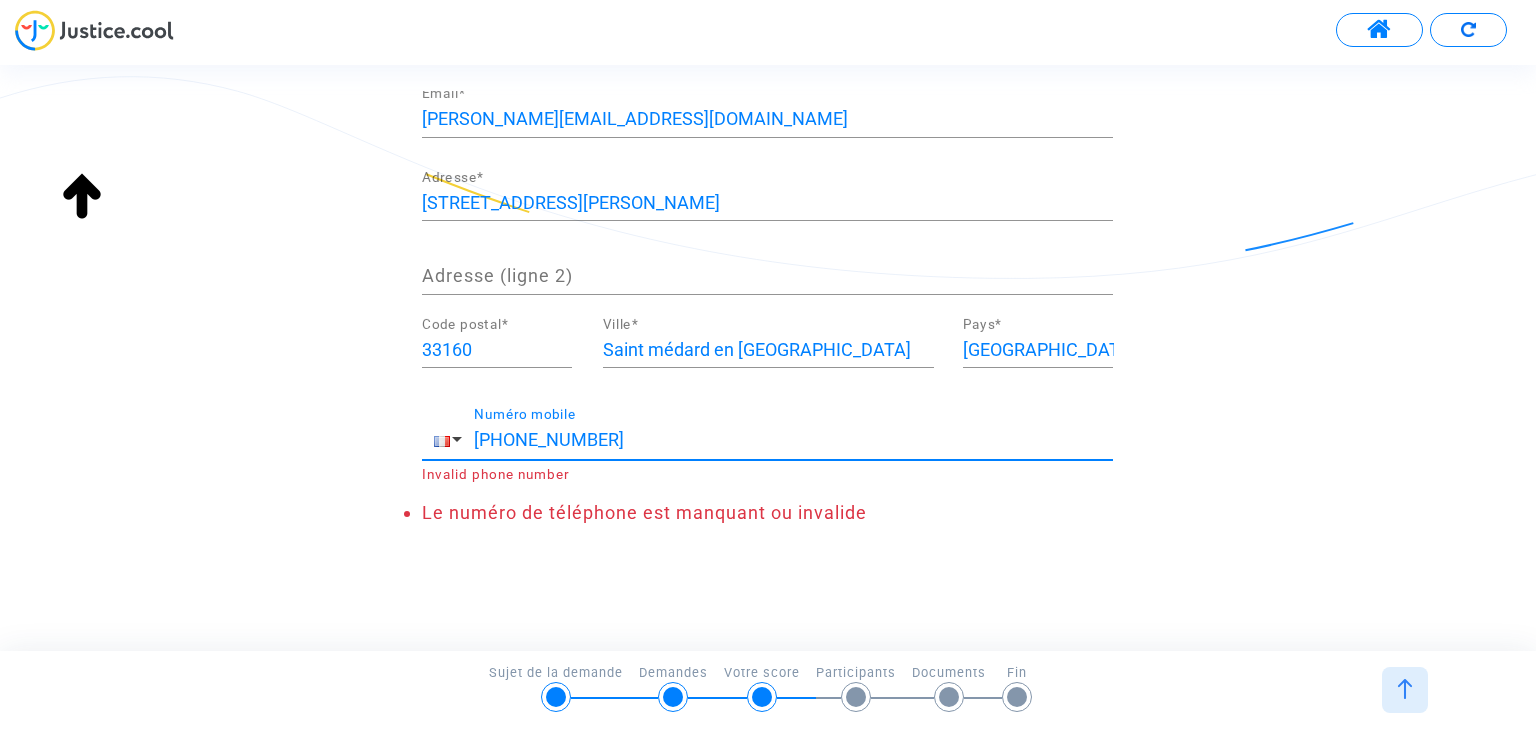 scroll, scrollTop: 359, scrollLeft: 0, axis: vertical 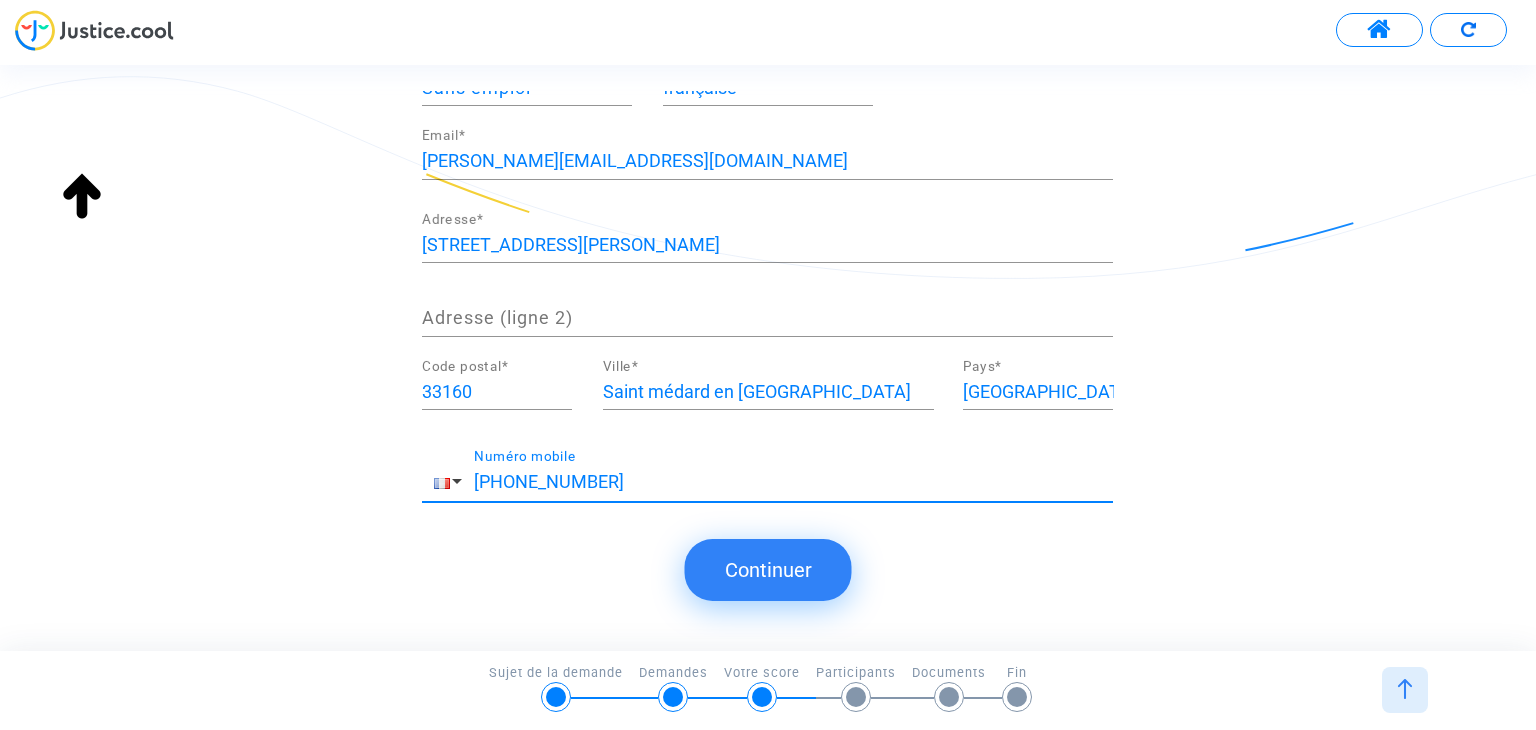 type on "[PHONE_NUMBER]" 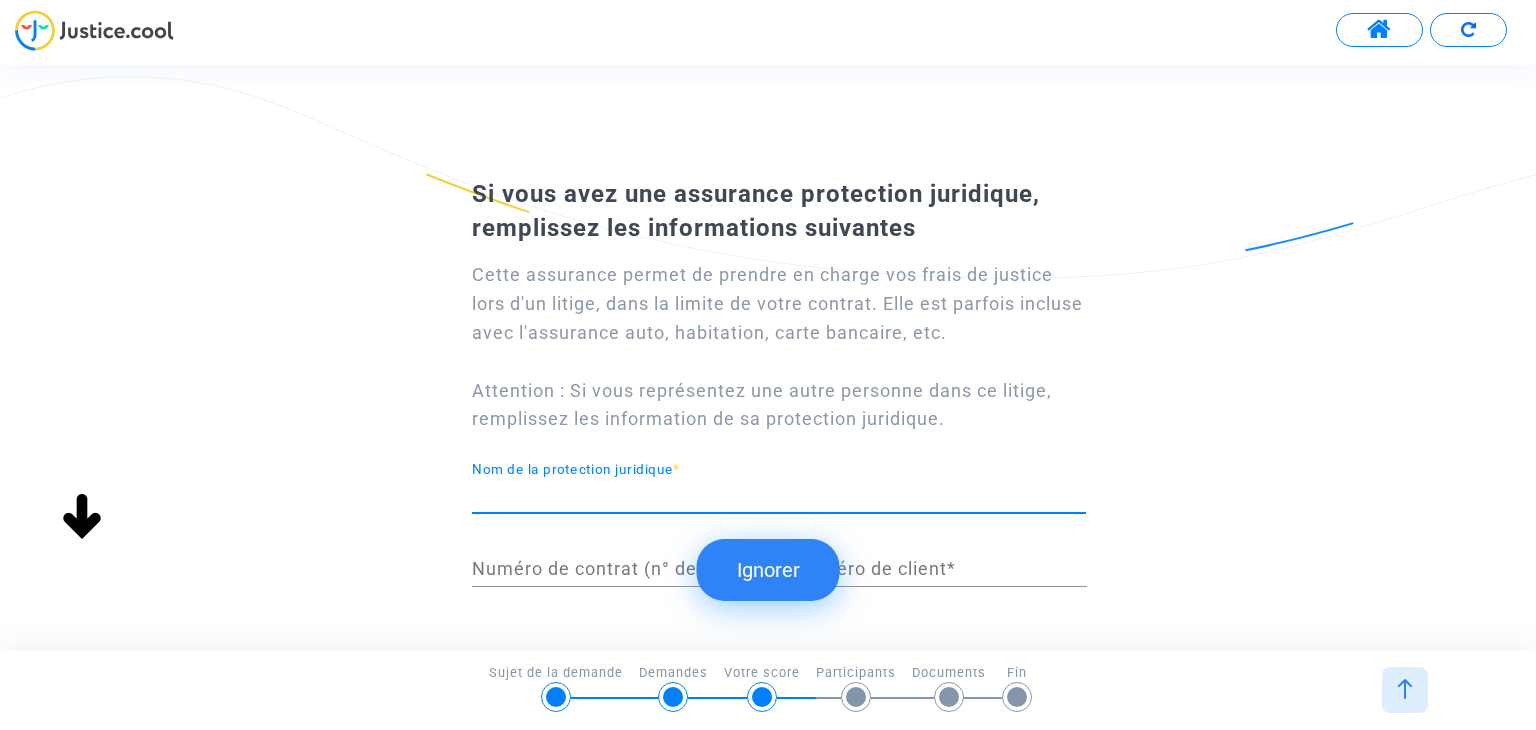 click on "Nom de la protection juridique  *" at bounding box center [779, 495] 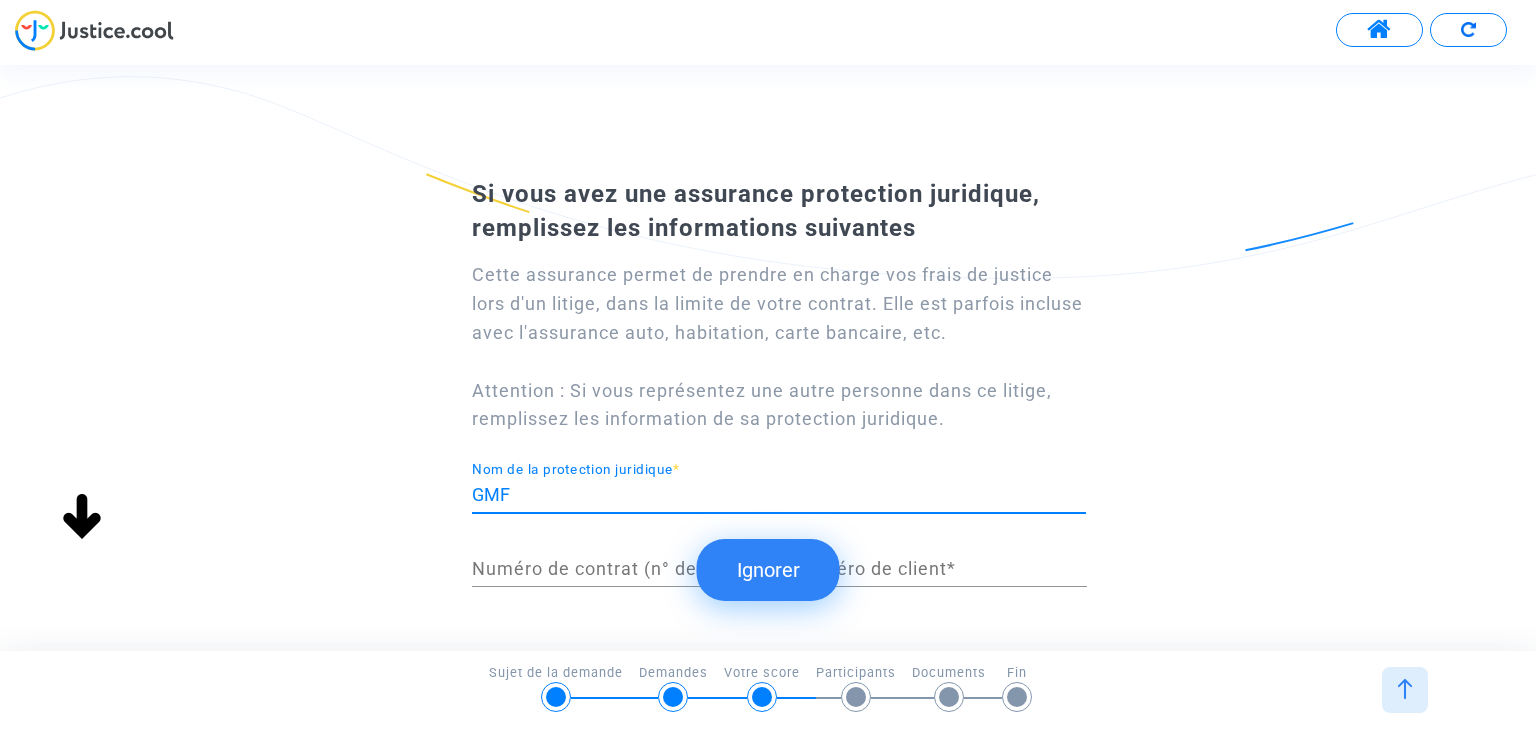 scroll, scrollTop: 316, scrollLeft: 0, axis: vertical 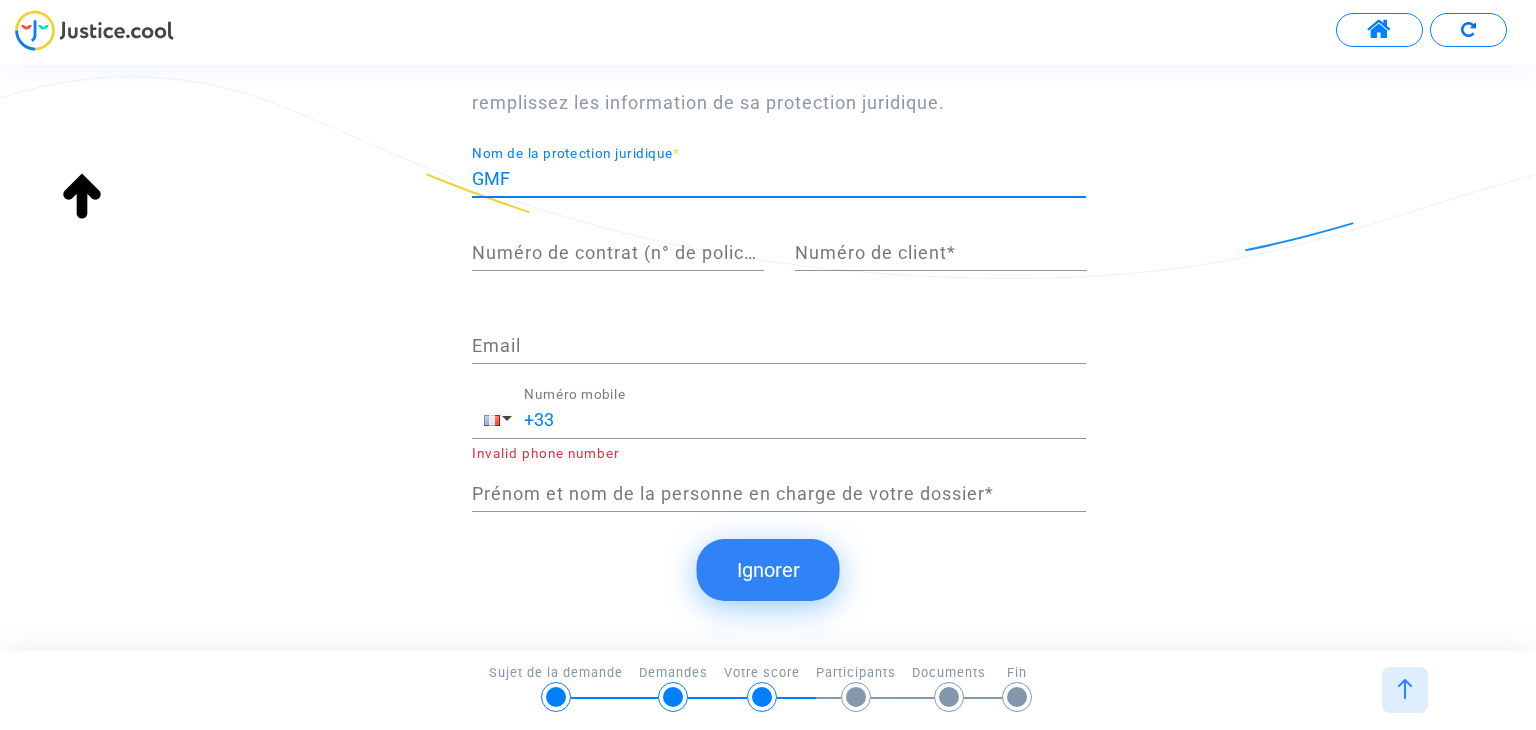 type on "GMF" 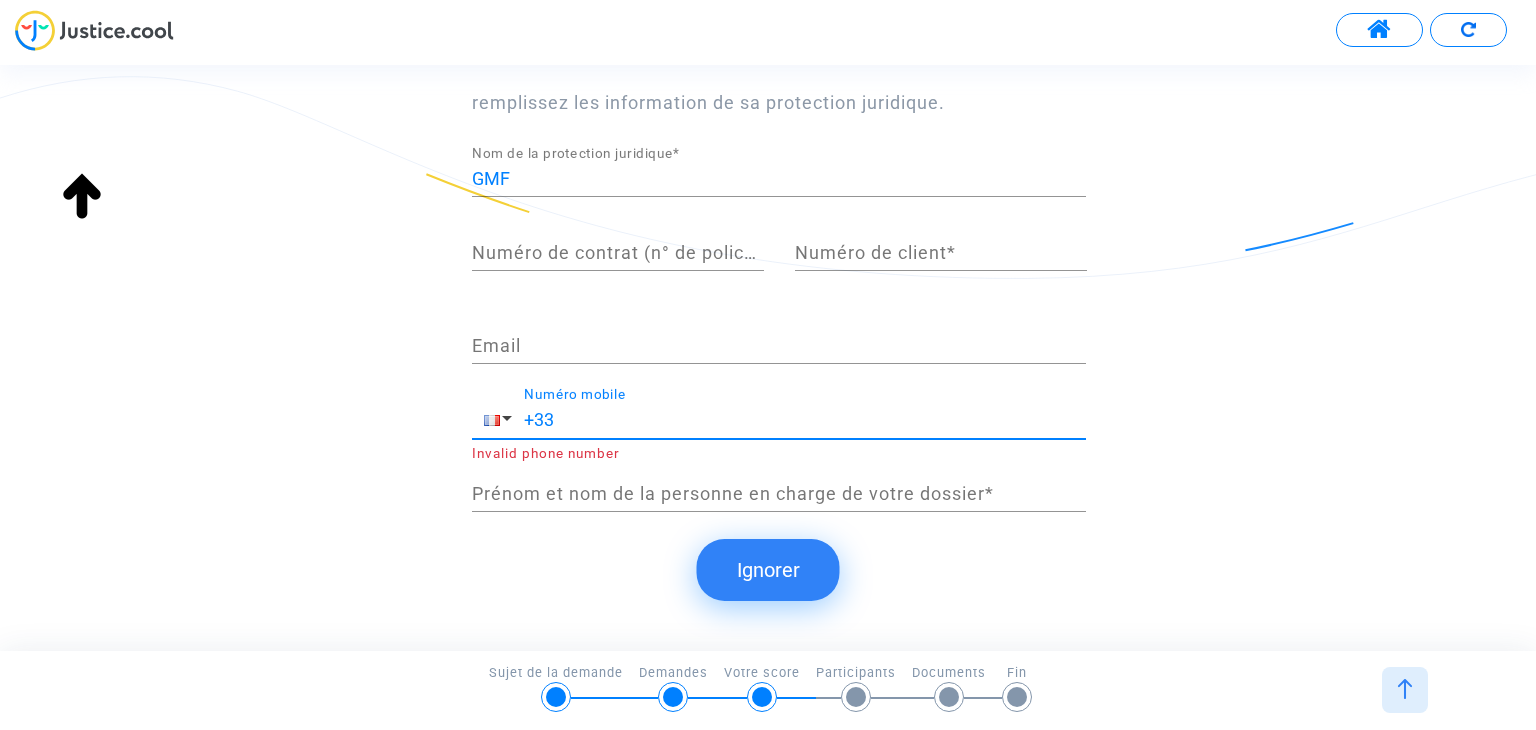 click on "+33" at bounding box center (805, 420) 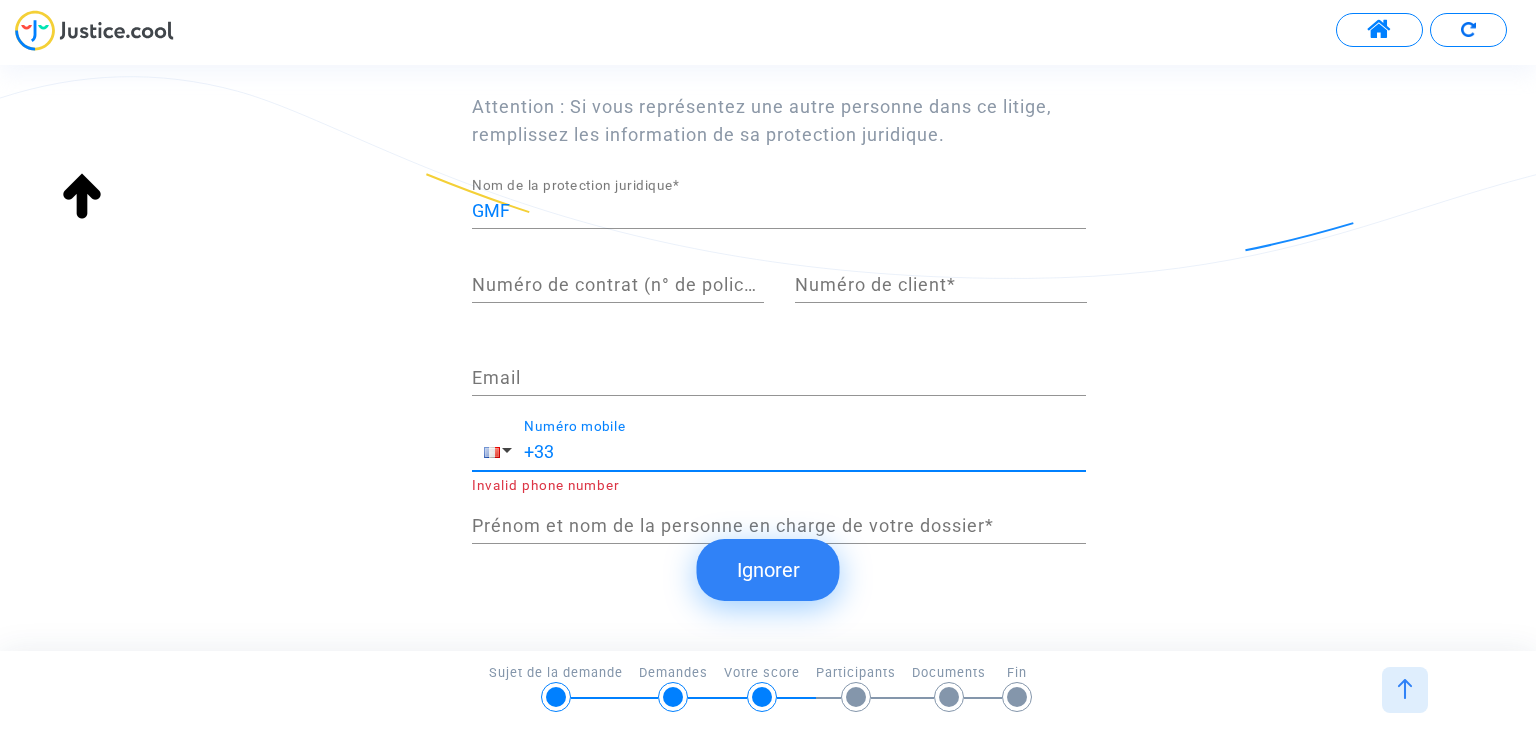 scroll, scrollTop: 316, scrollLeft: 0, axis: vertical 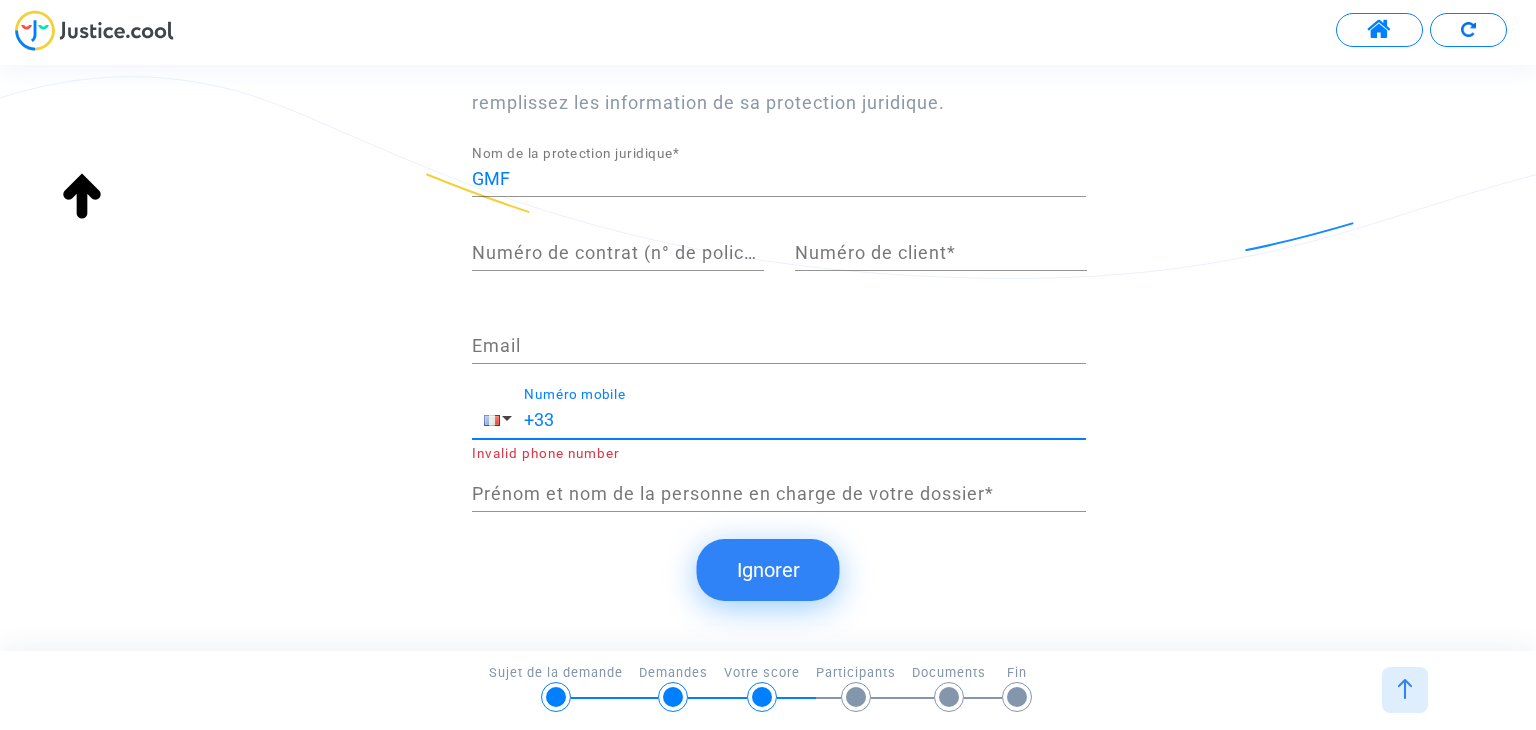 click on "Numéro de client  *" at bounding box center (941, 253) 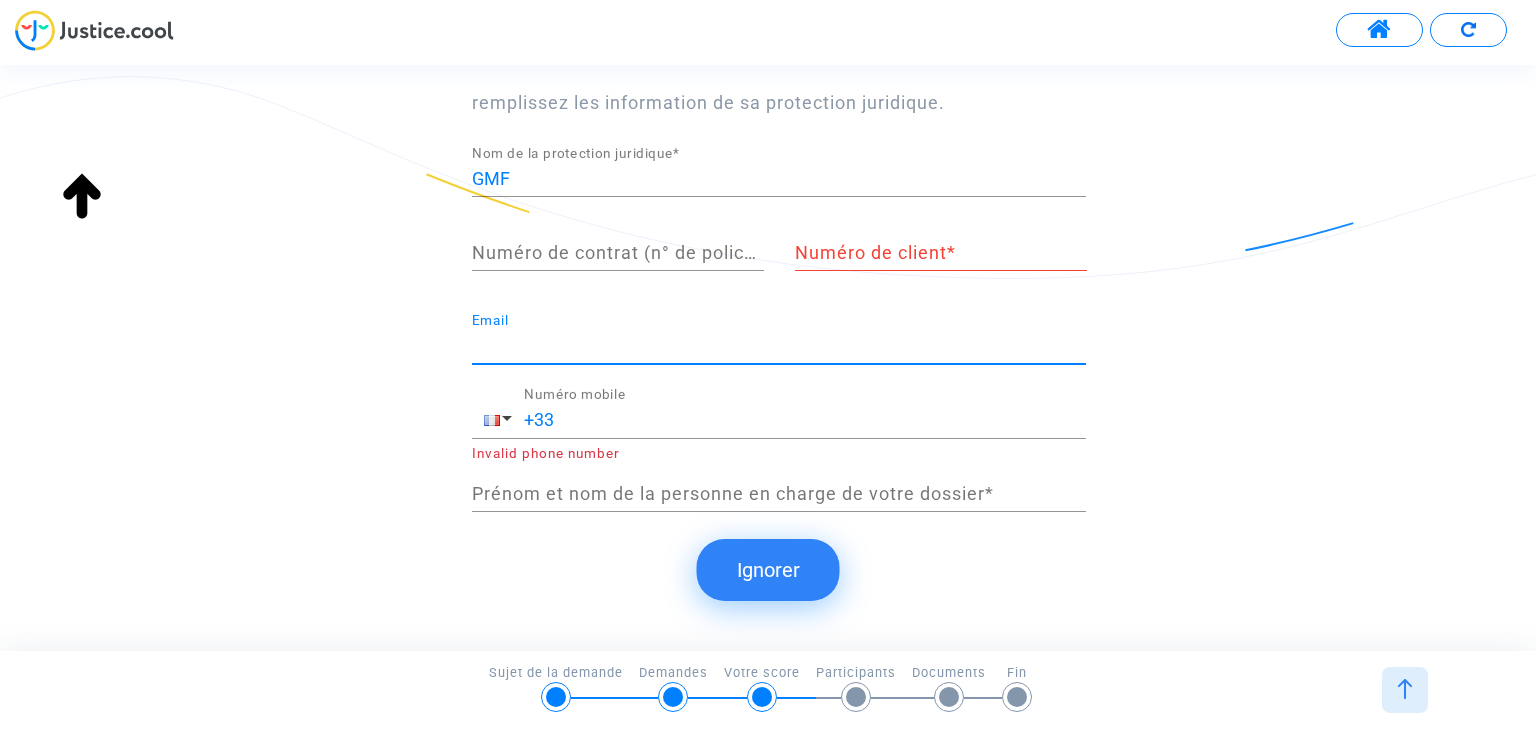 click on "Email" at bounding box center [779, 346] 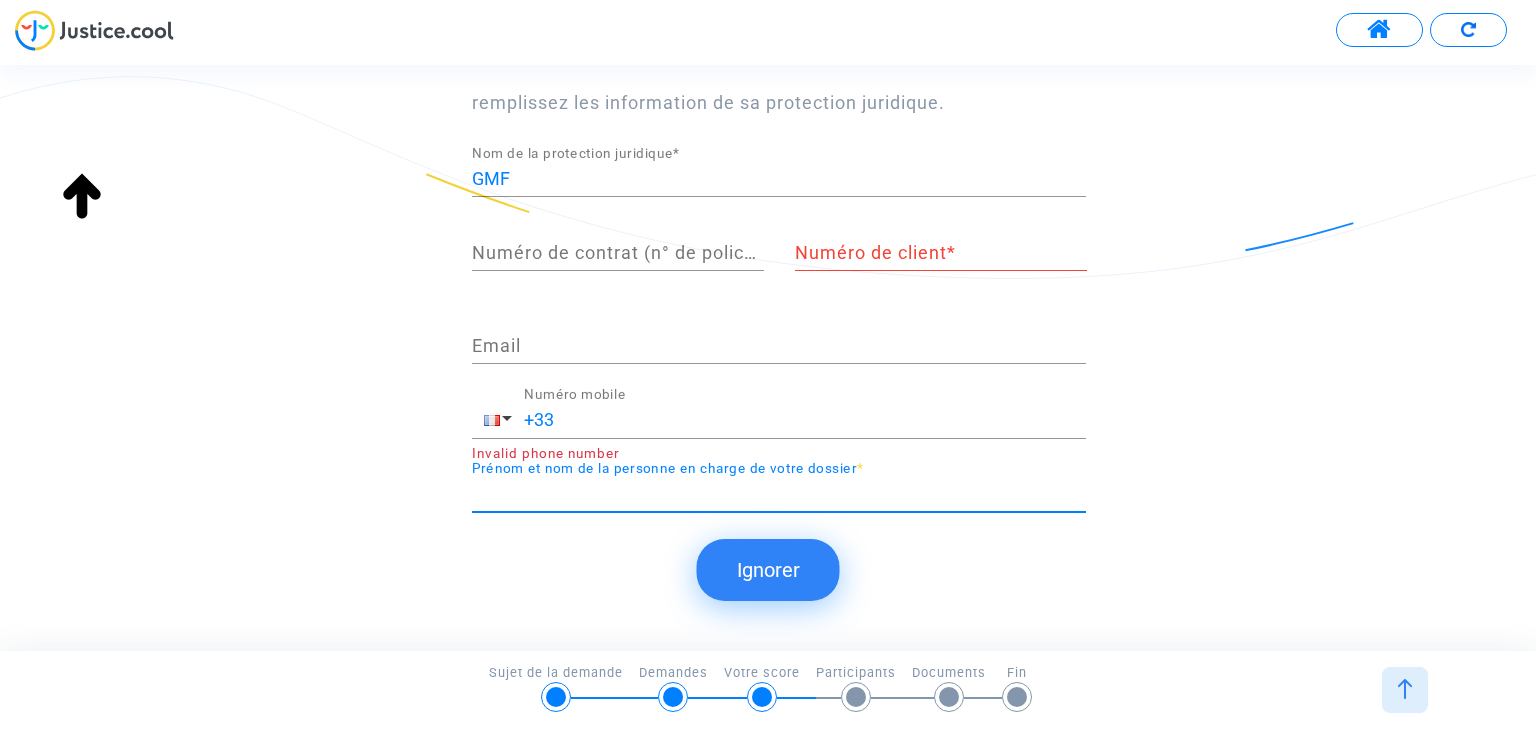 click on "Prénom et nom de la personne en charge de votre dossier  *" at bounding box center [779, 494] 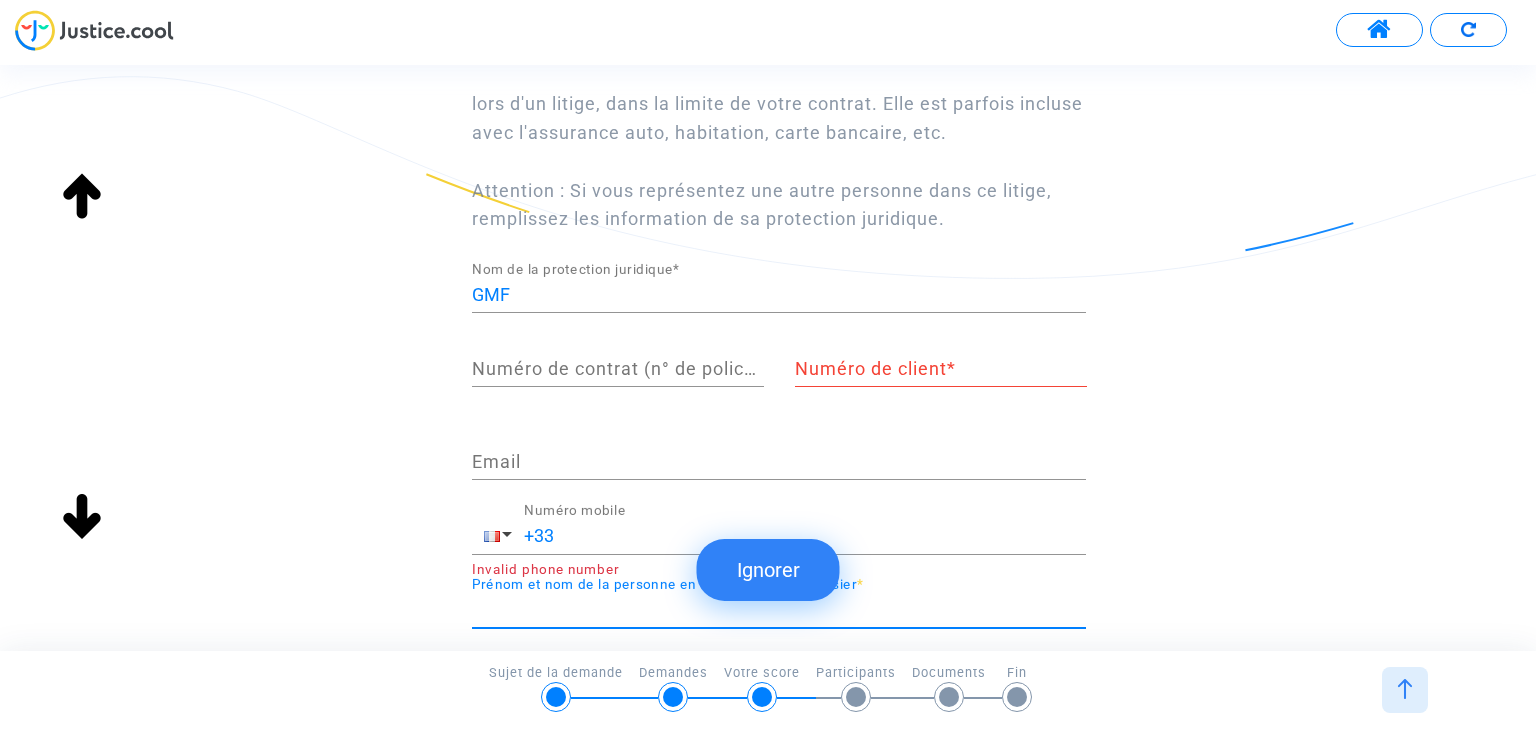 scroll, scrollTop: 300, scrollLeft: 0, axis: vertical 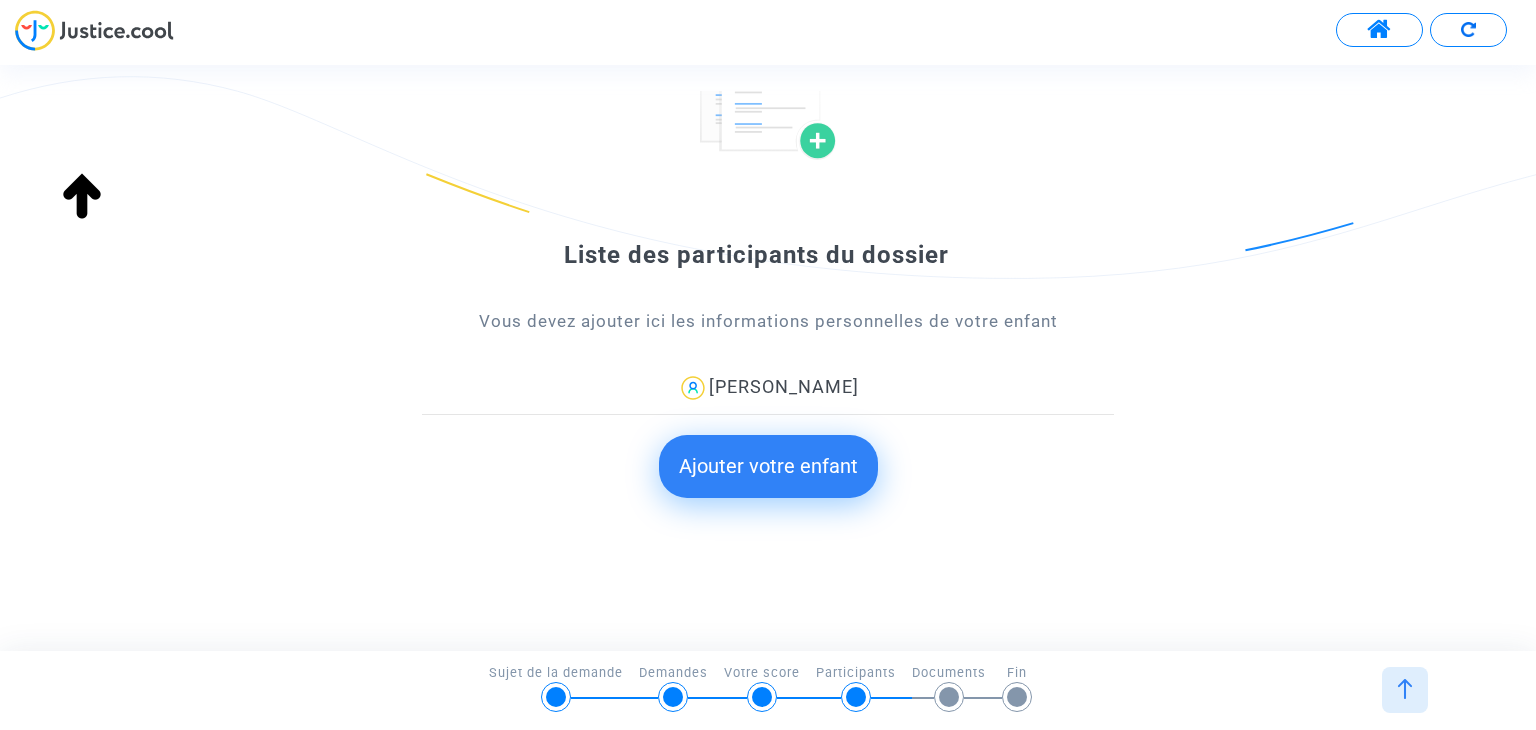 click on "Ajouter votre enfant" 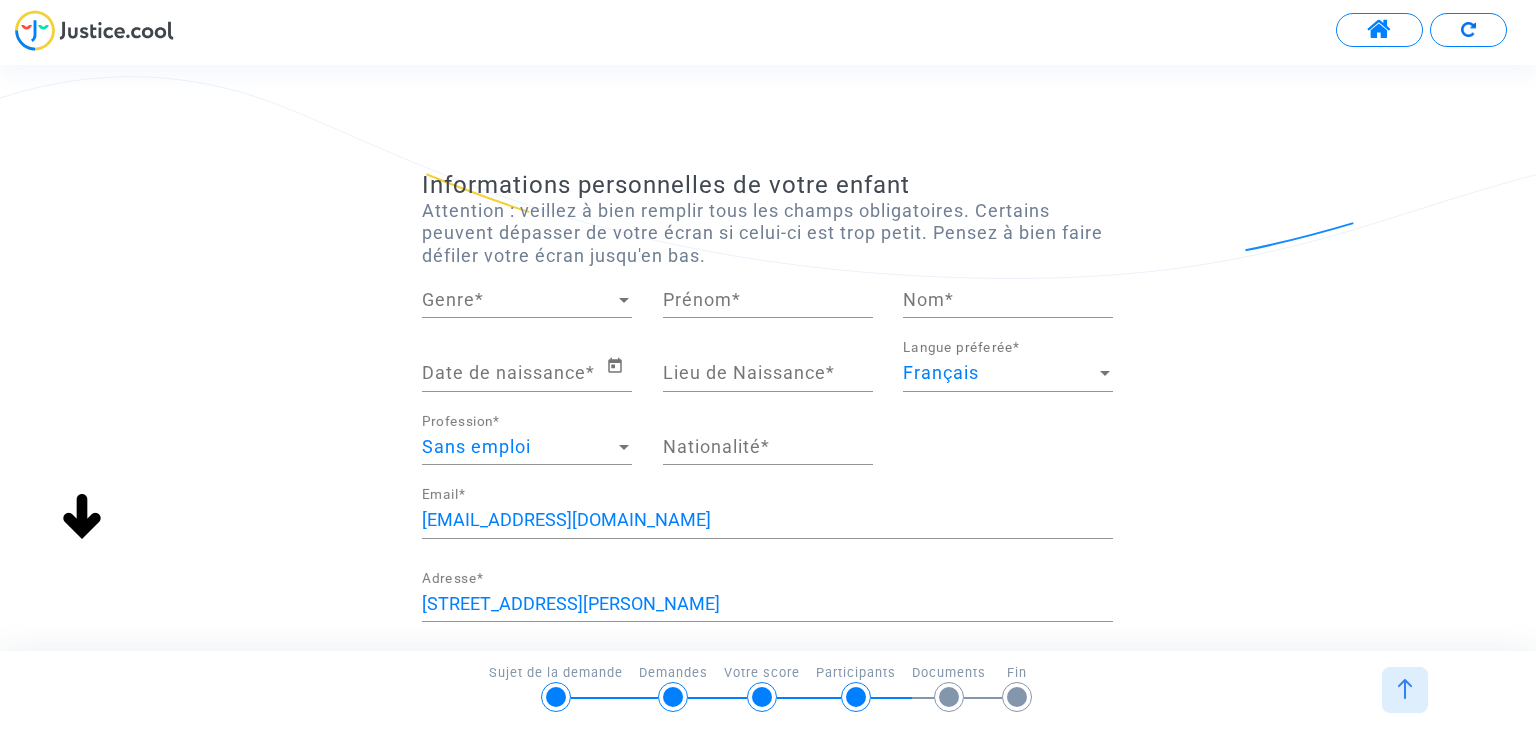 scroll, scrollTop: 0, scrollLeft: 0, axis: both 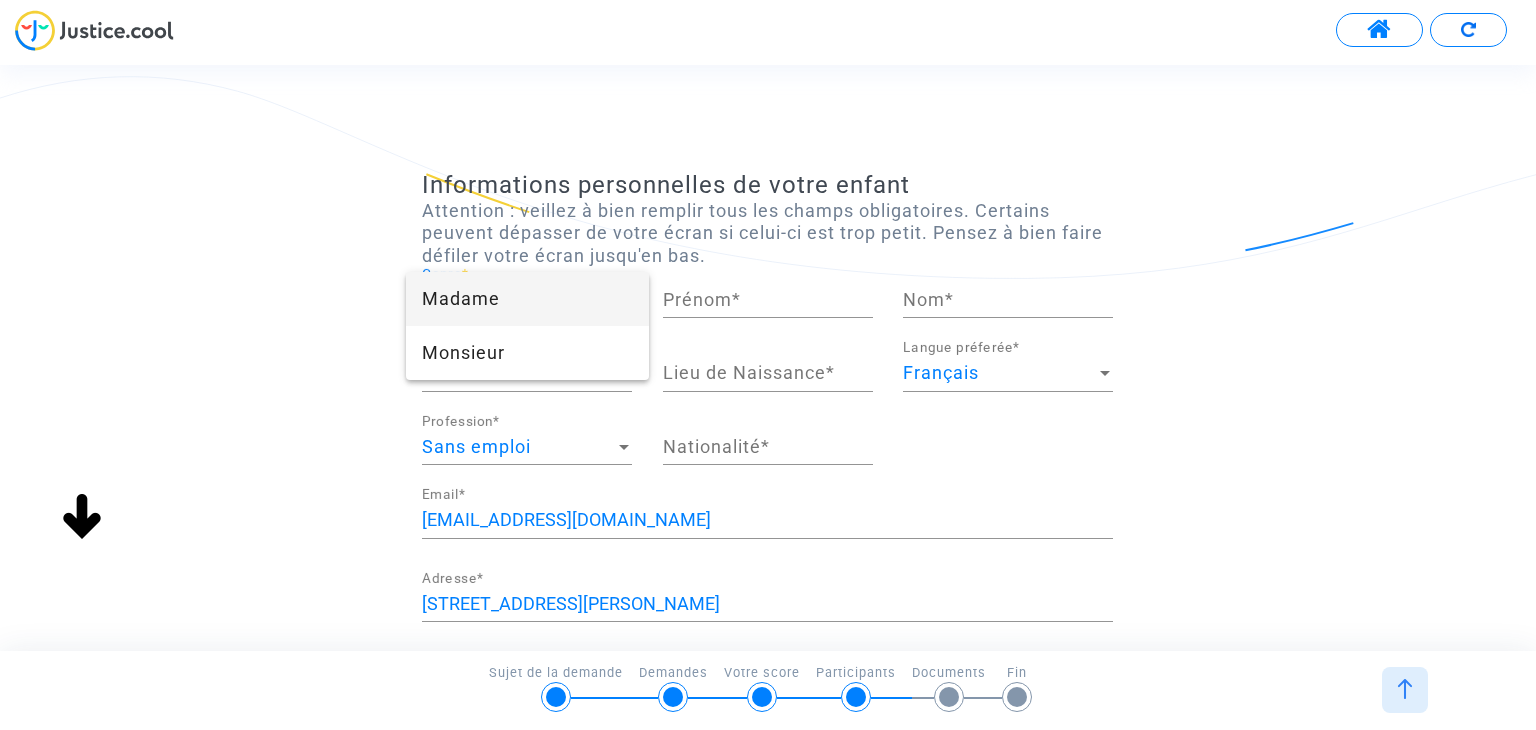 click on "Madame" at bounding box center [527, 299] 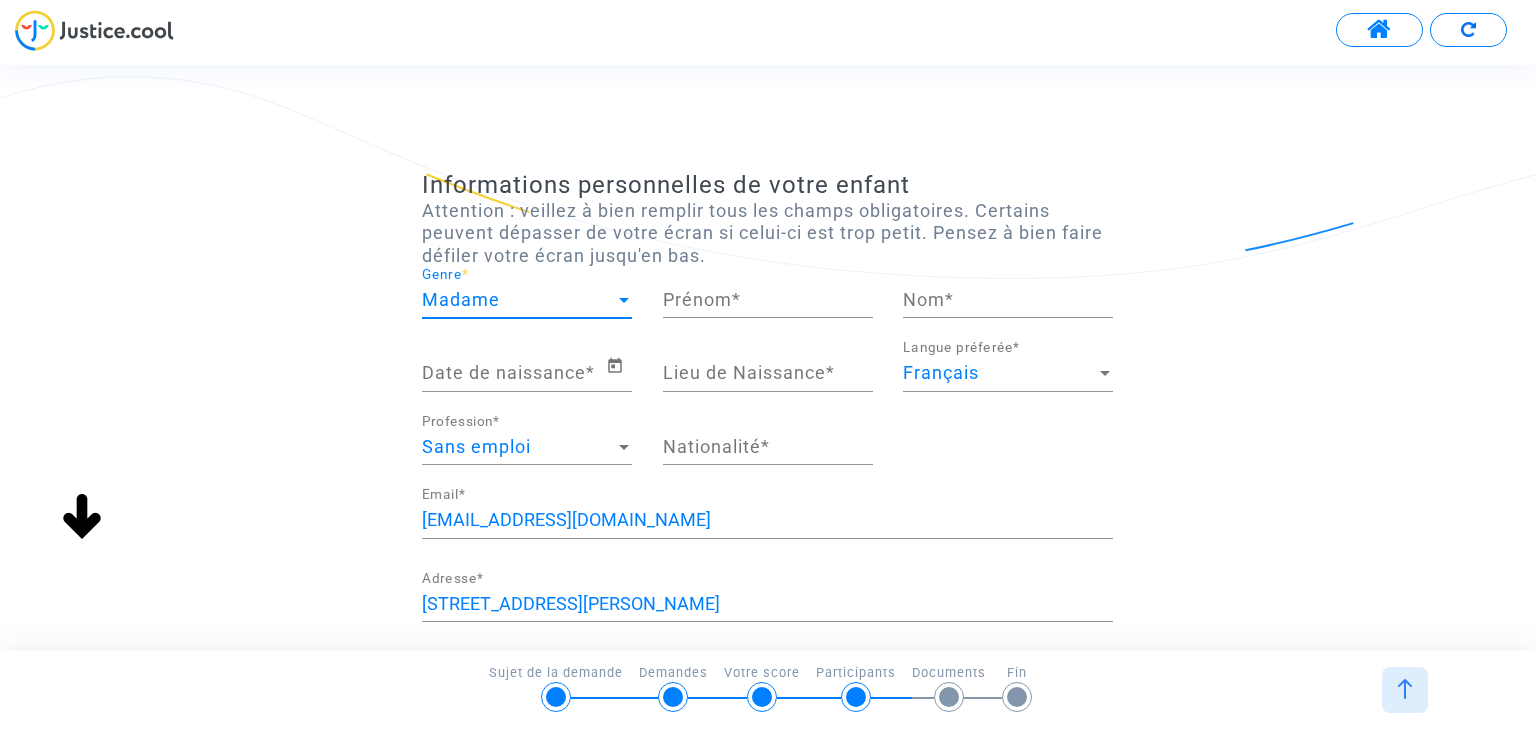 click on "Prénom  *" at bounding box center [768, 300] 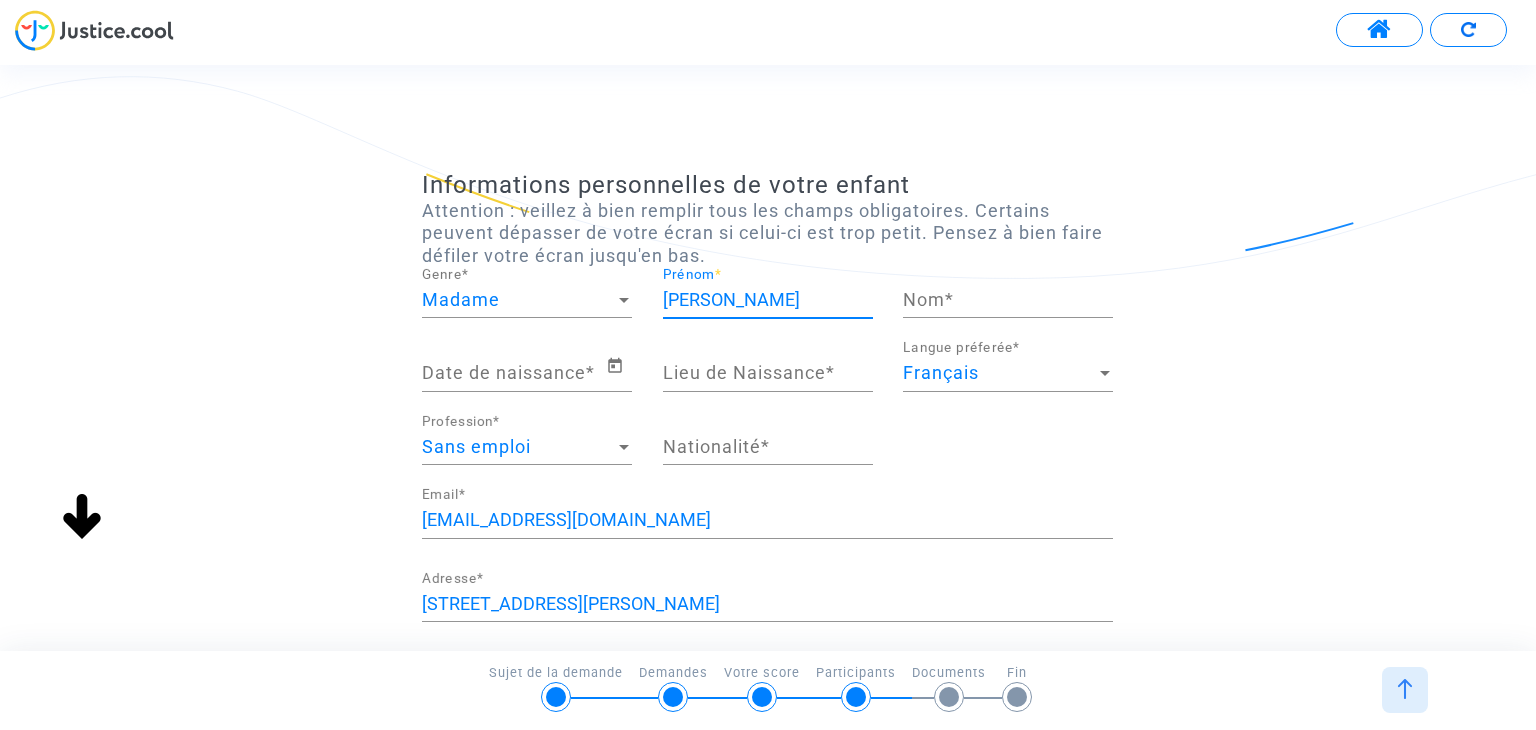 type on "[PERSON_NAME]" 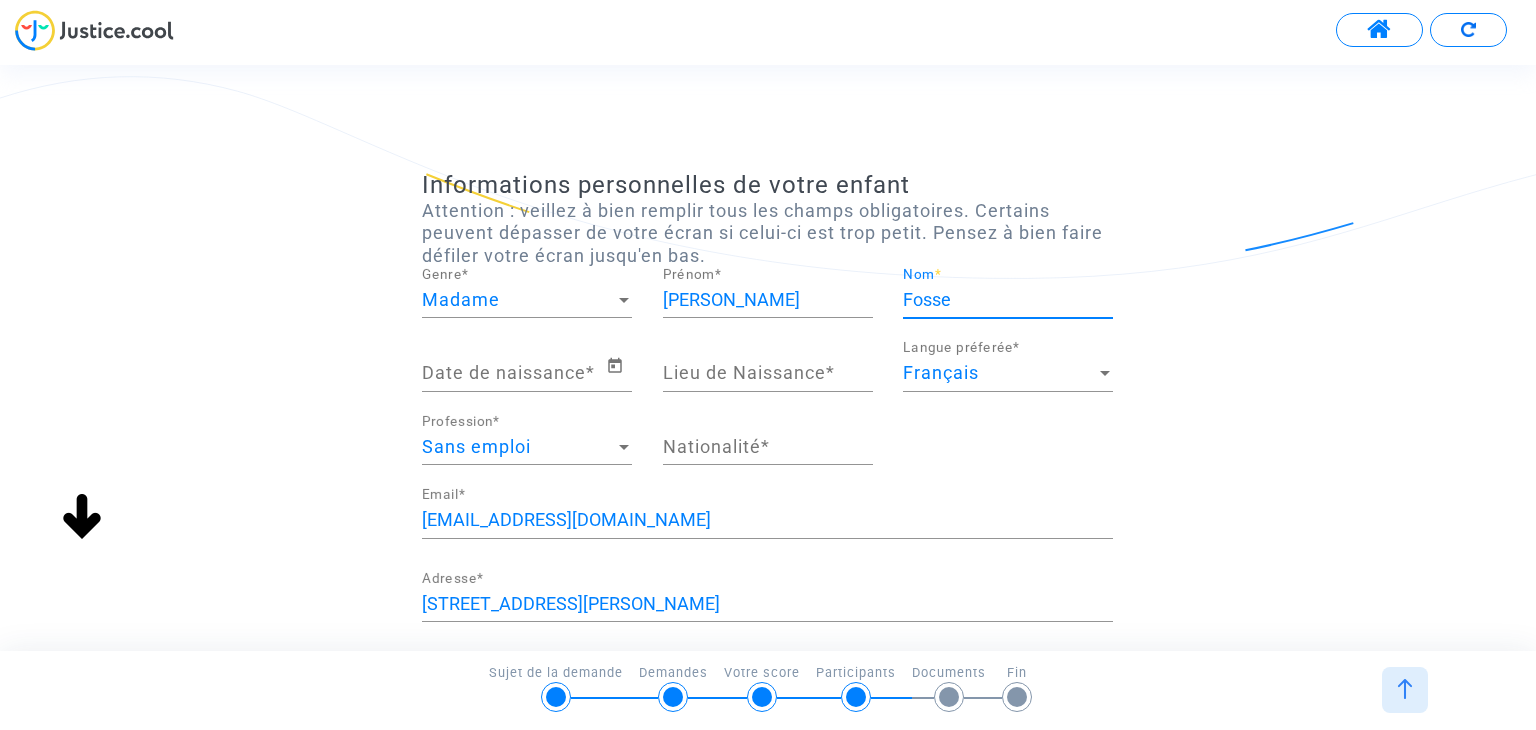 type on "Fosse" 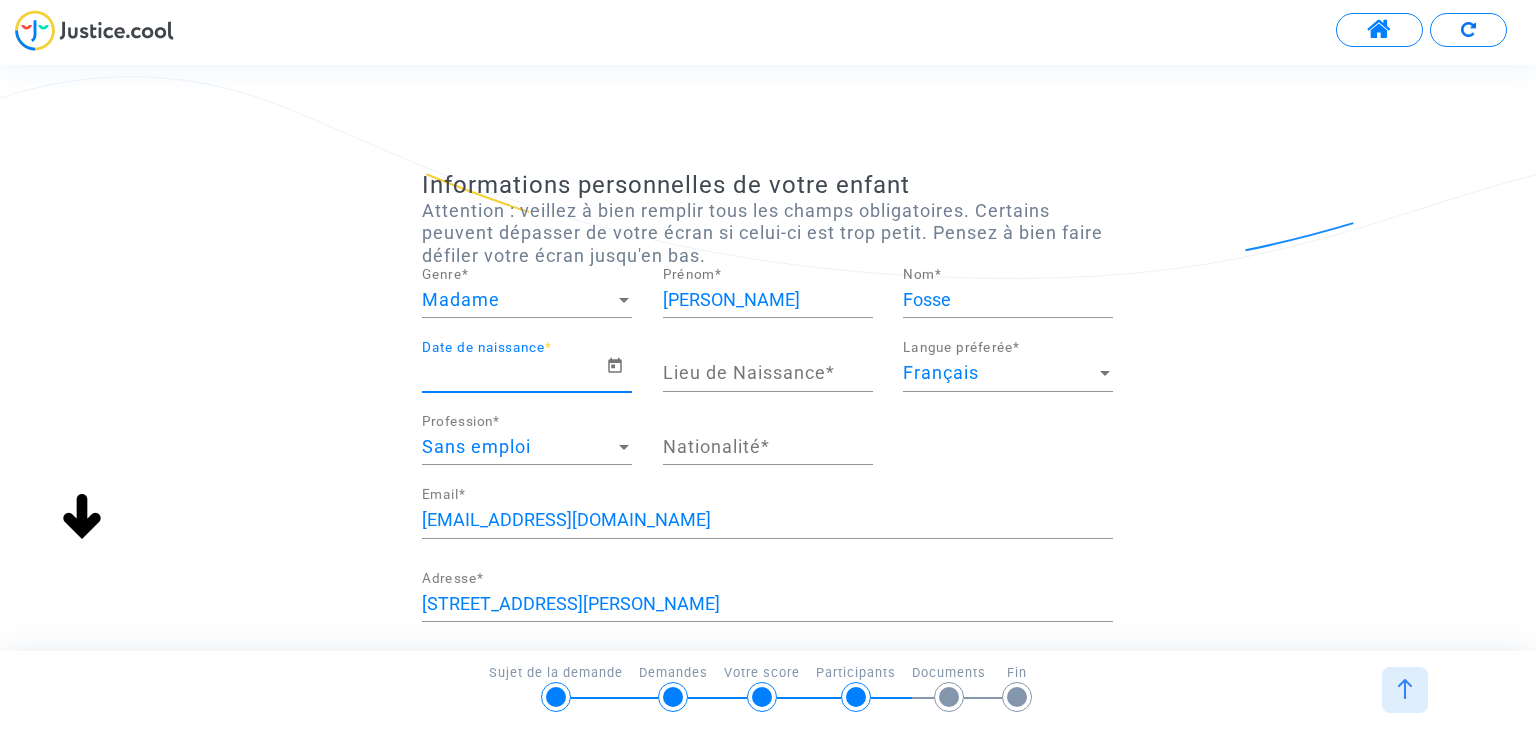 click on "Lieu de Naissance  *" at bounding box center (768, 373) 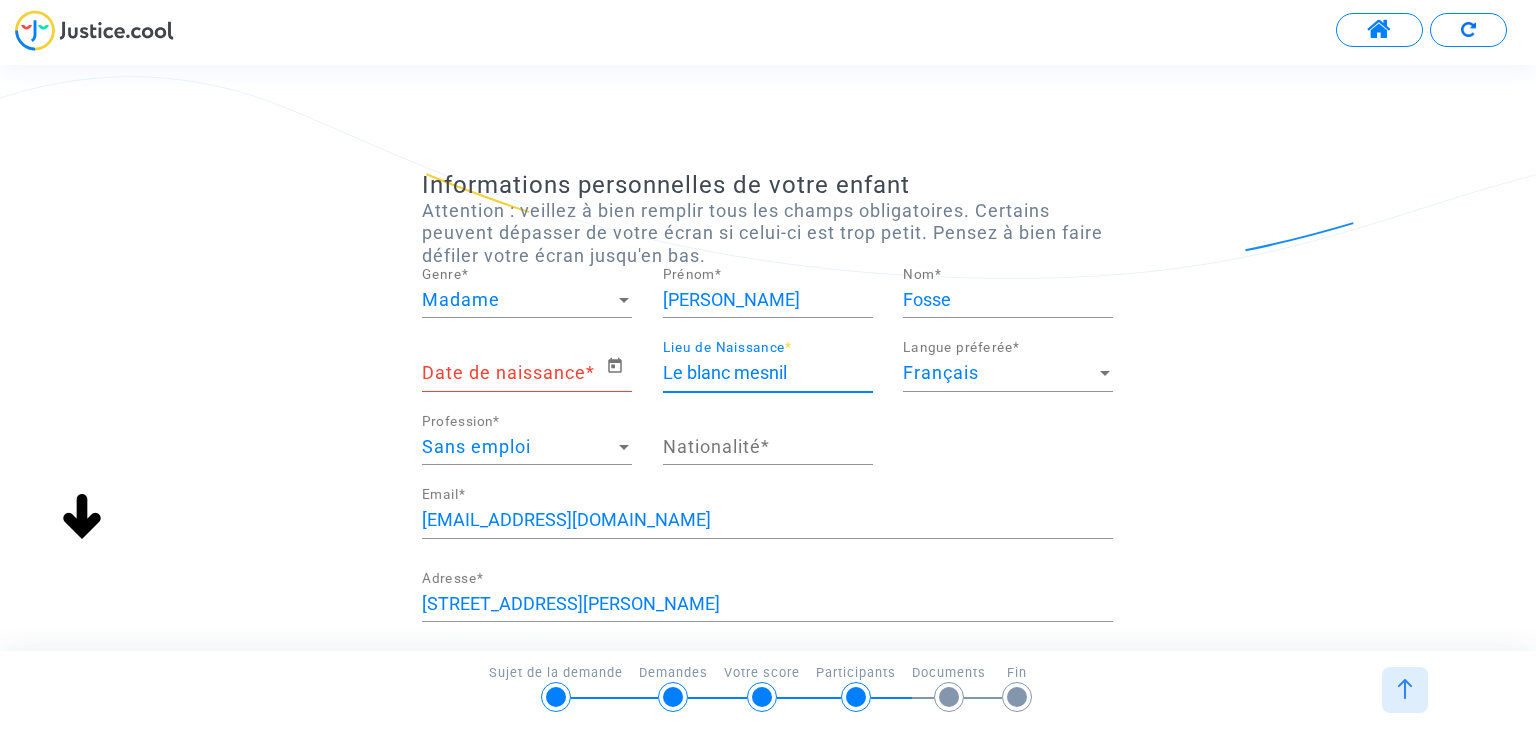 type on "Le blanc mesnil" 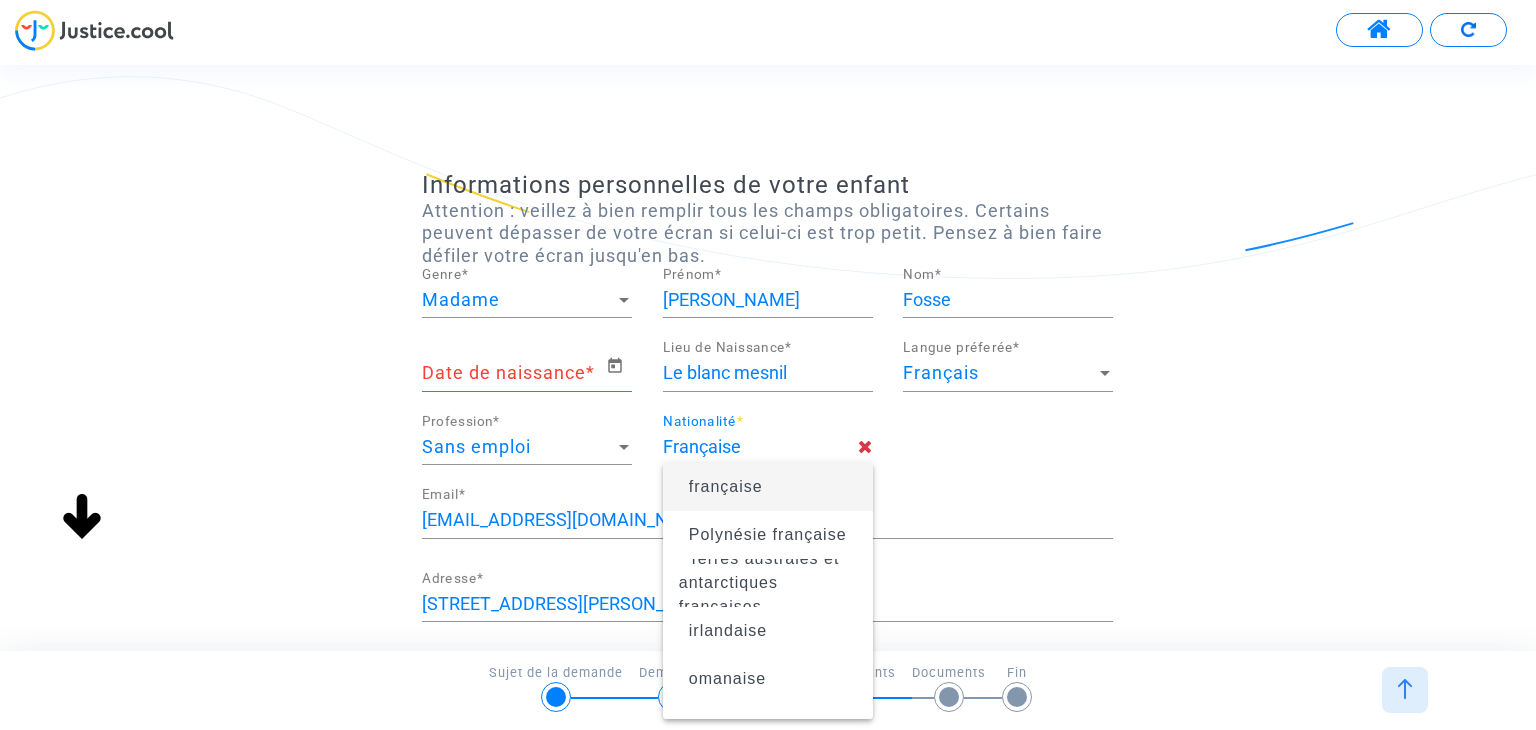 click on "française" at bounding box center [768, 487] 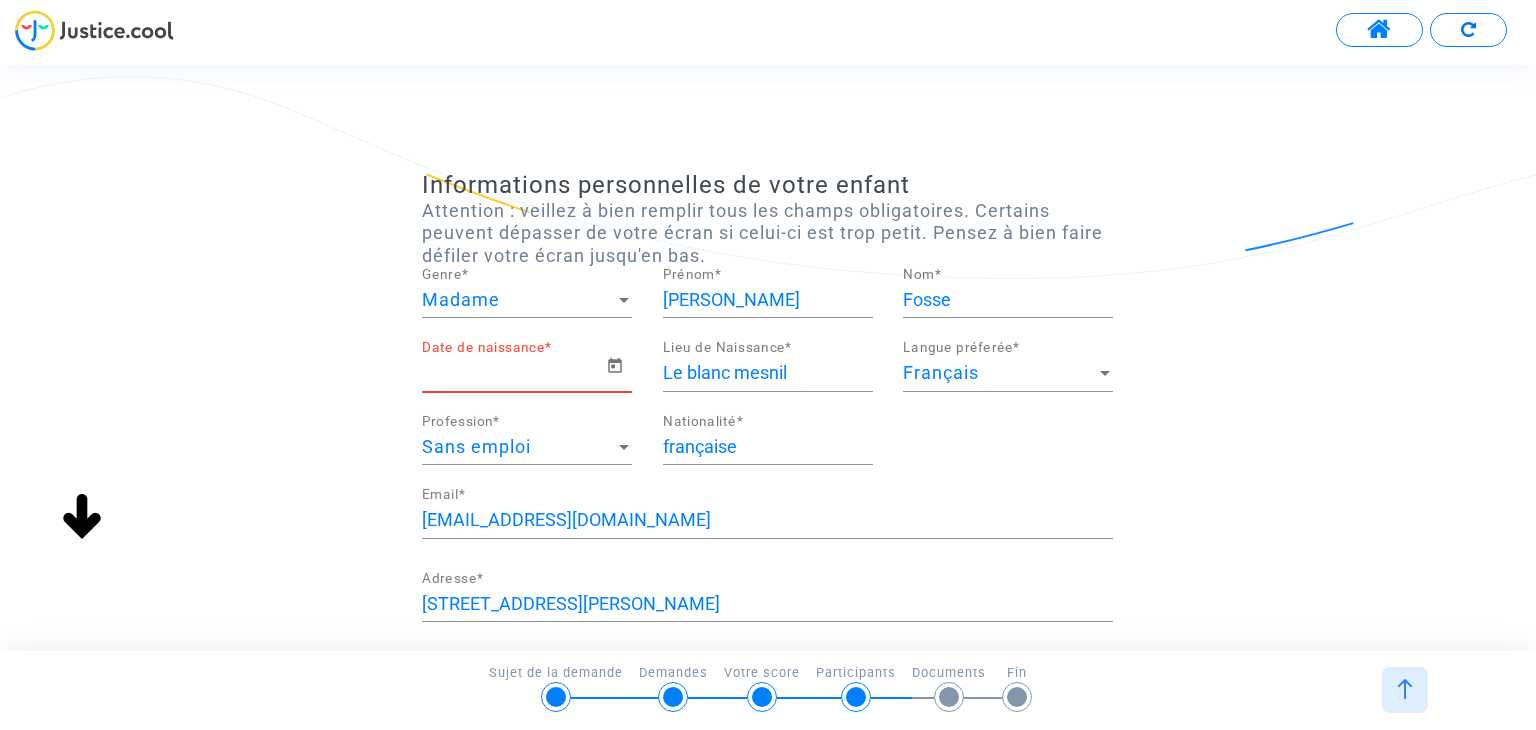 click on "Date de naissance  *" at bounding box center (513, 373) 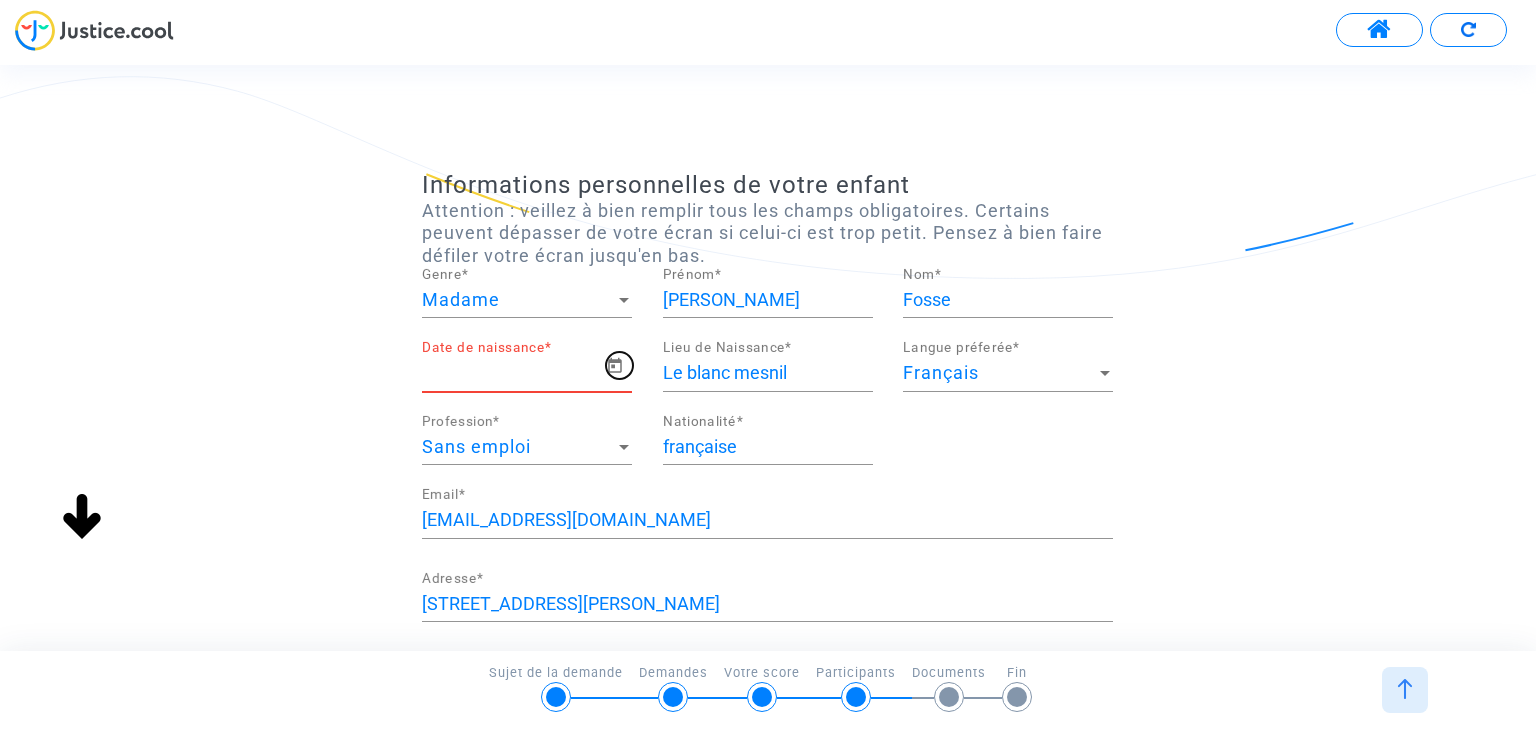 click 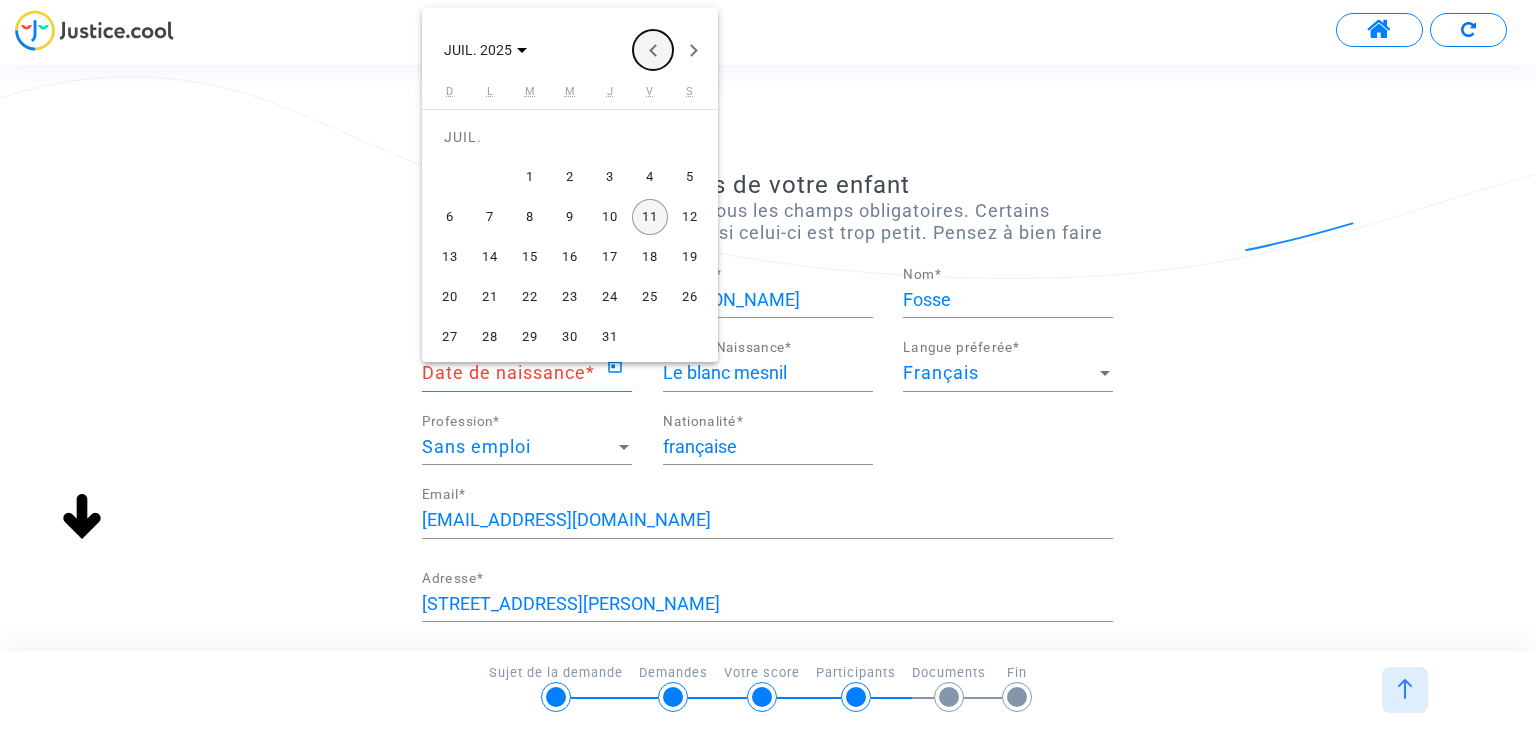 click at bounding box center (653, 50) 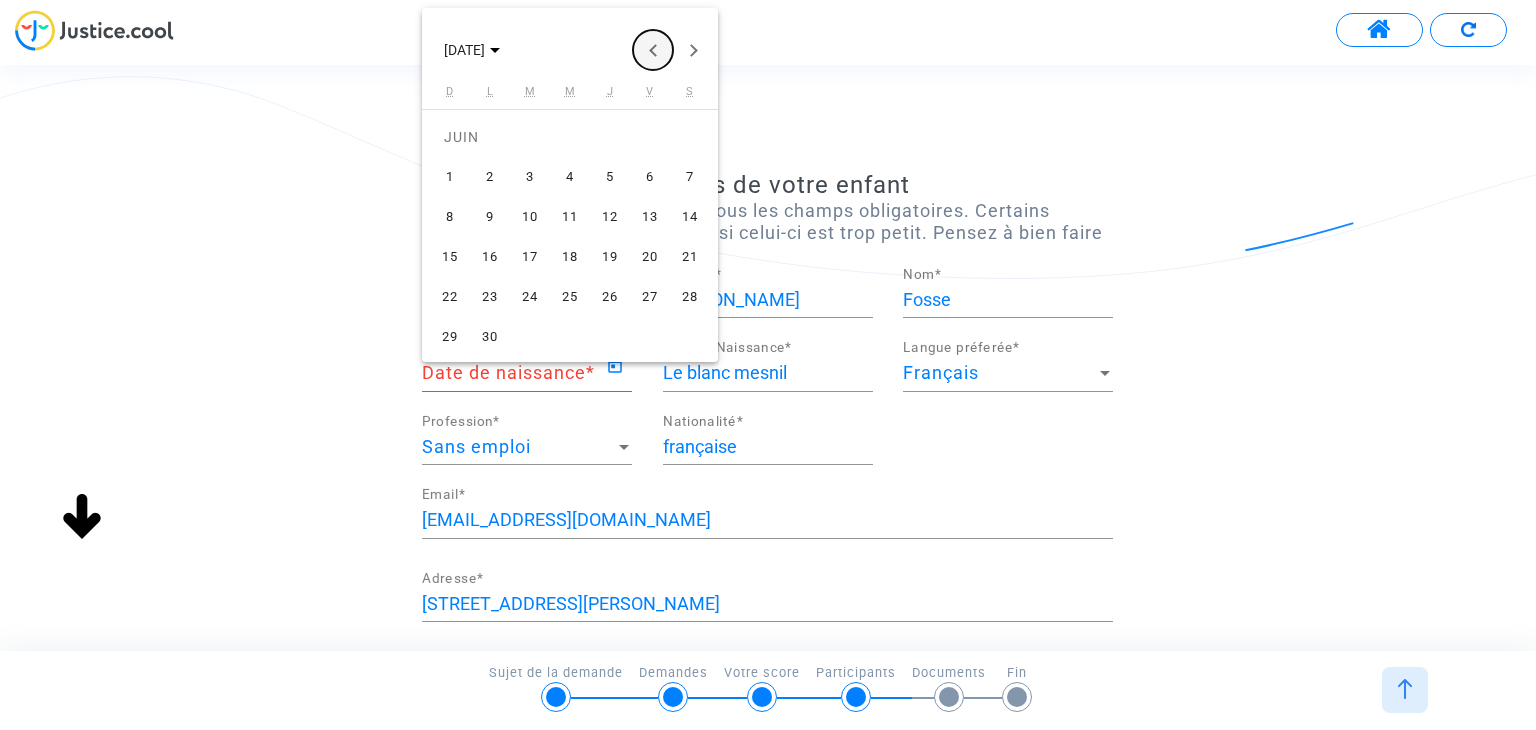 click at bounding box center [653, 50] 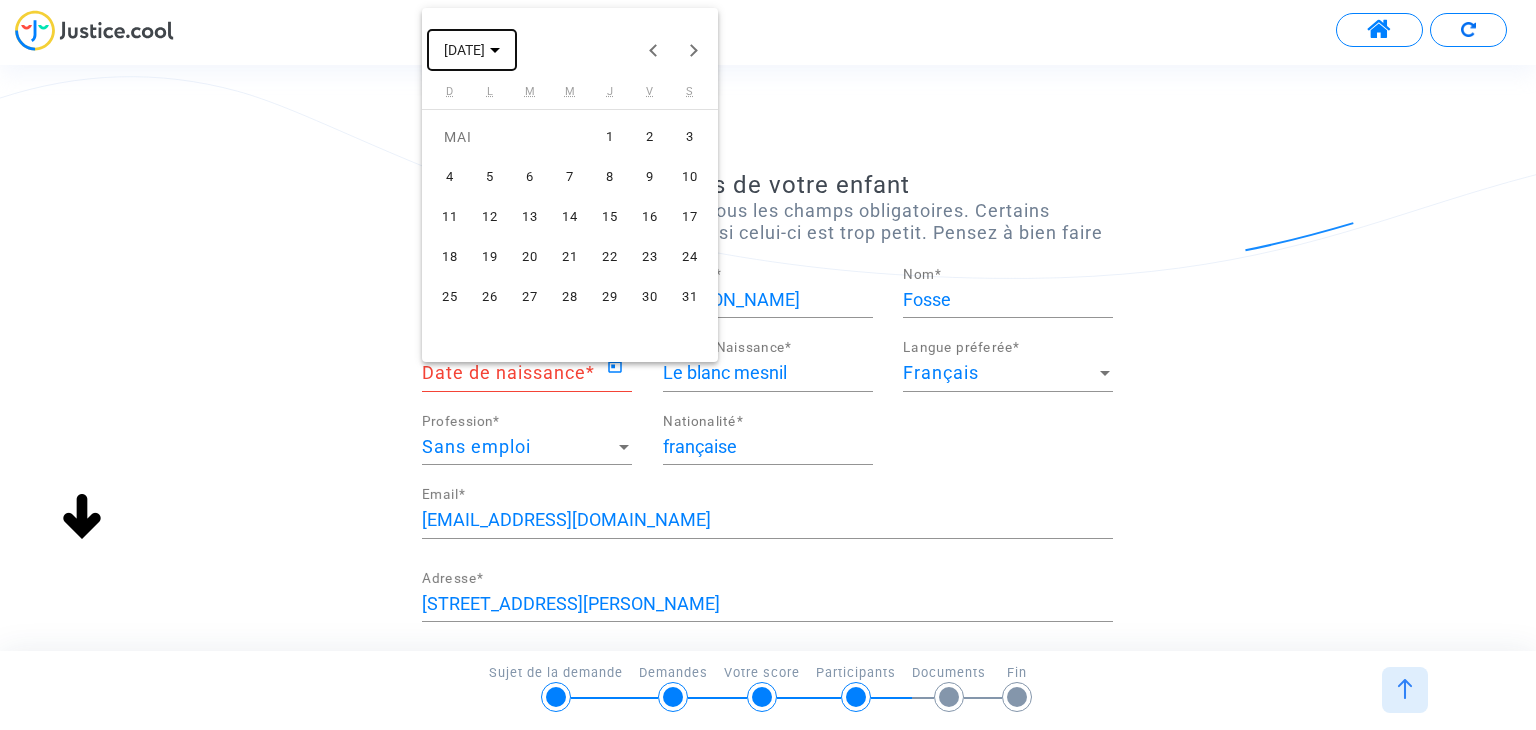 click on "[DATE]" at bounding box center [472, 50] 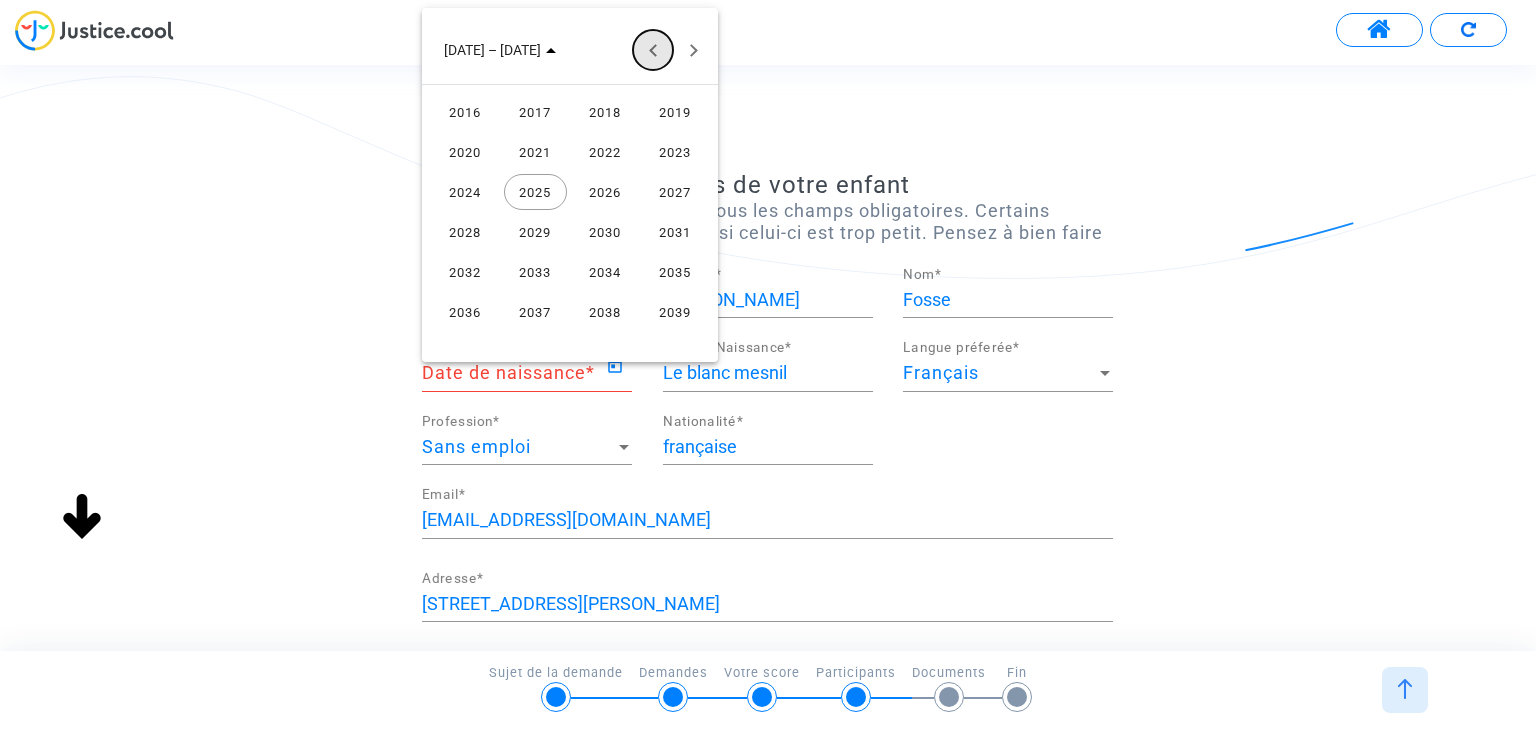 click at bounding box center (653, 50) 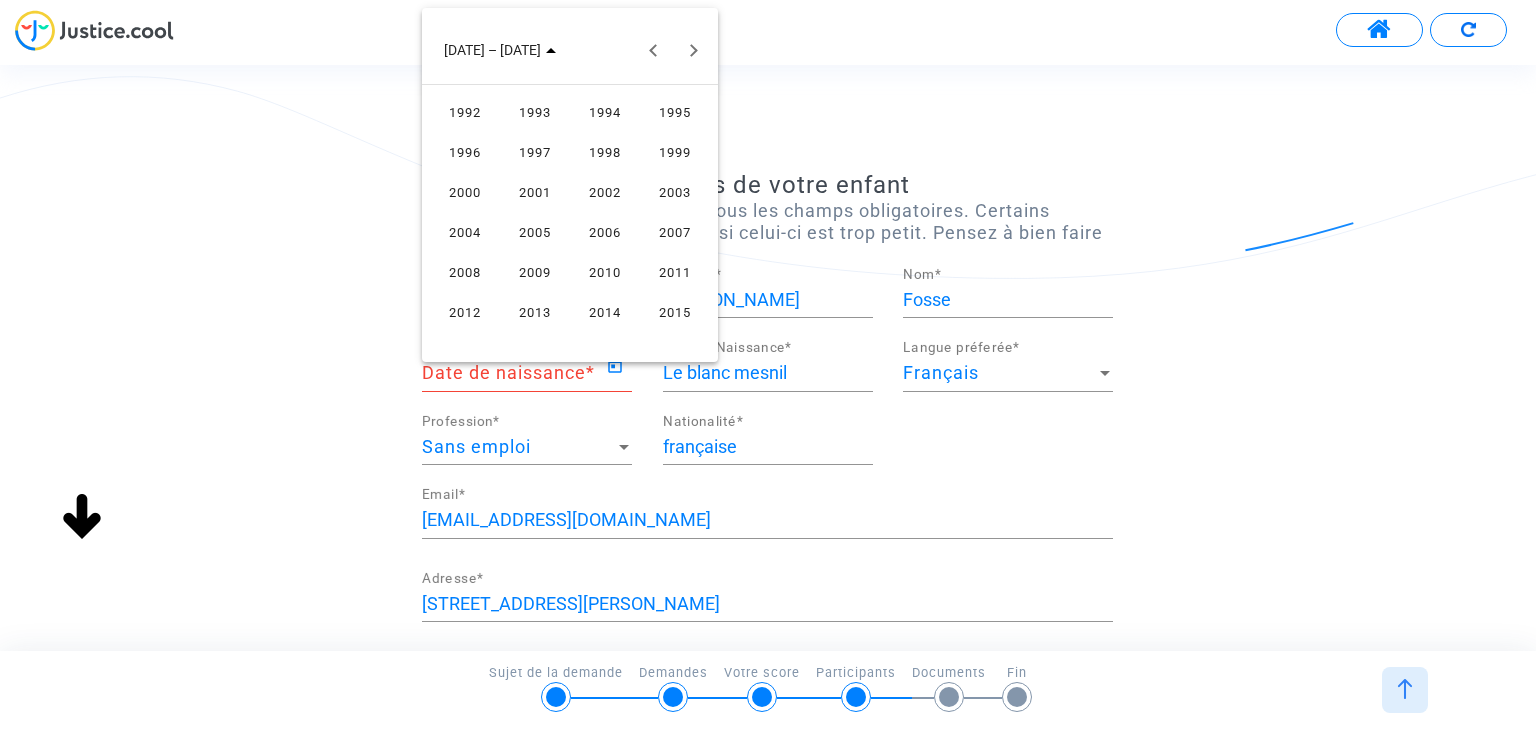 click on "2011" at bounding box center [675, 272] 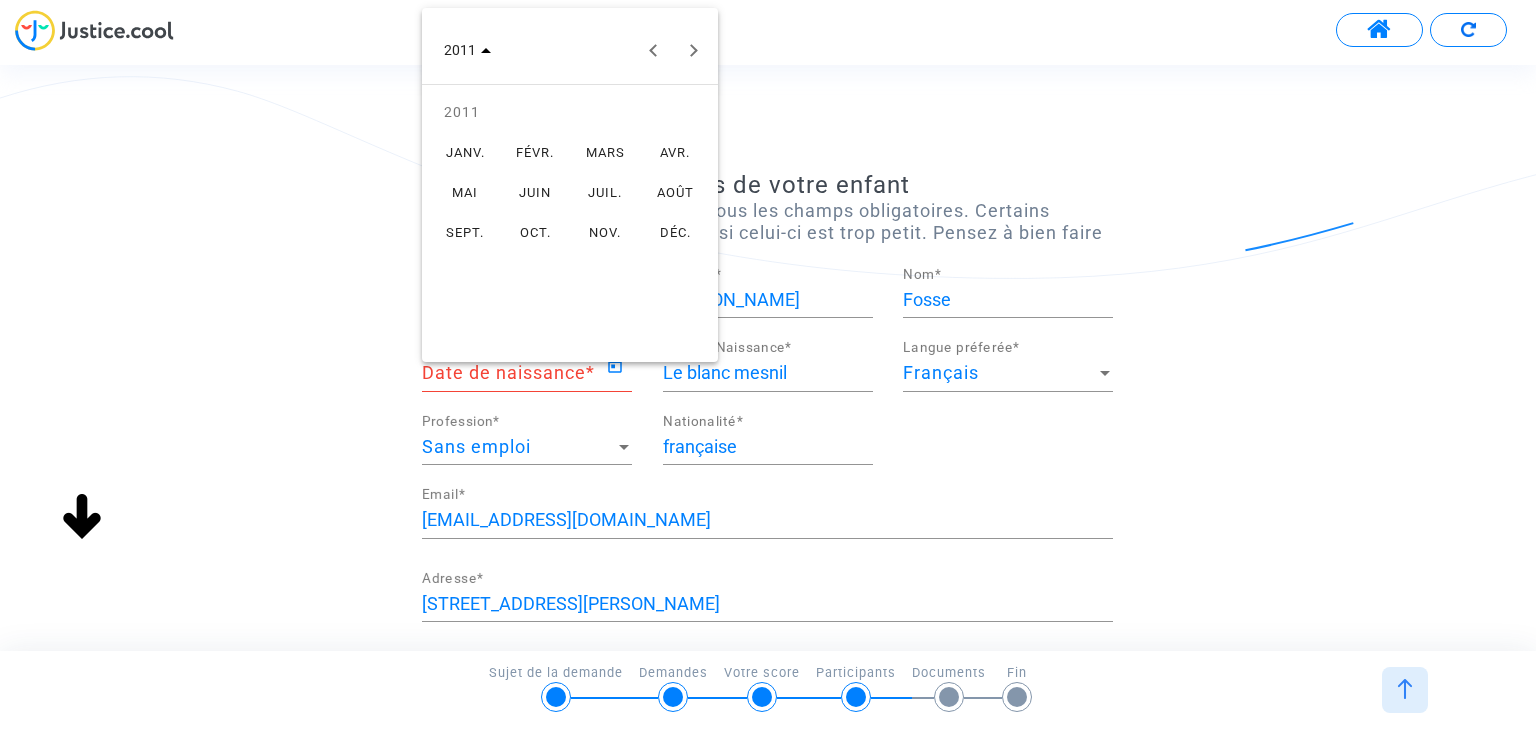 click on "SEPT." at bounding box center (465, 232) 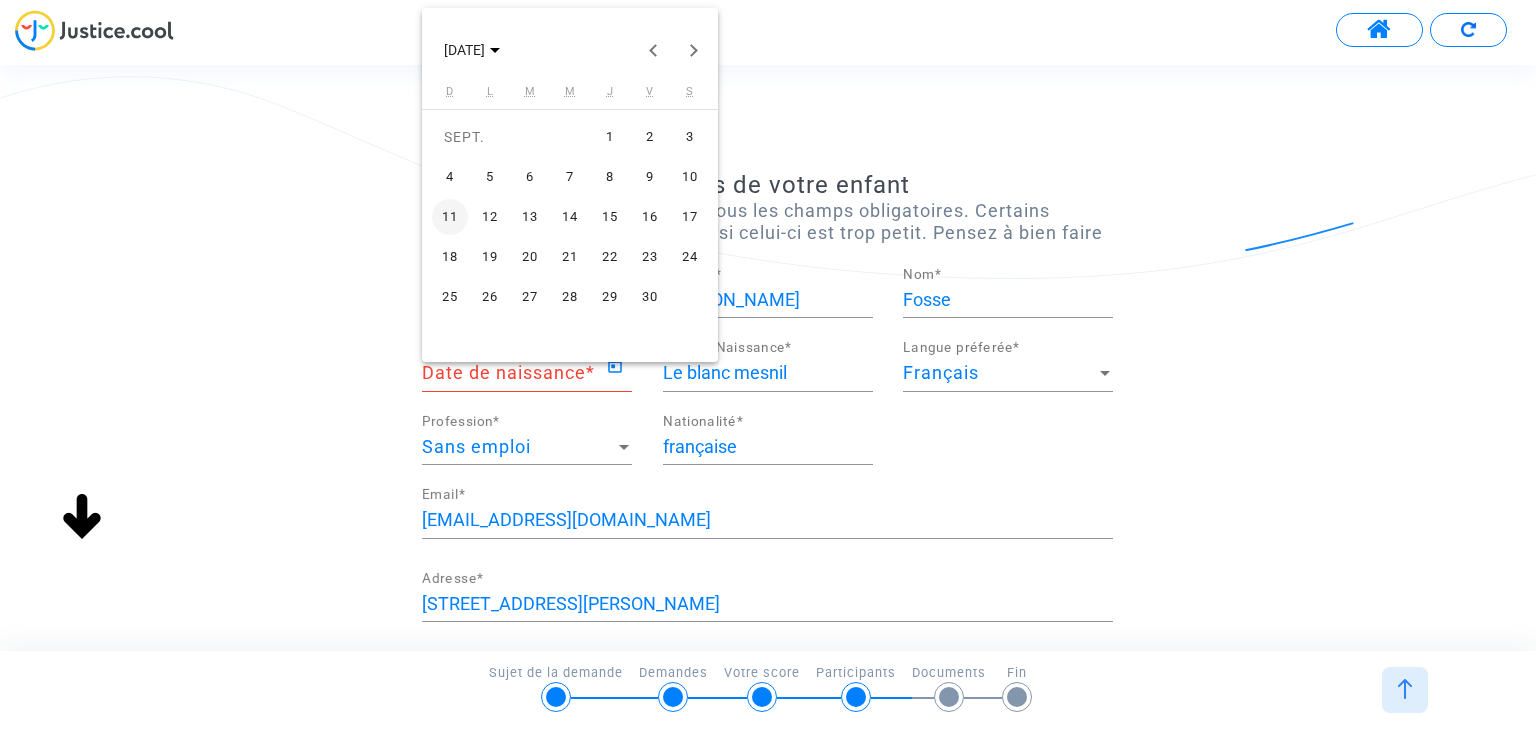 click on "13" at bounding box center (530, 217) 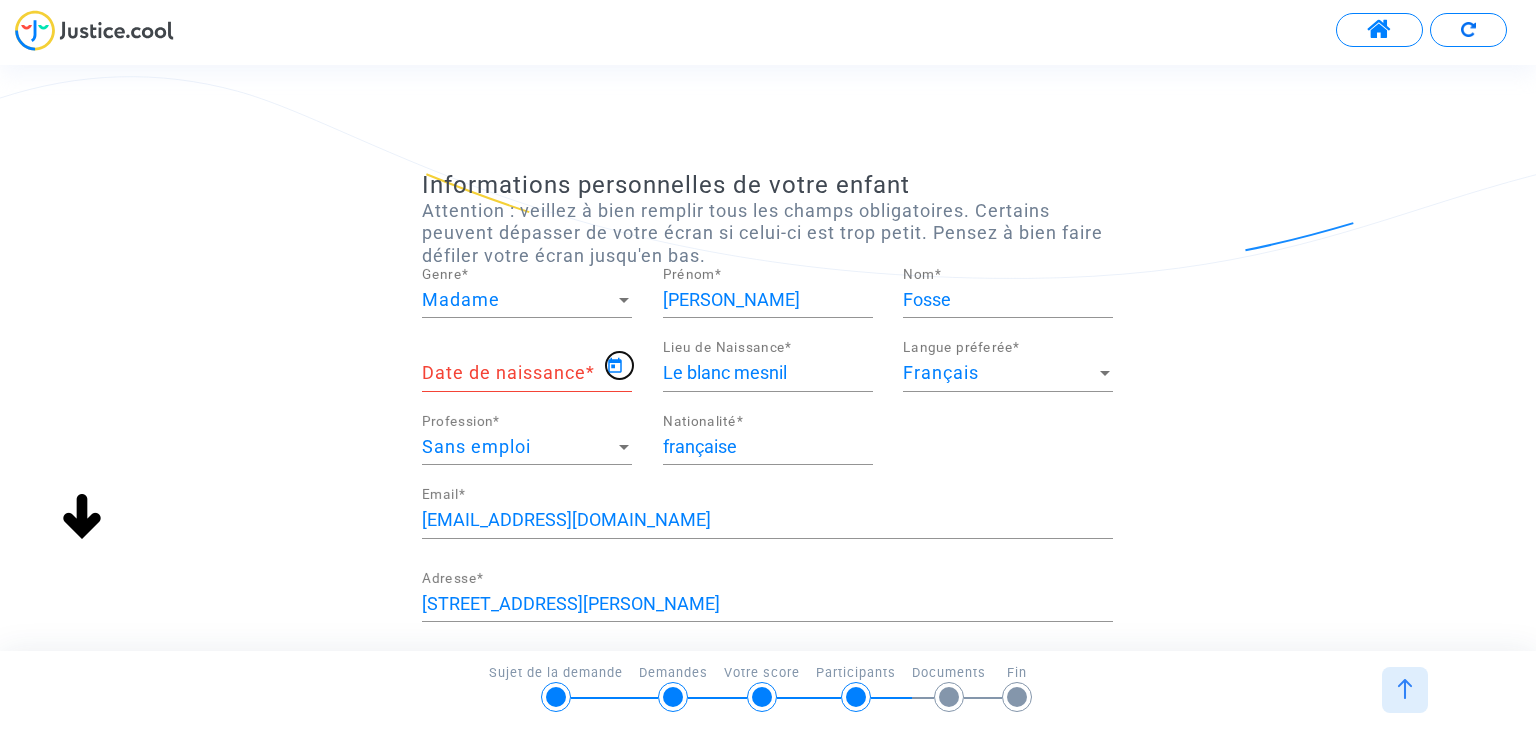 type on "[DATE]" 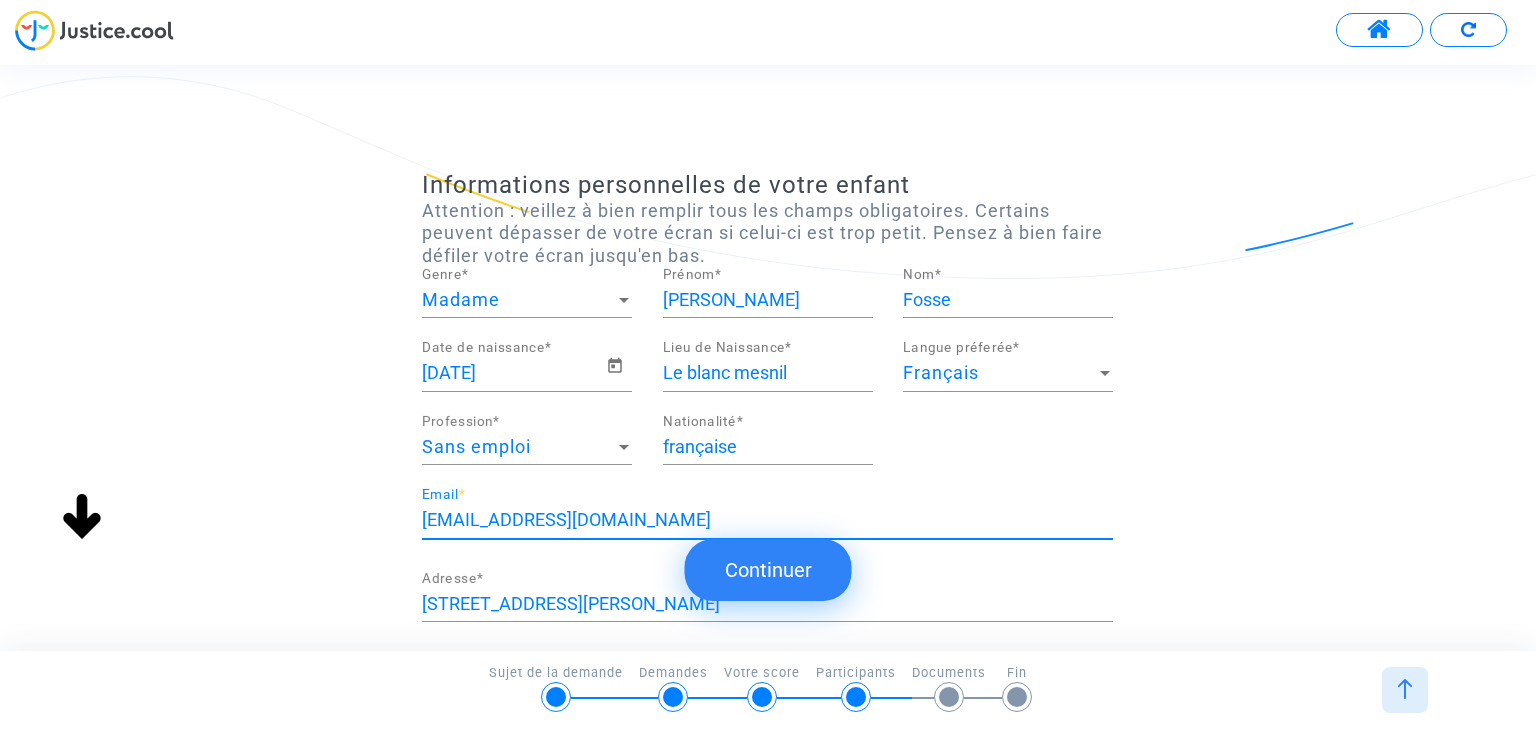 drag, startPoint x: 616, startPoint y: 508, endPoint x: 376, endPoint y: 519, distance: 240.25195 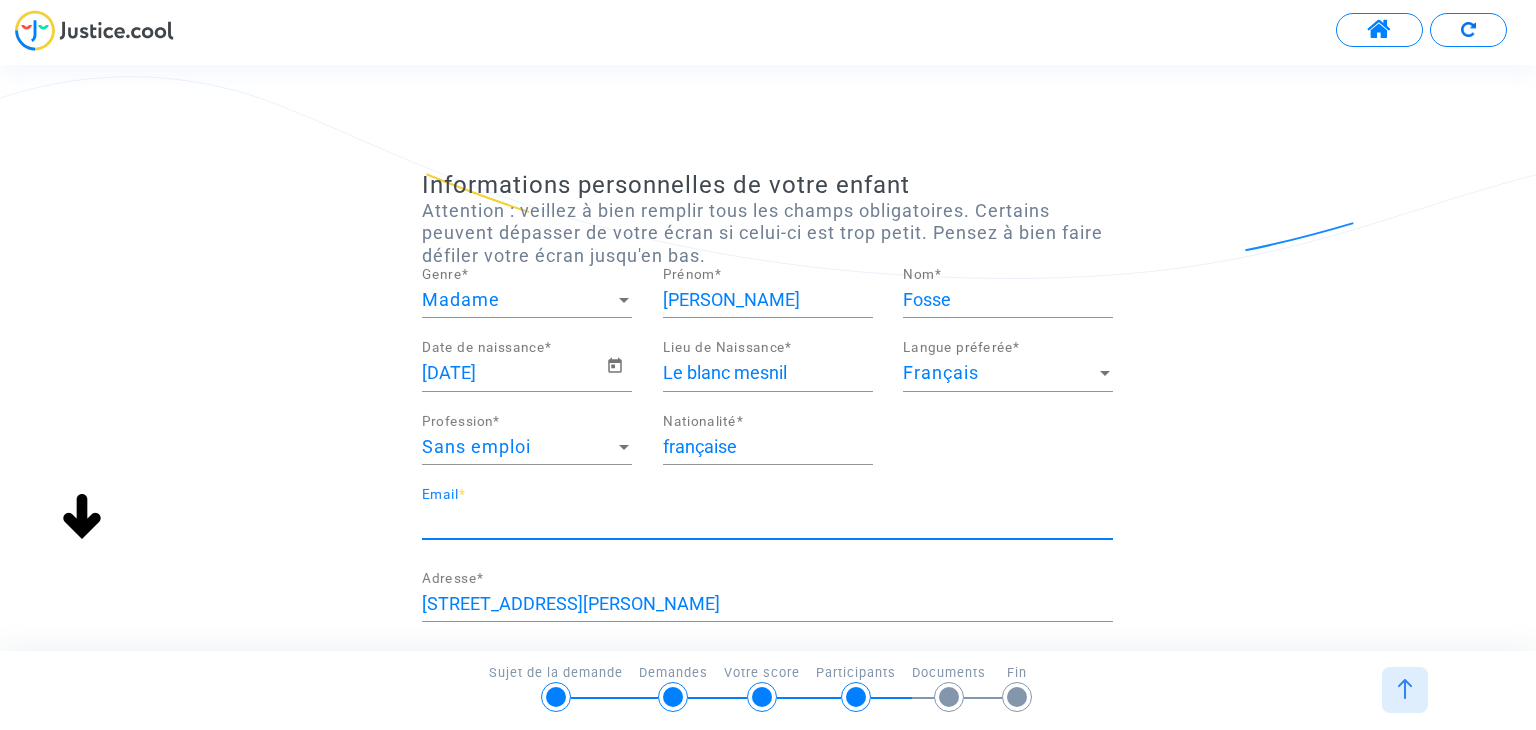 click on "Email  *" at bounding box center (767, 520) 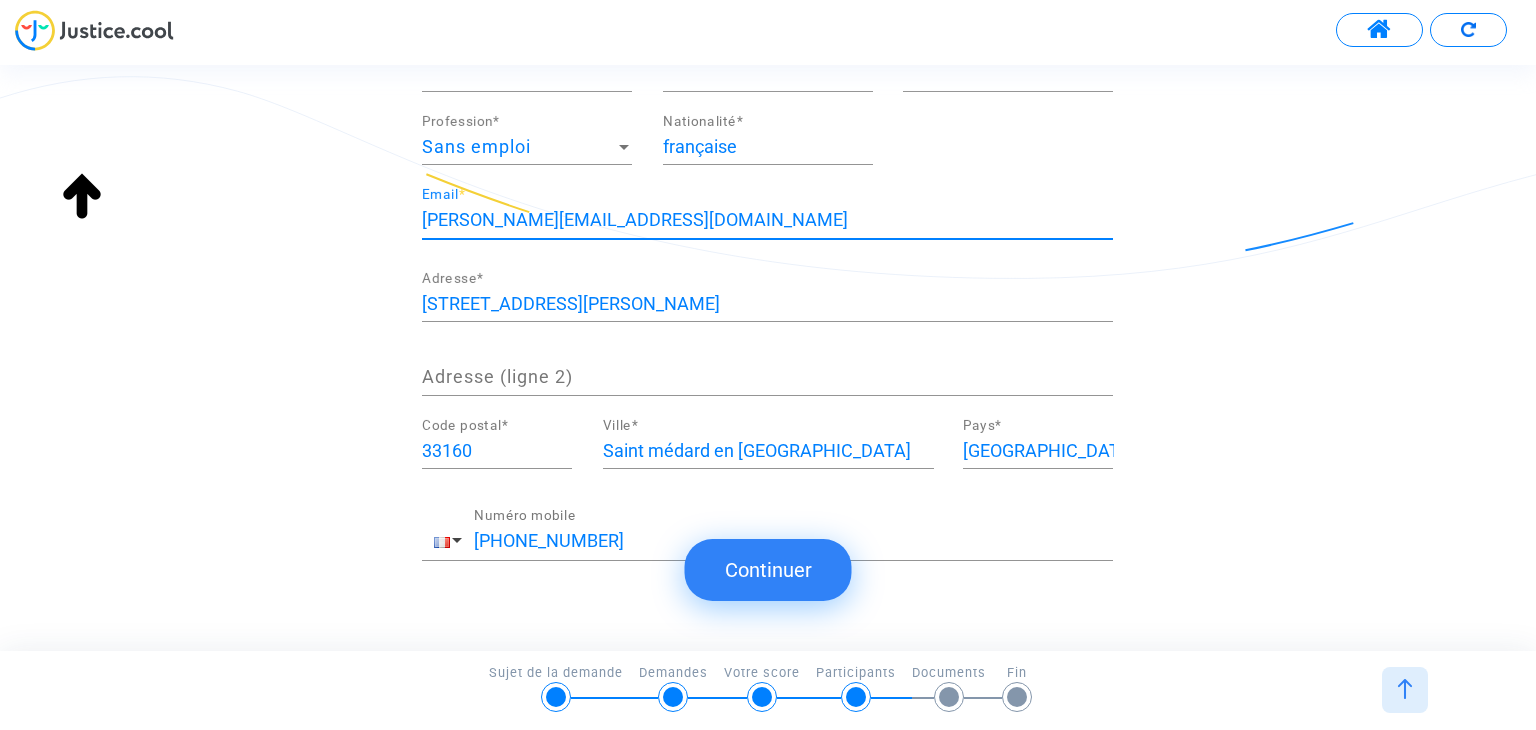 scroll, scrollTop: 0, scrollLeft: 0, axis: both 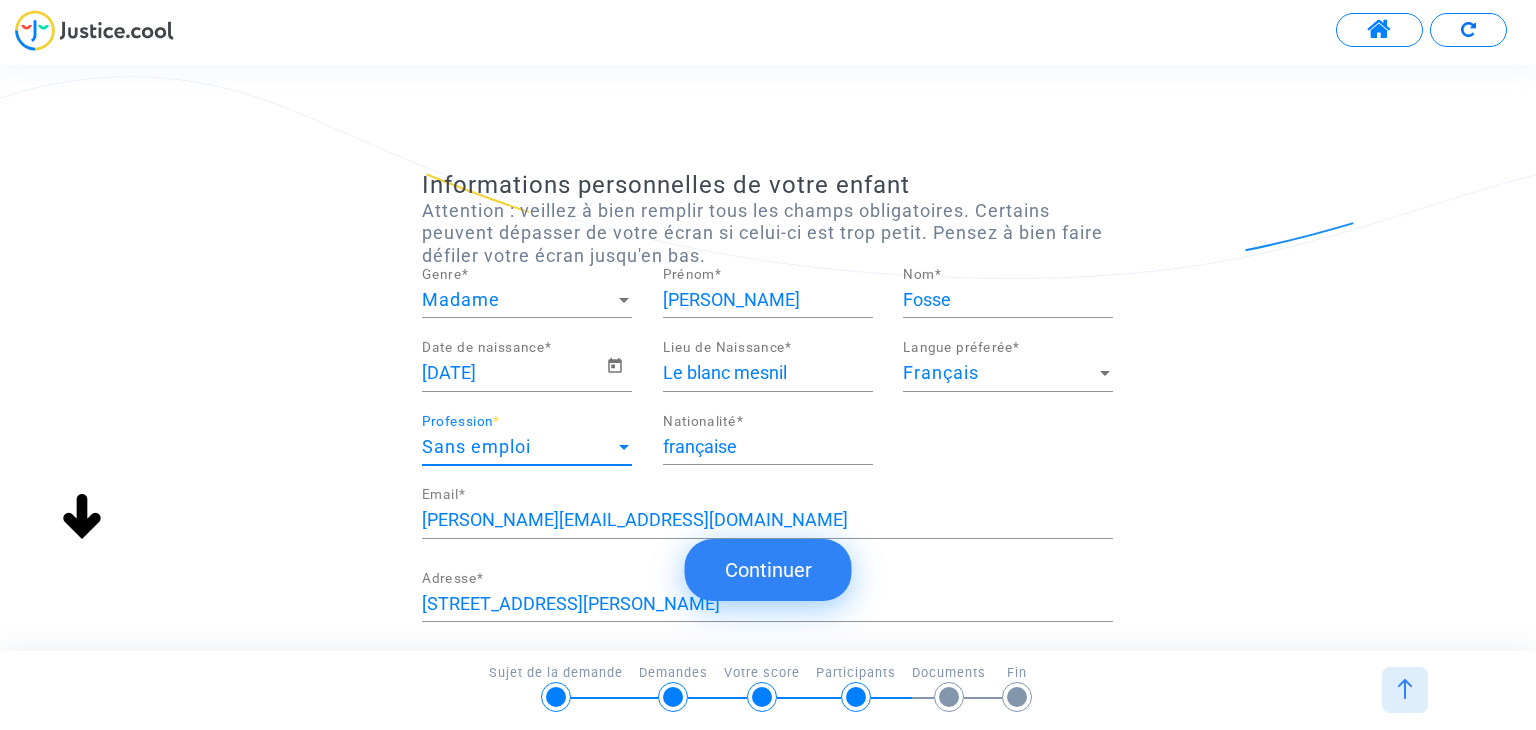 click on "Sans emploi" at bounding box center (518, 447) 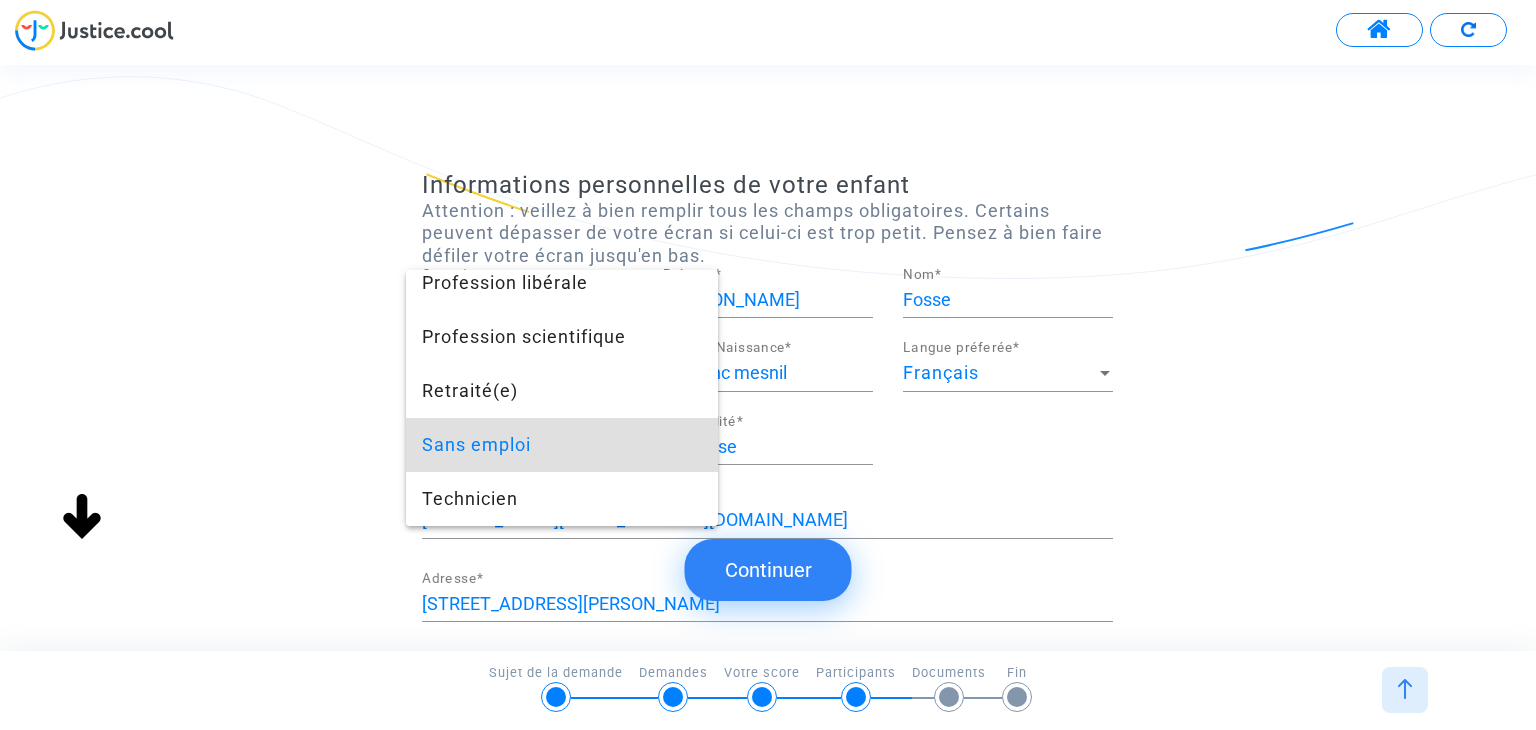 scroll, scrollTop: 1885, scrollLeft: 0, axis: vertical 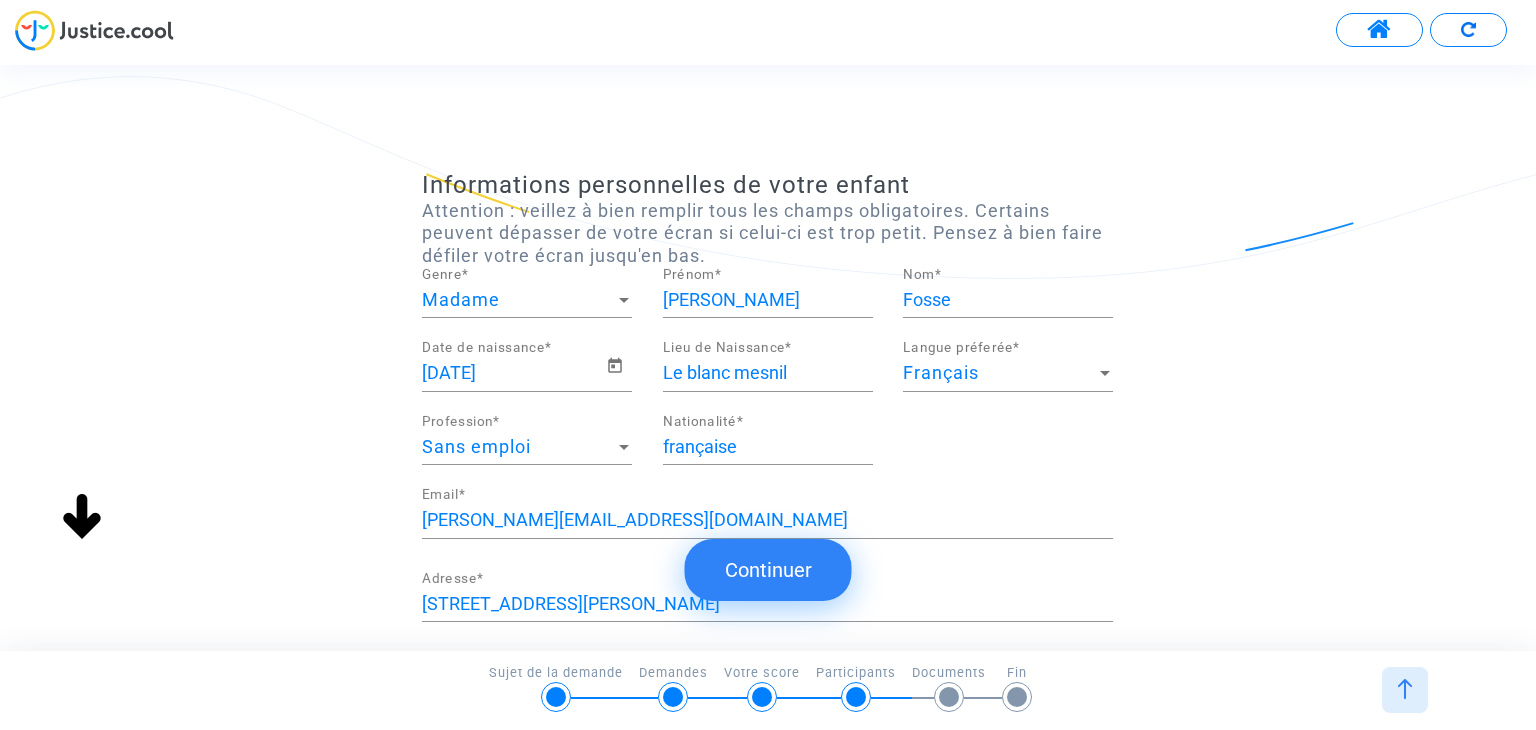 click on "Sans emploi" at bounding box center [518, 447] 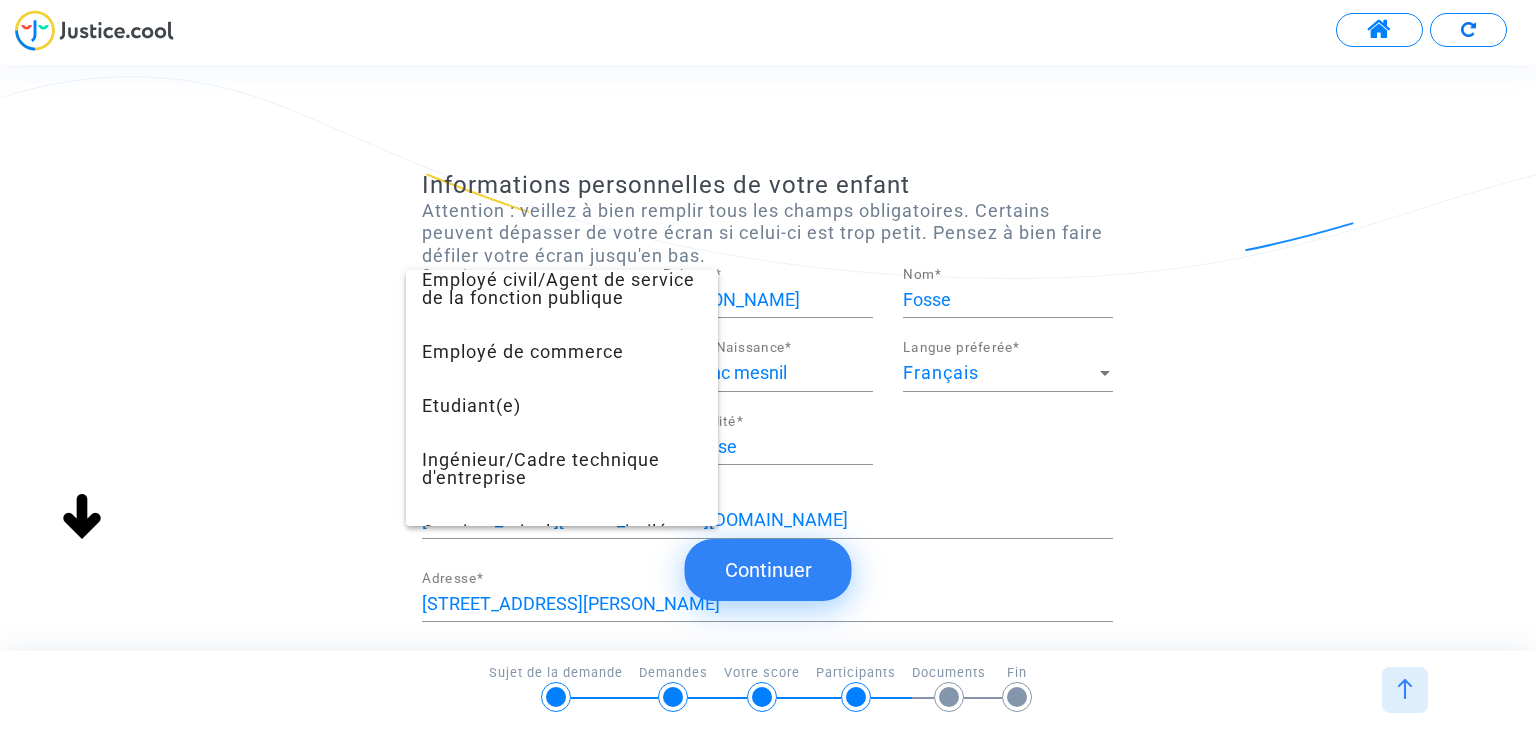 scroll, scrollTop: 585, scrollLeft: 0, axis: vertical 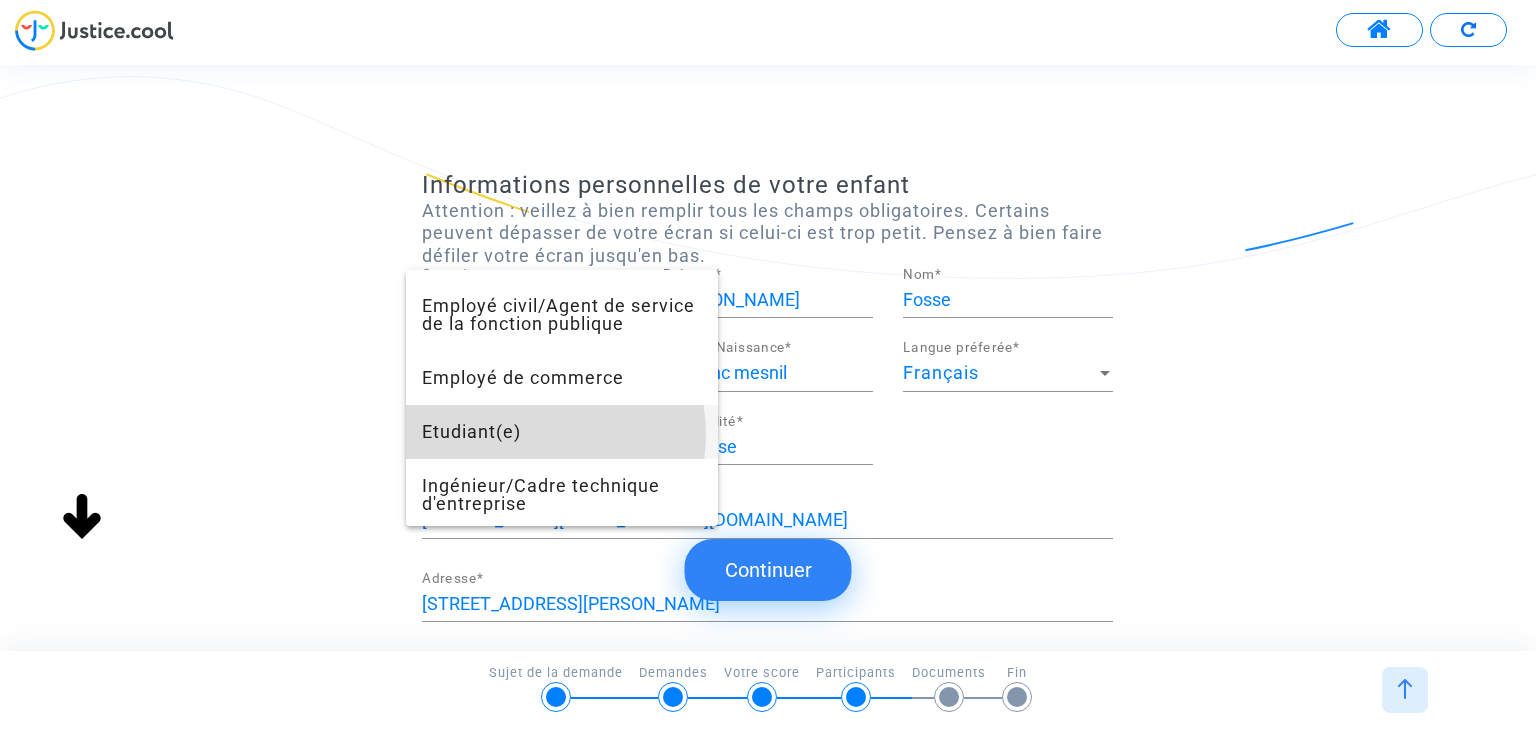 click on "Etudiant(e)" at bounding box center (562, 432) 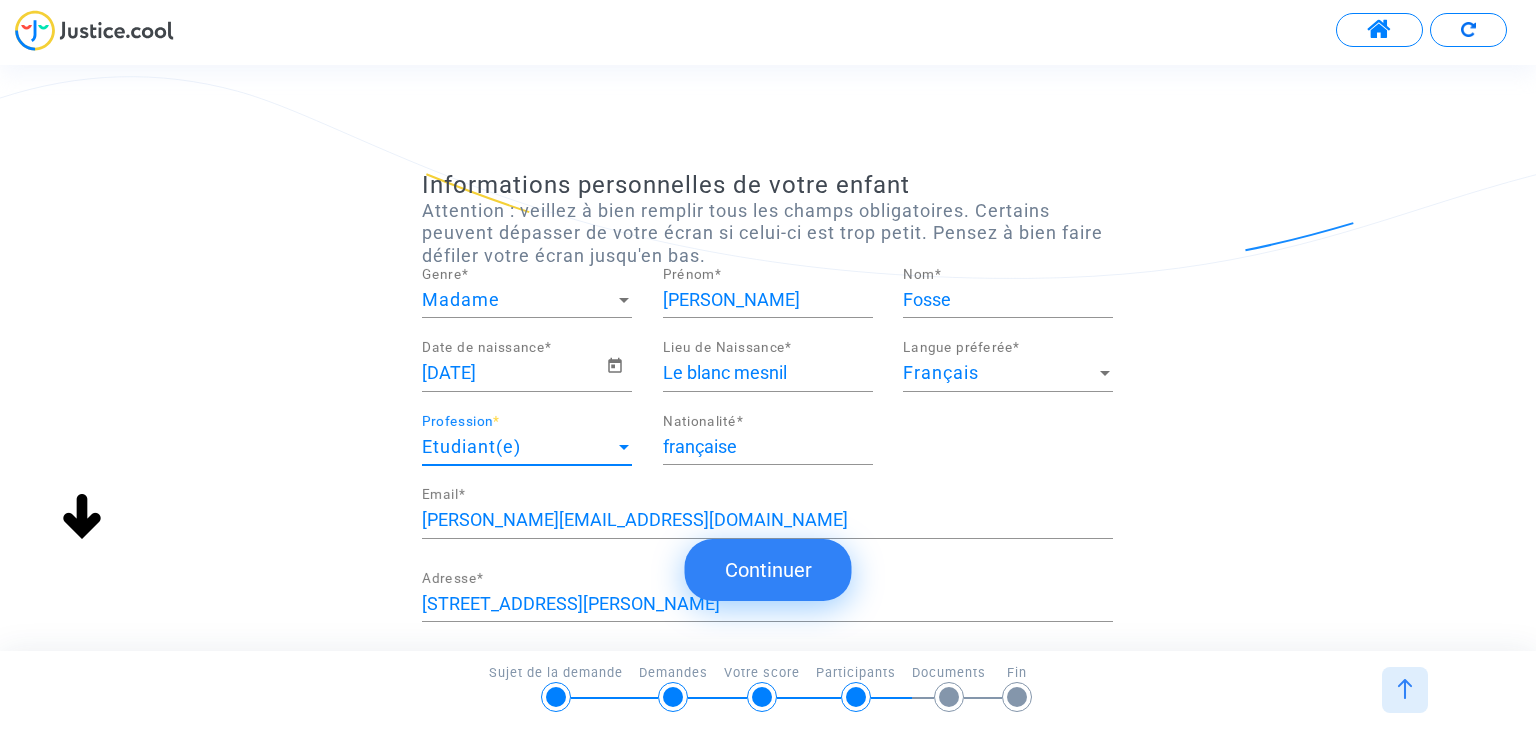 scroll, scrollTop: 0, scrollLeft: 0, axis: both 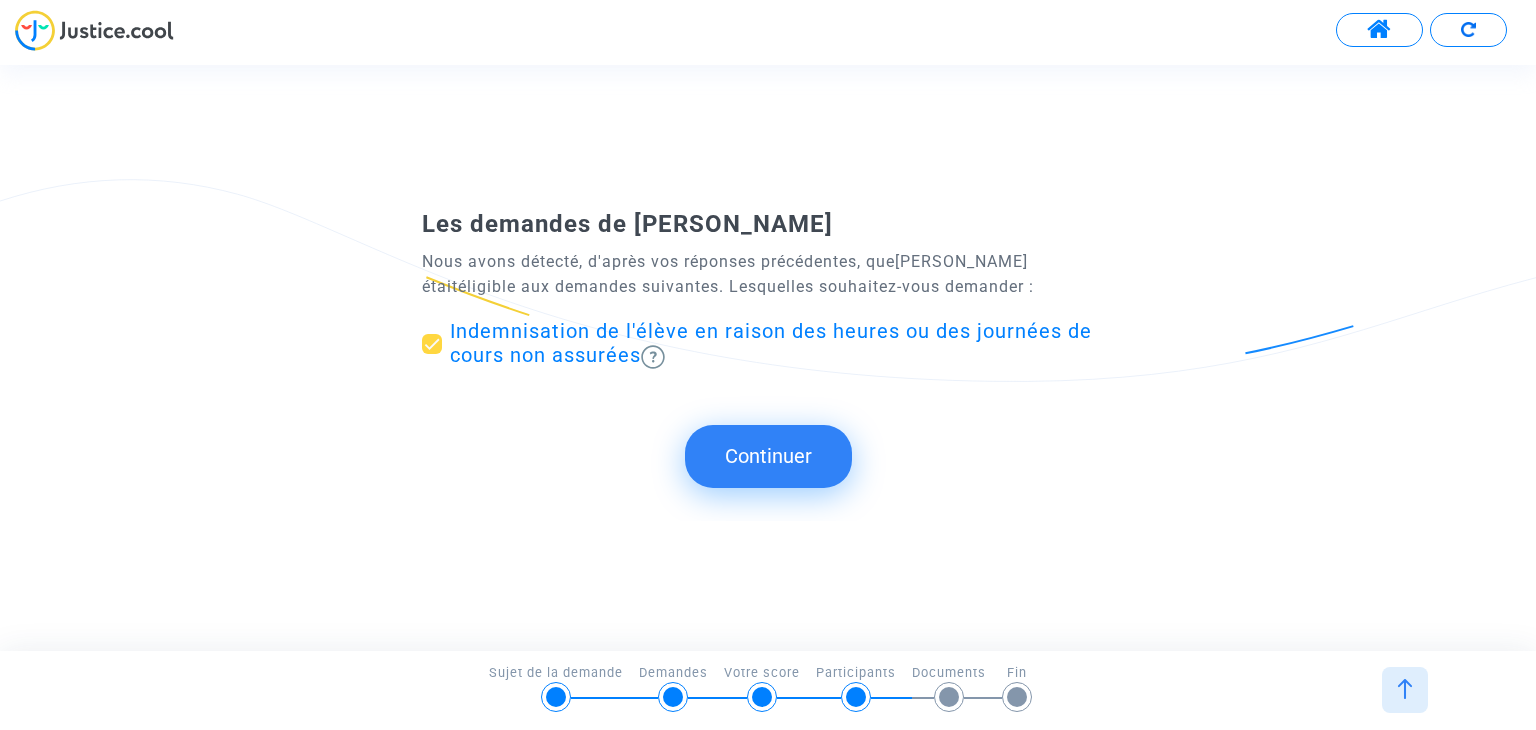 click on "Continuer" 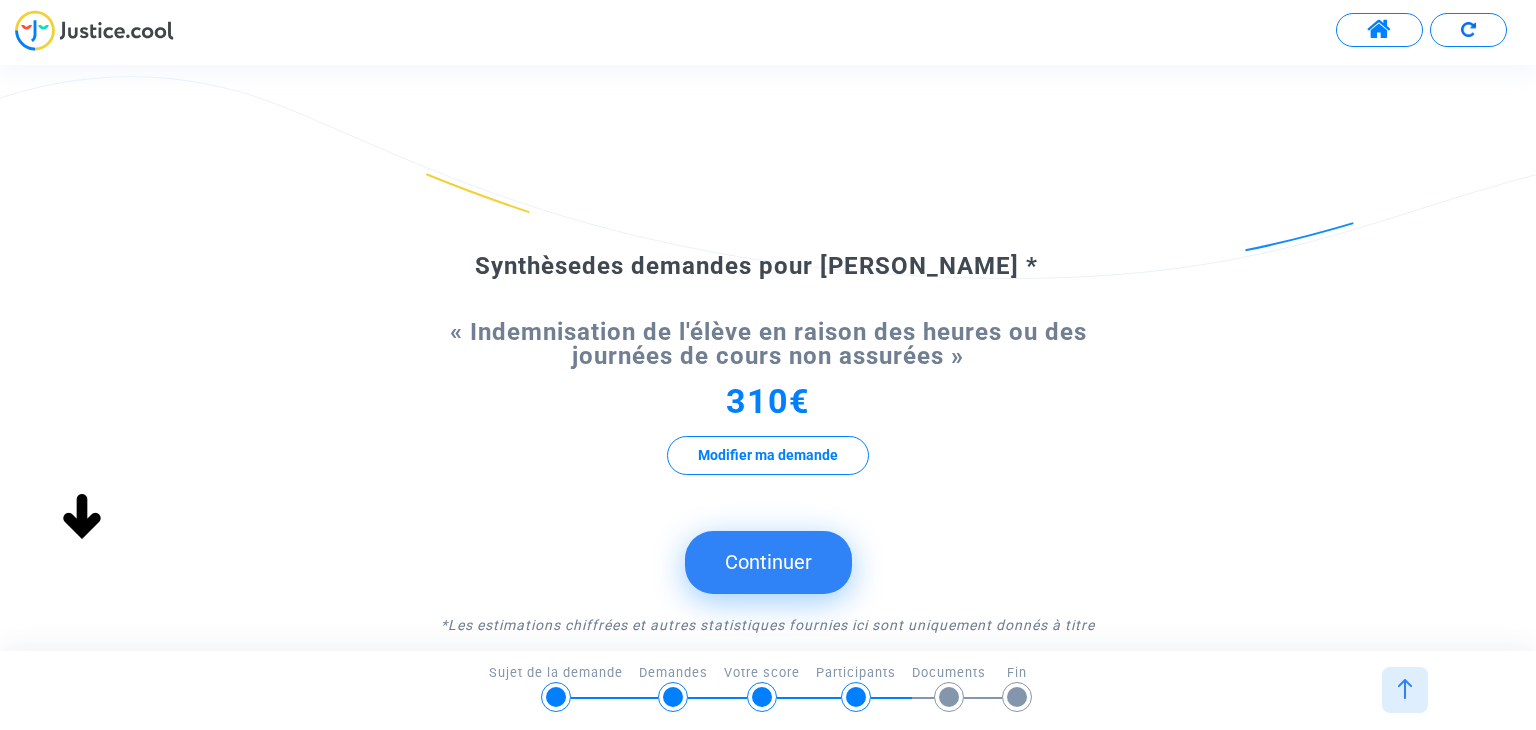 click on "Continuer" 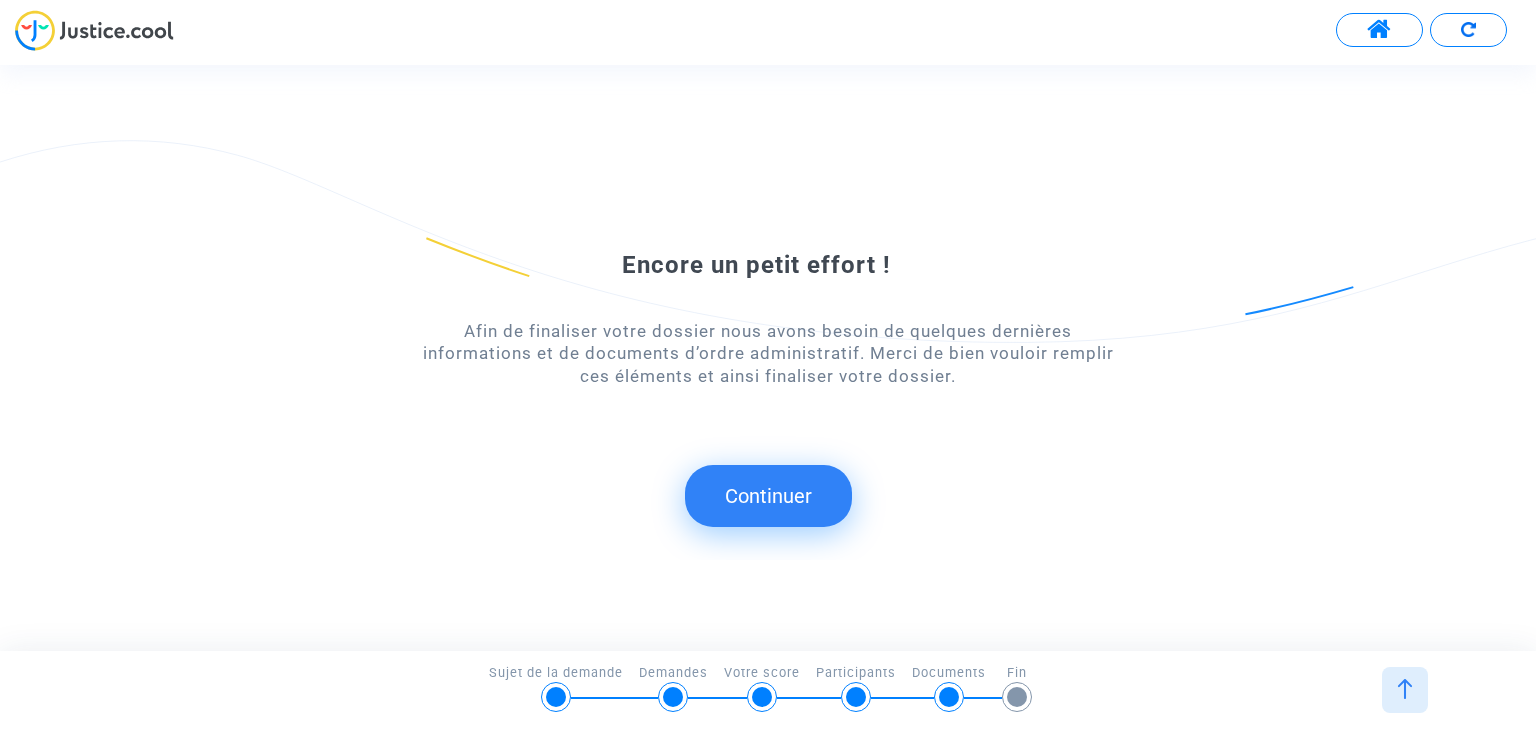 click on "Continuer" 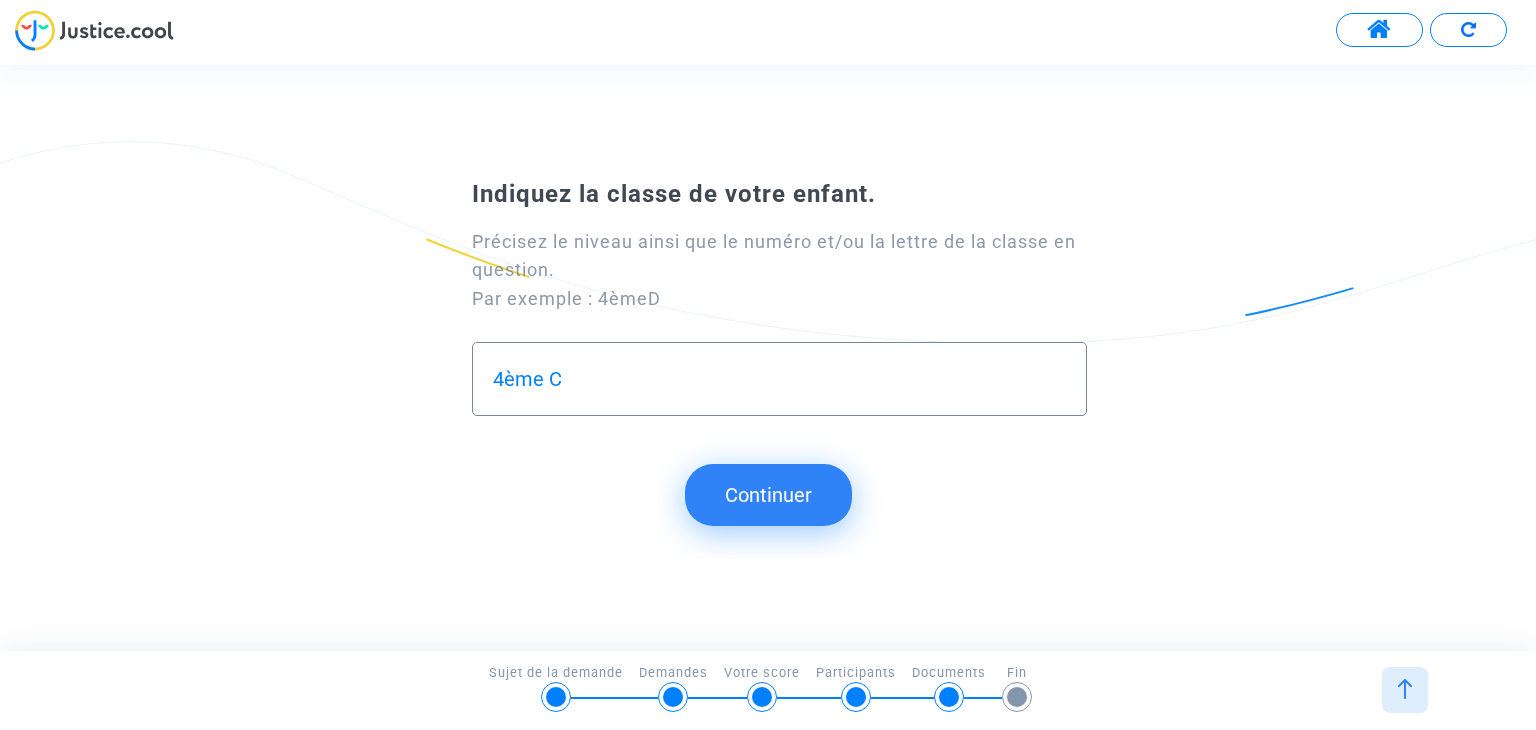 type on "4ème C" 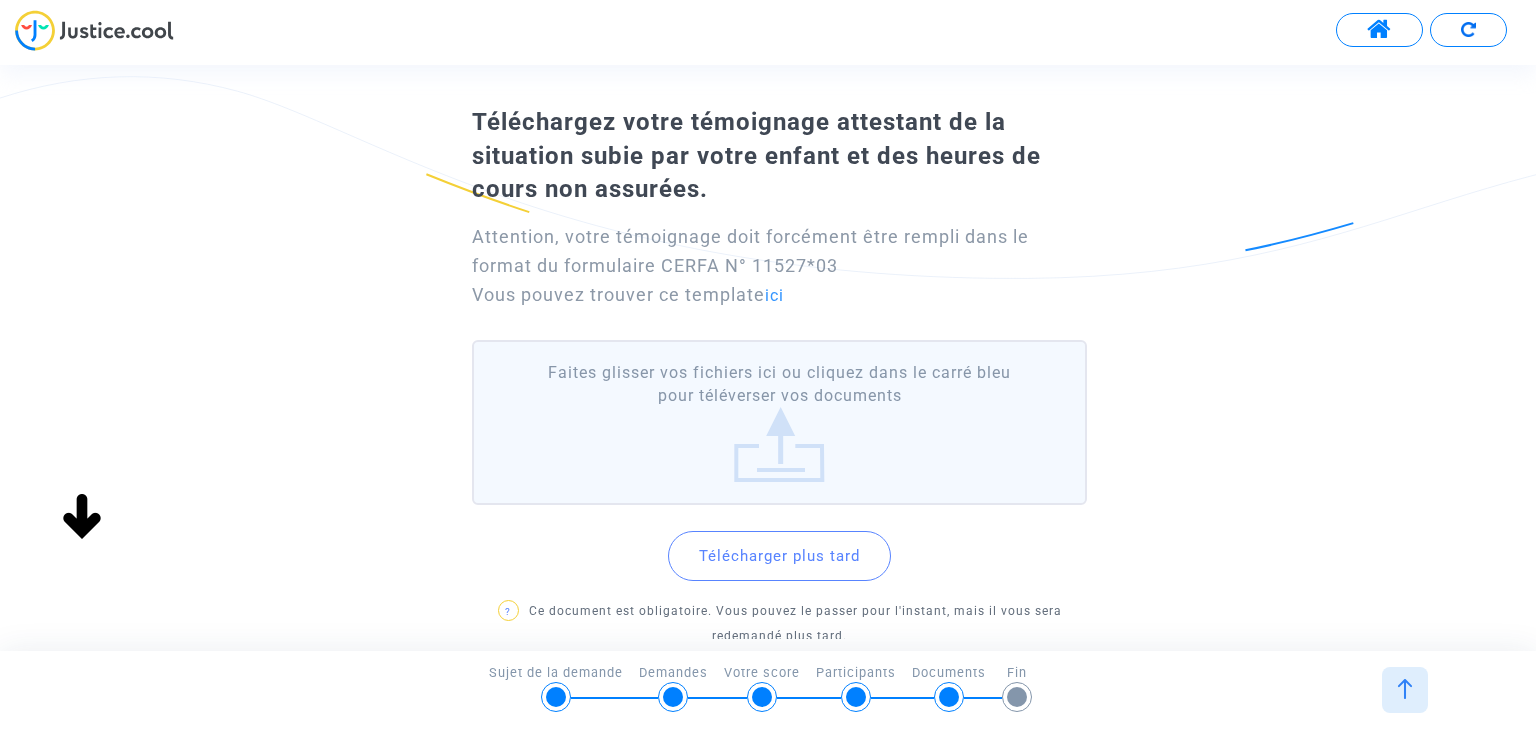 scroll, scrollTop: 100, scrollLeft: 0, axis: vertical 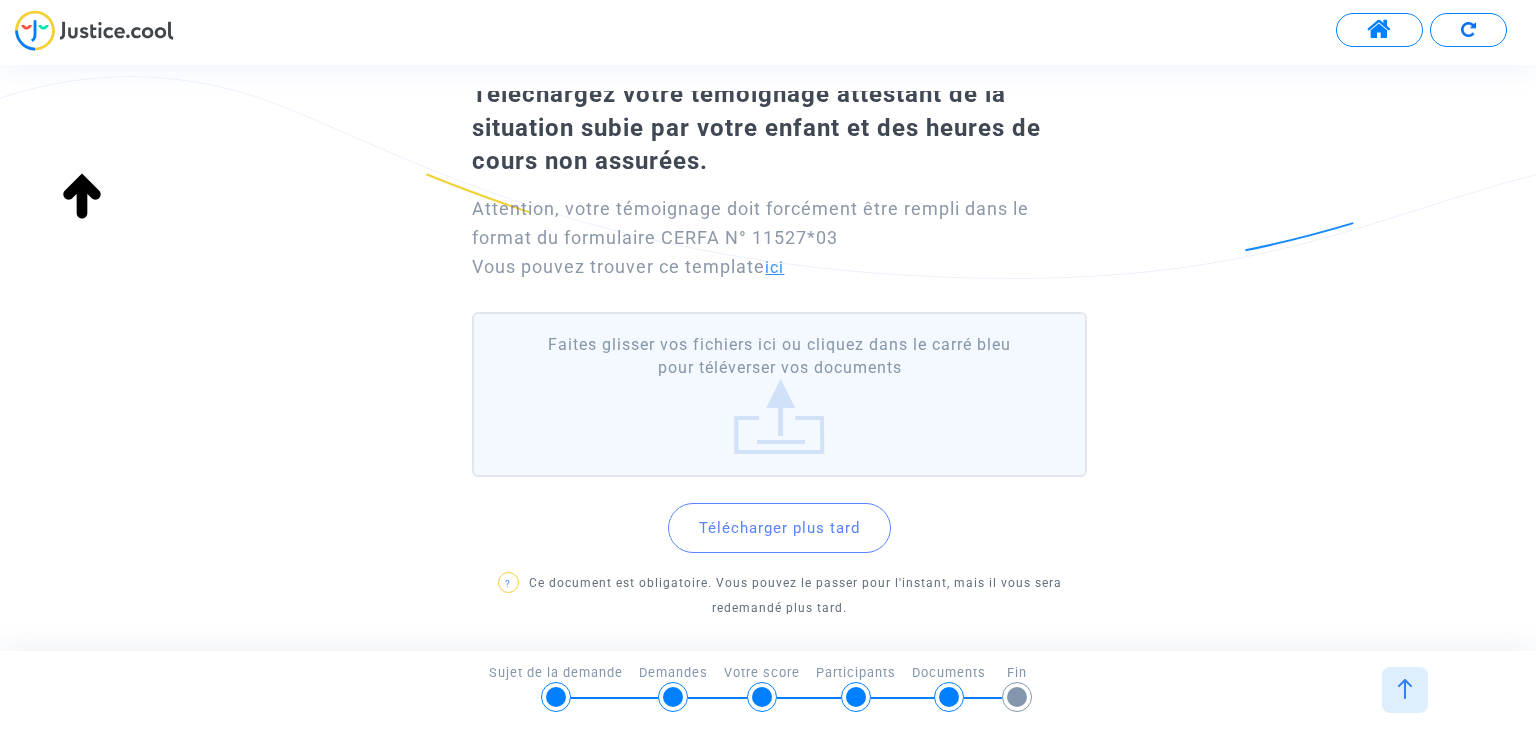 click on "ici" 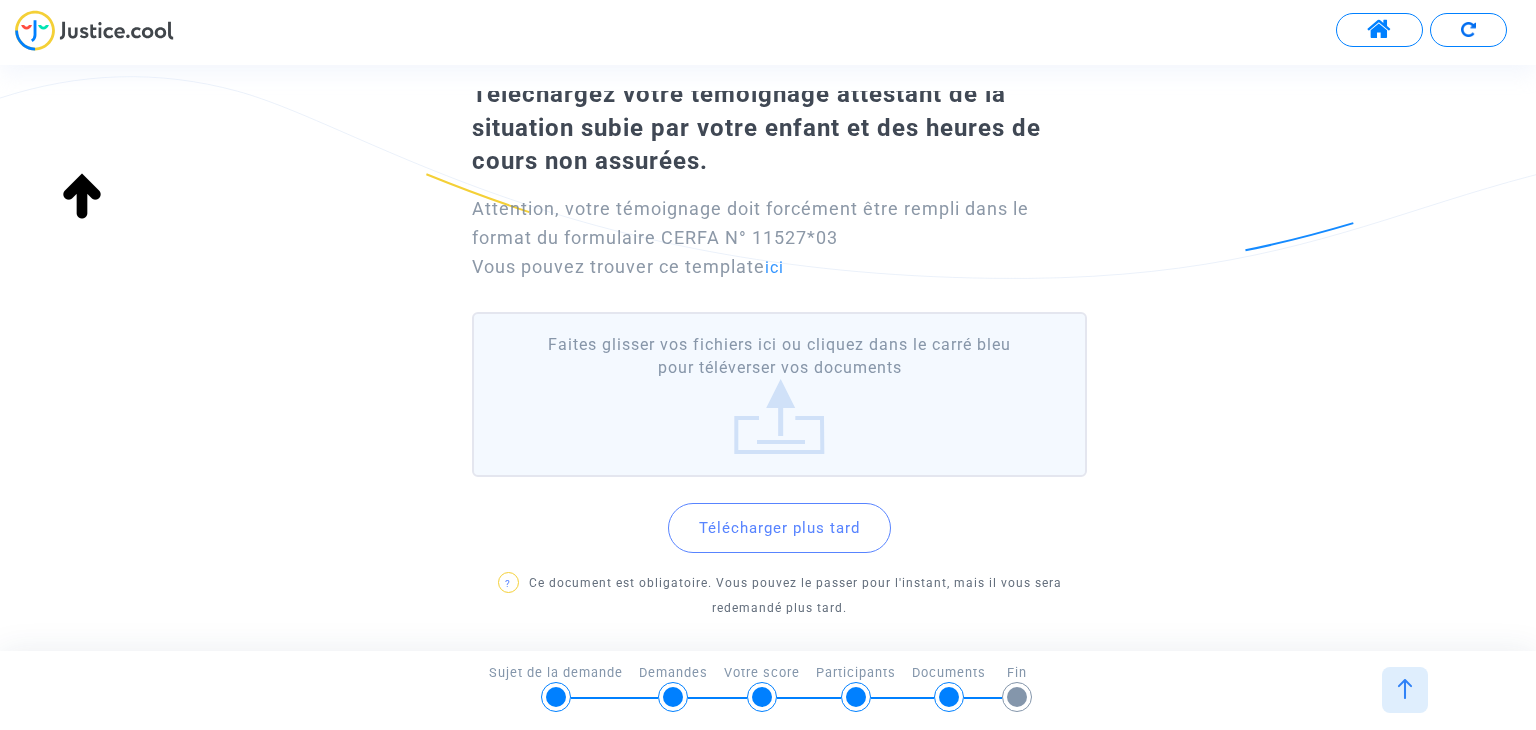 click on "Télécharger plus tard" 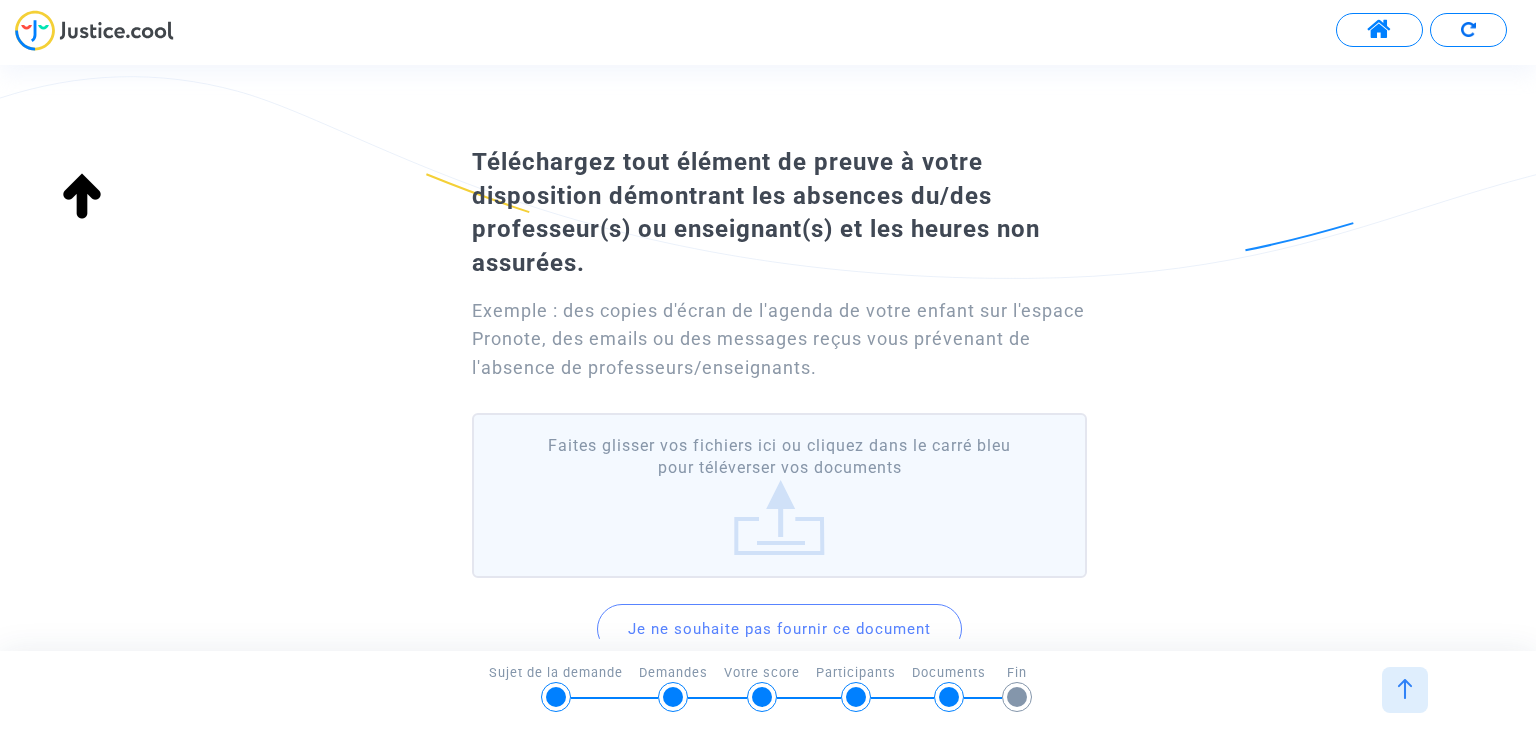 scroll, scrollTop: 0, scrollLeft: 0, axis: both 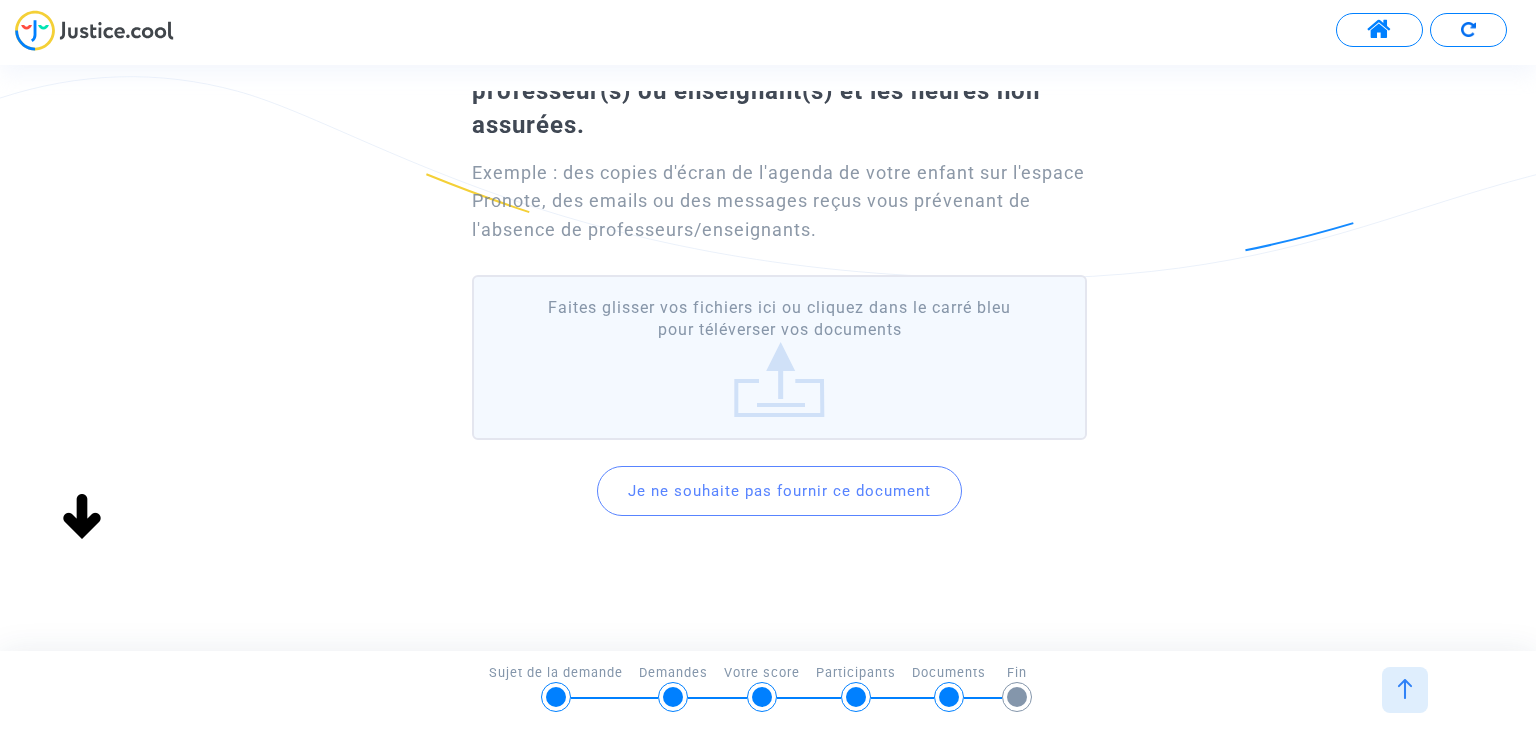 click at bounding box center (856, 697) 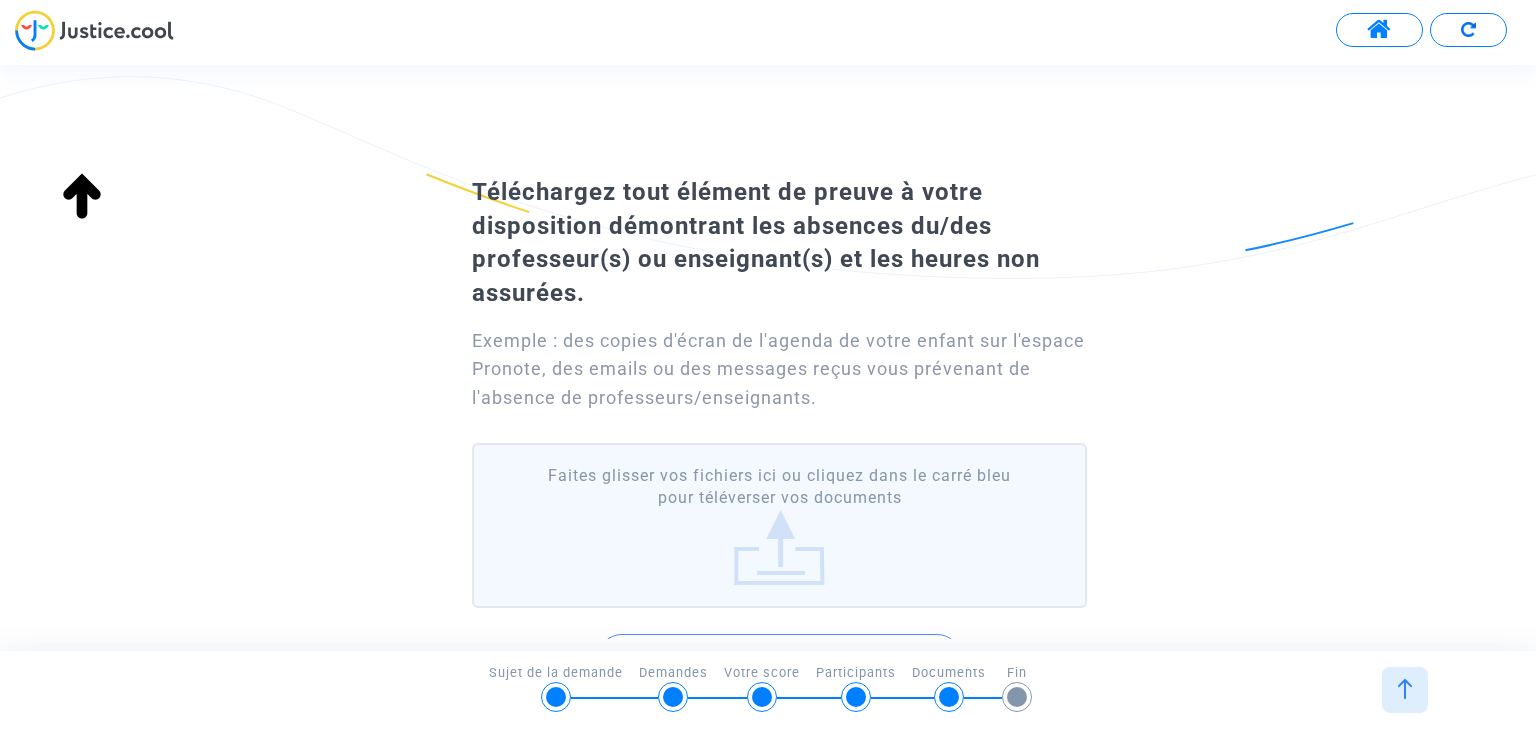 scroll, scrollTop: 0, scrollLeft: 0, axis: both 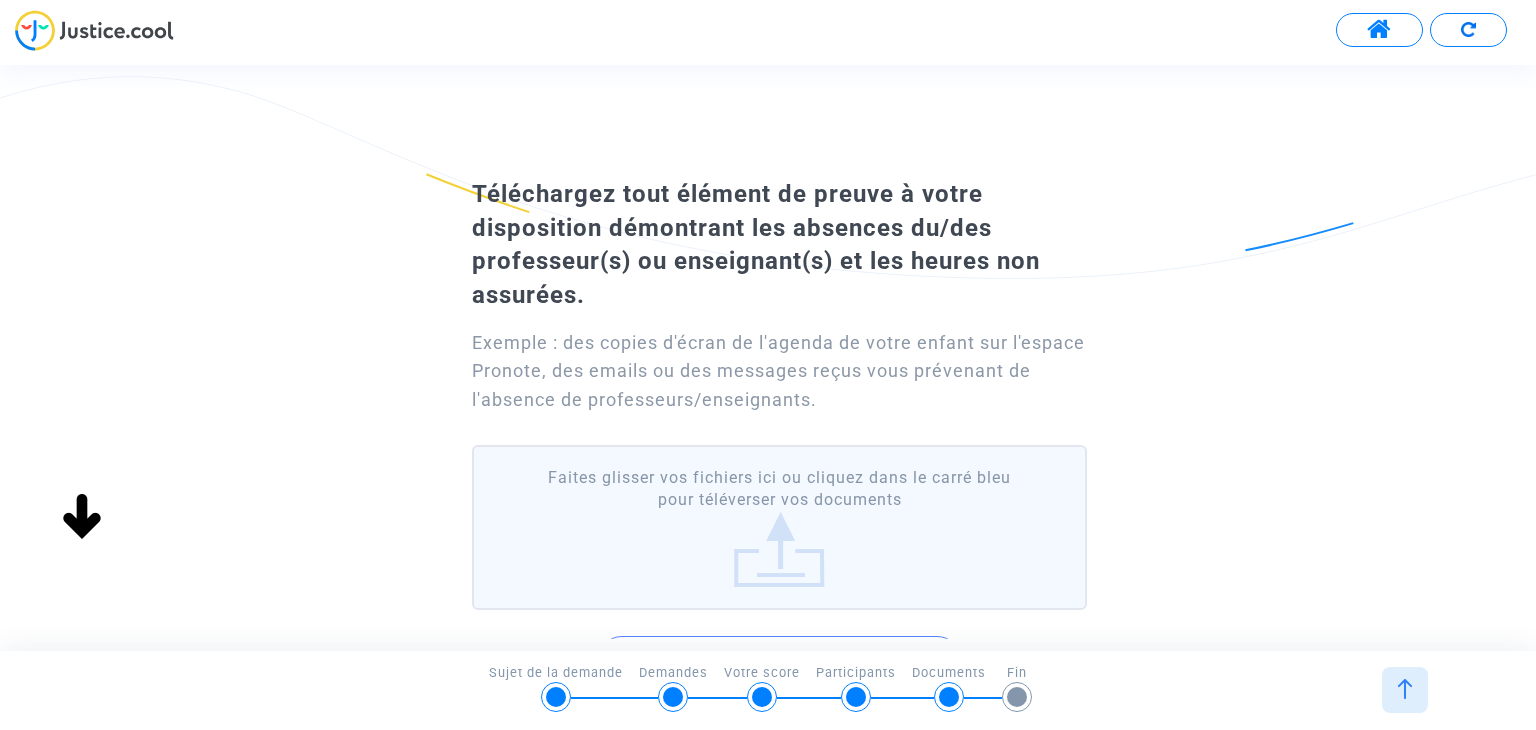 click on "Téléchargez tout élément de preuve à votre disposition démontrant les absences du/des professeur(s) ou enseignant(s) et les heures non assurées.  Exemple : des copies d'écran de l'agenda de votre enfant sur l'espace Pronote, des emails ou des messages reçus vous prévenant de l'absence de professeurs/enseignants.  Faites glisser vos fichiers ici ou cliquez dans le carré bleu pour téléverser vos documents  Je ne souhaite pas fournir ce document" 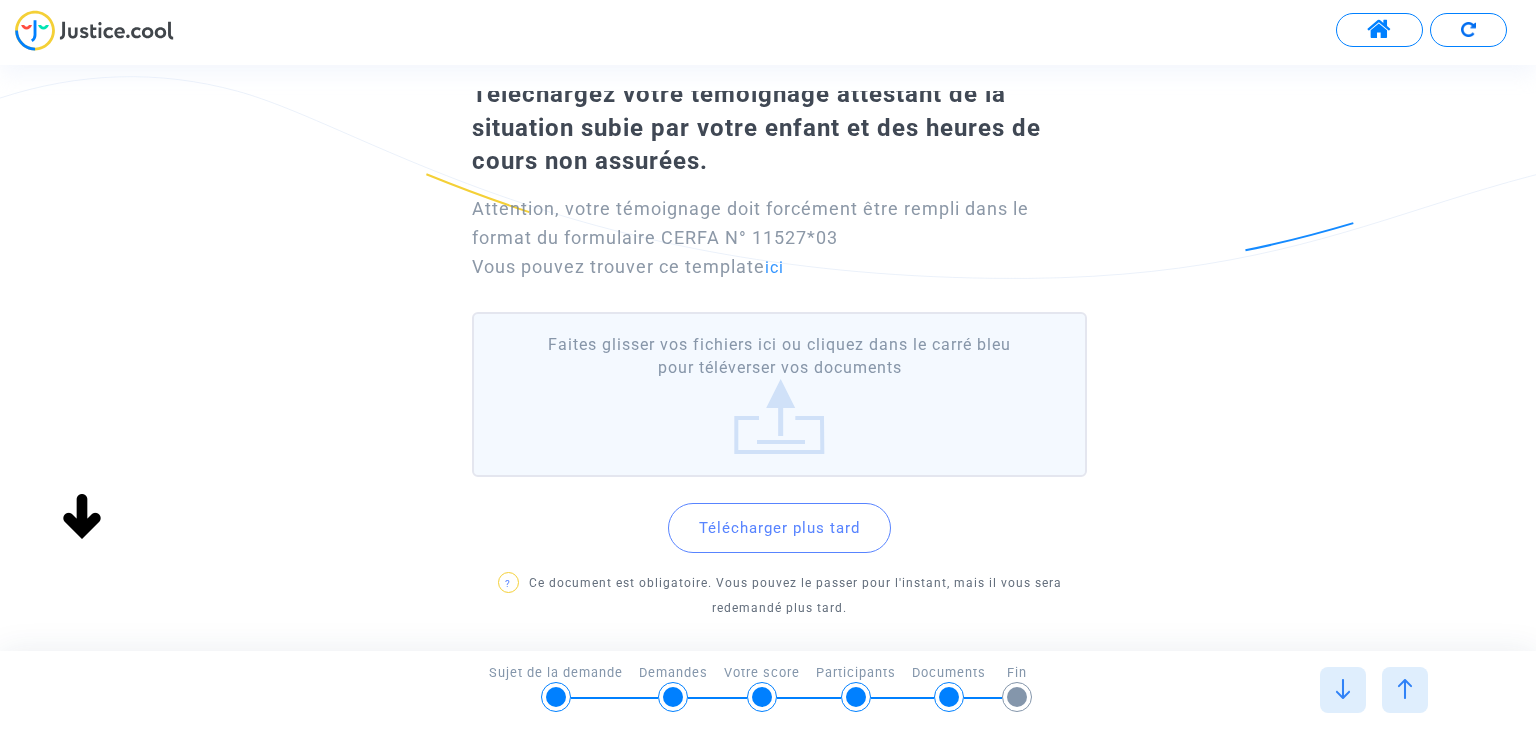 scroll, scrollTop: 0, scrollLeft: 0, axis: both 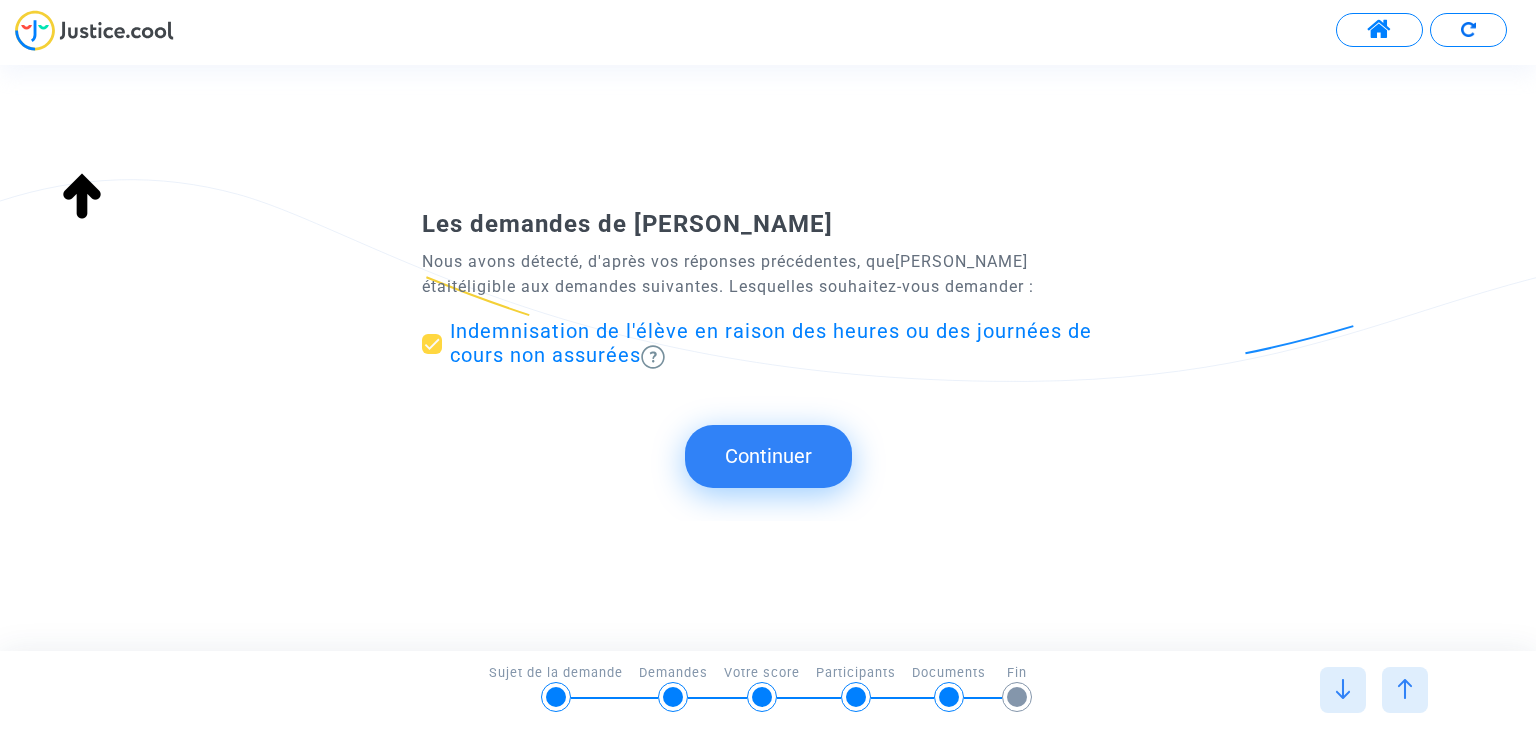 type on "française" 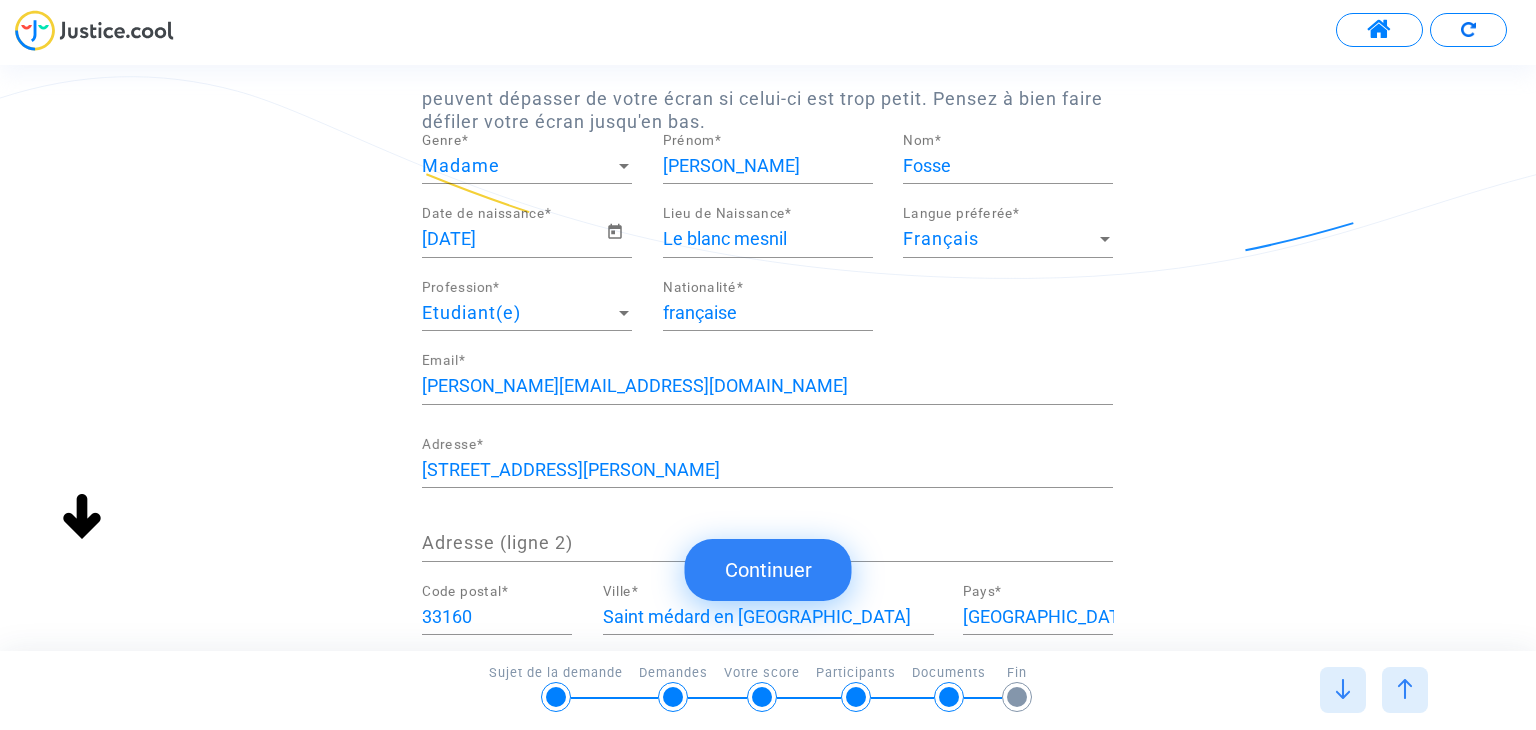 scroll, scrollTop: 0, scrollLeft: 0, axis: both 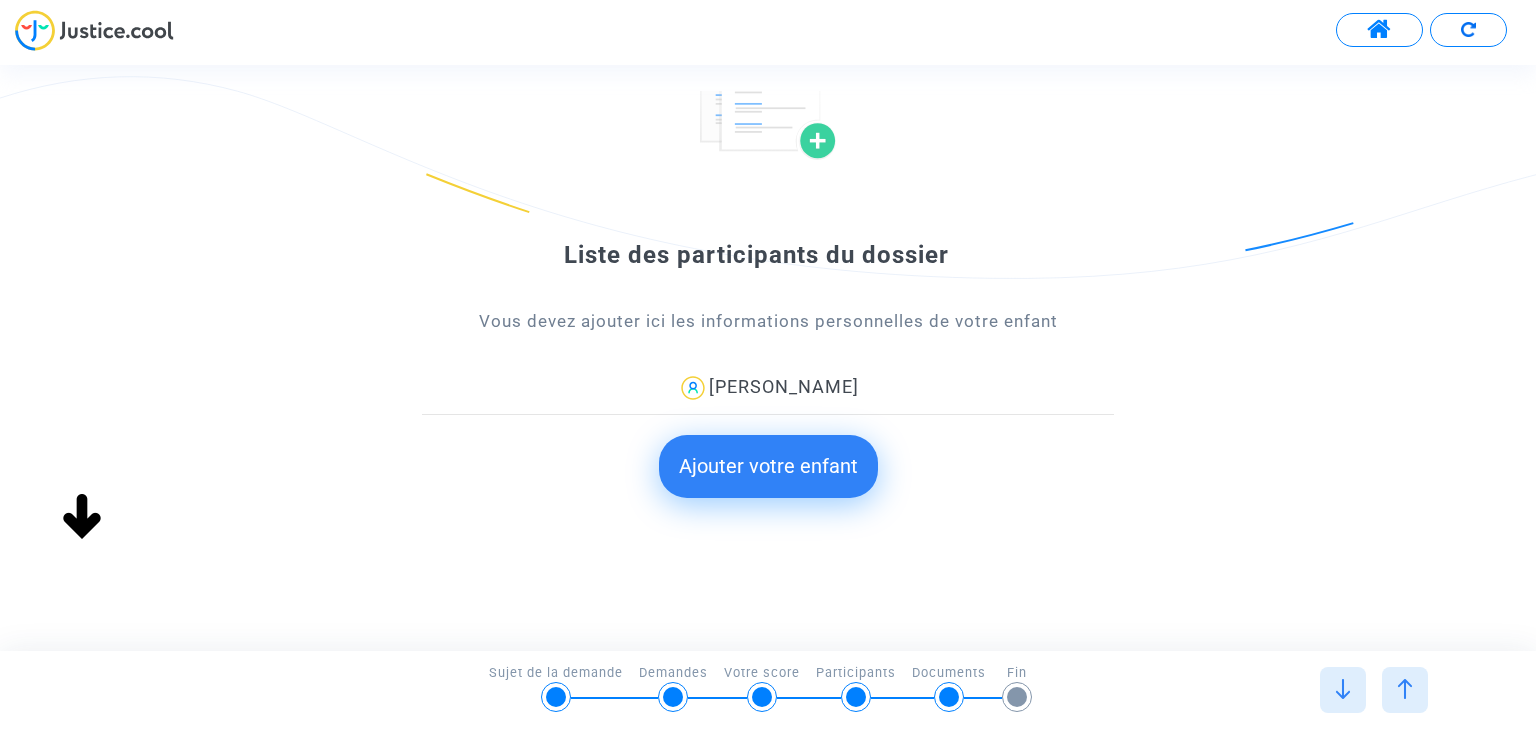 click on "Ajouter votre enfant" 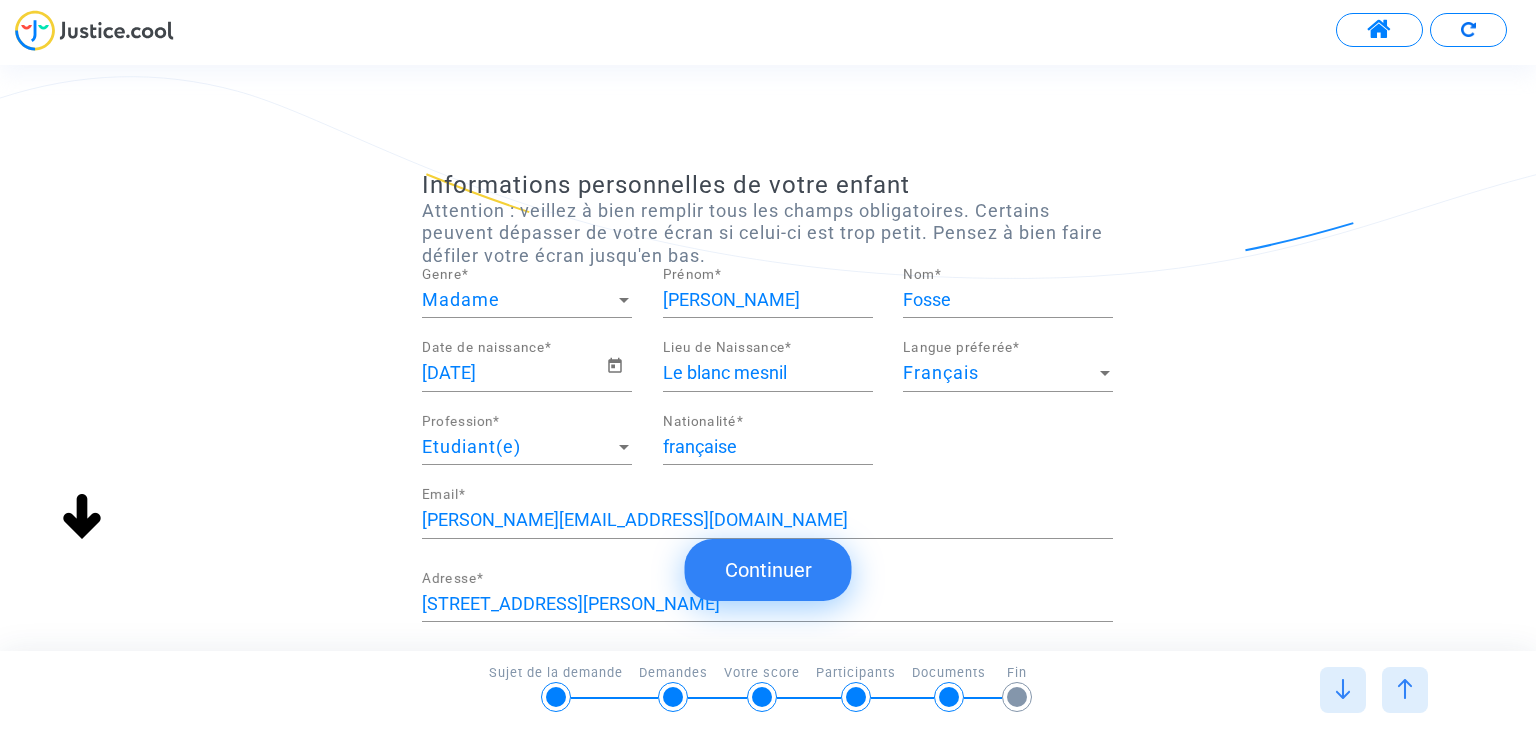 scroll, scrollTop: 359, scrollLeft: 0, axis: vertical 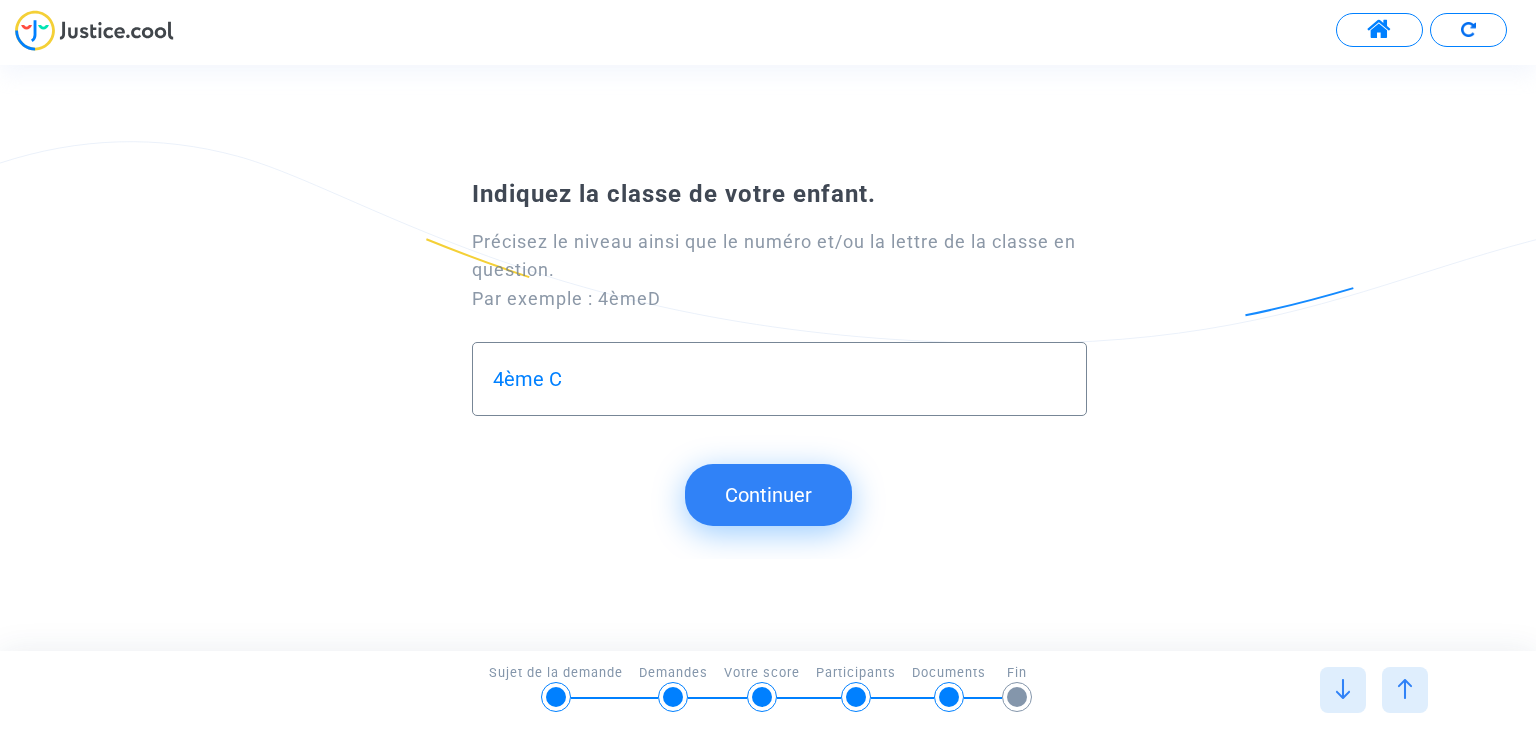 click on "4ème C" at bounding box center [779, 379] 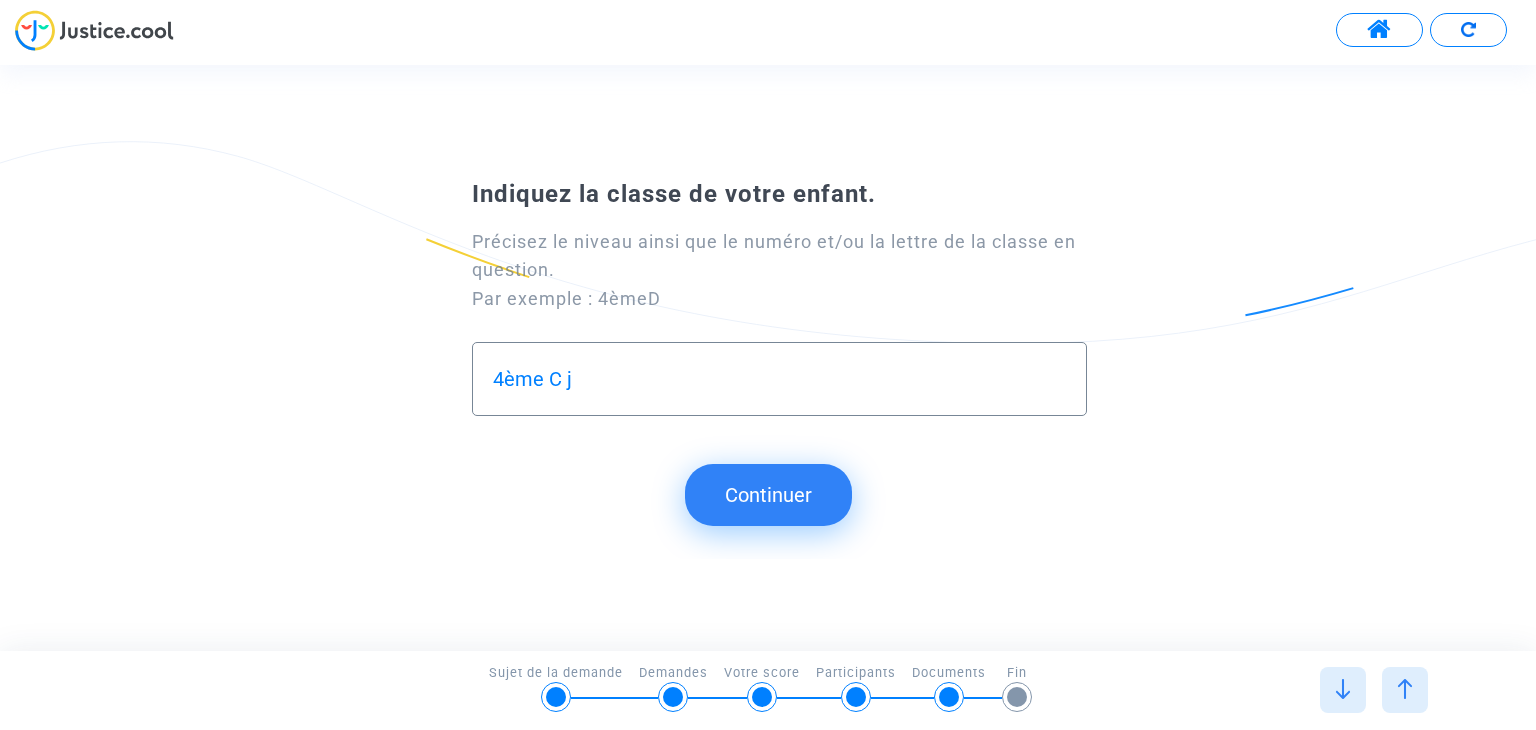 type on "4ème C" 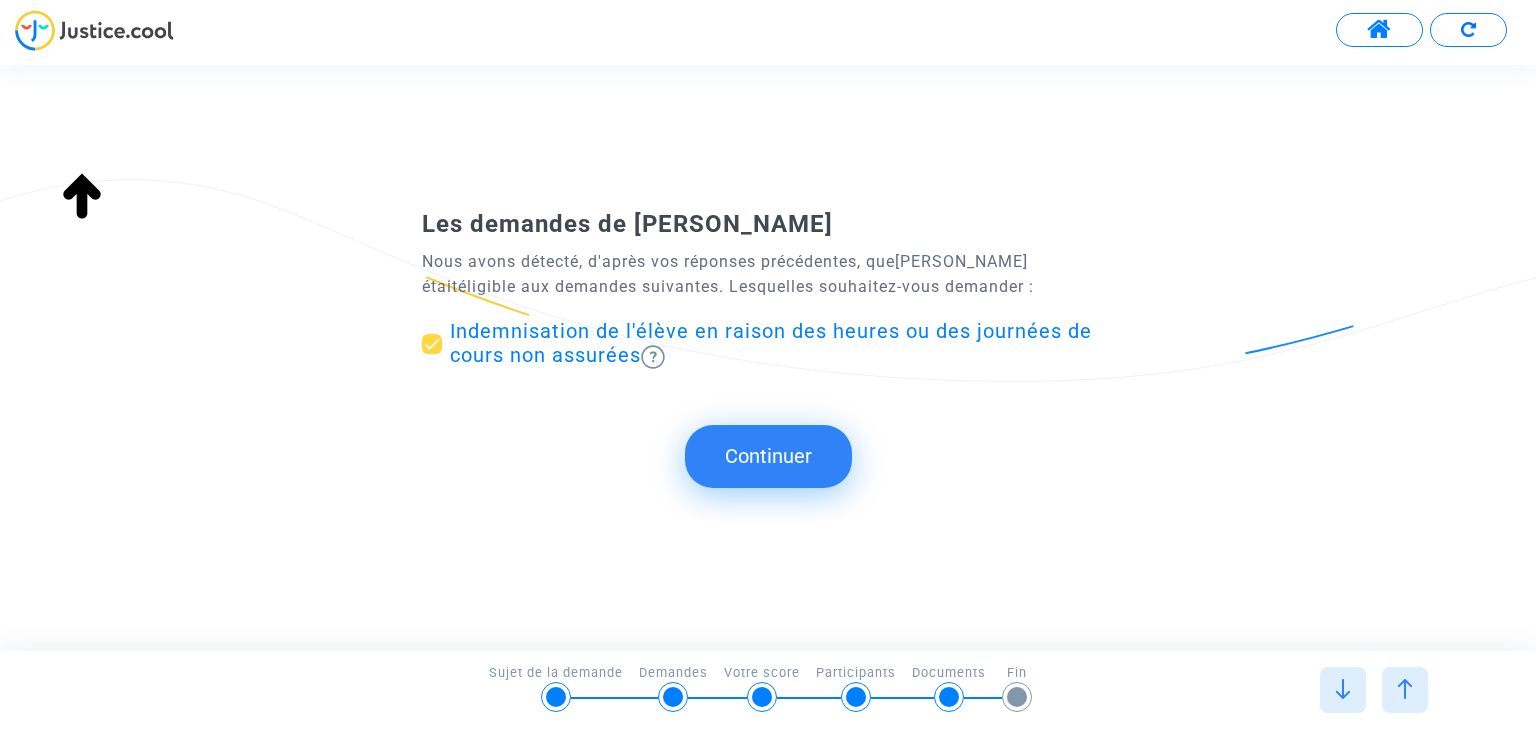 type on "française" 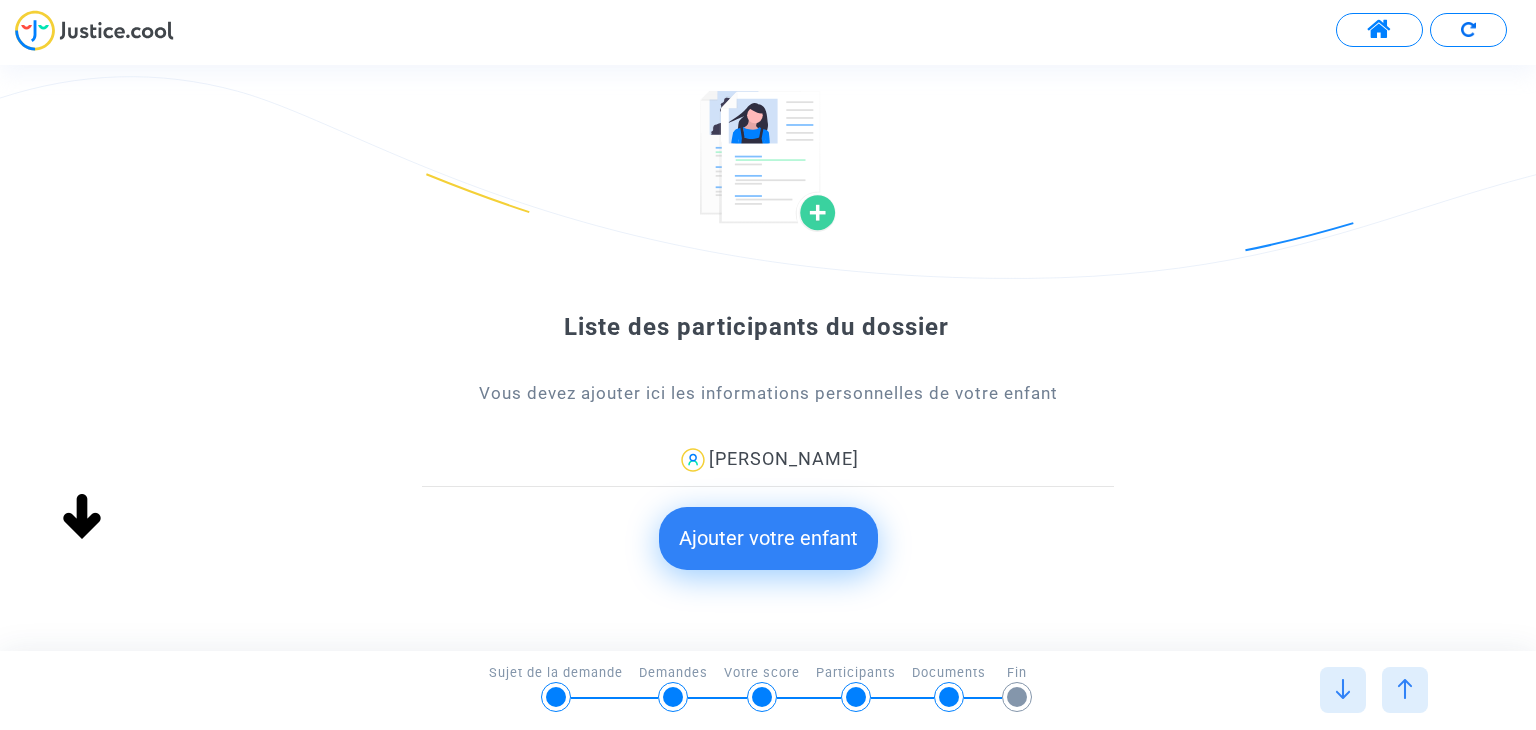 scroll, scrollTop: 161, scrollLeft: 0, axis: vertical 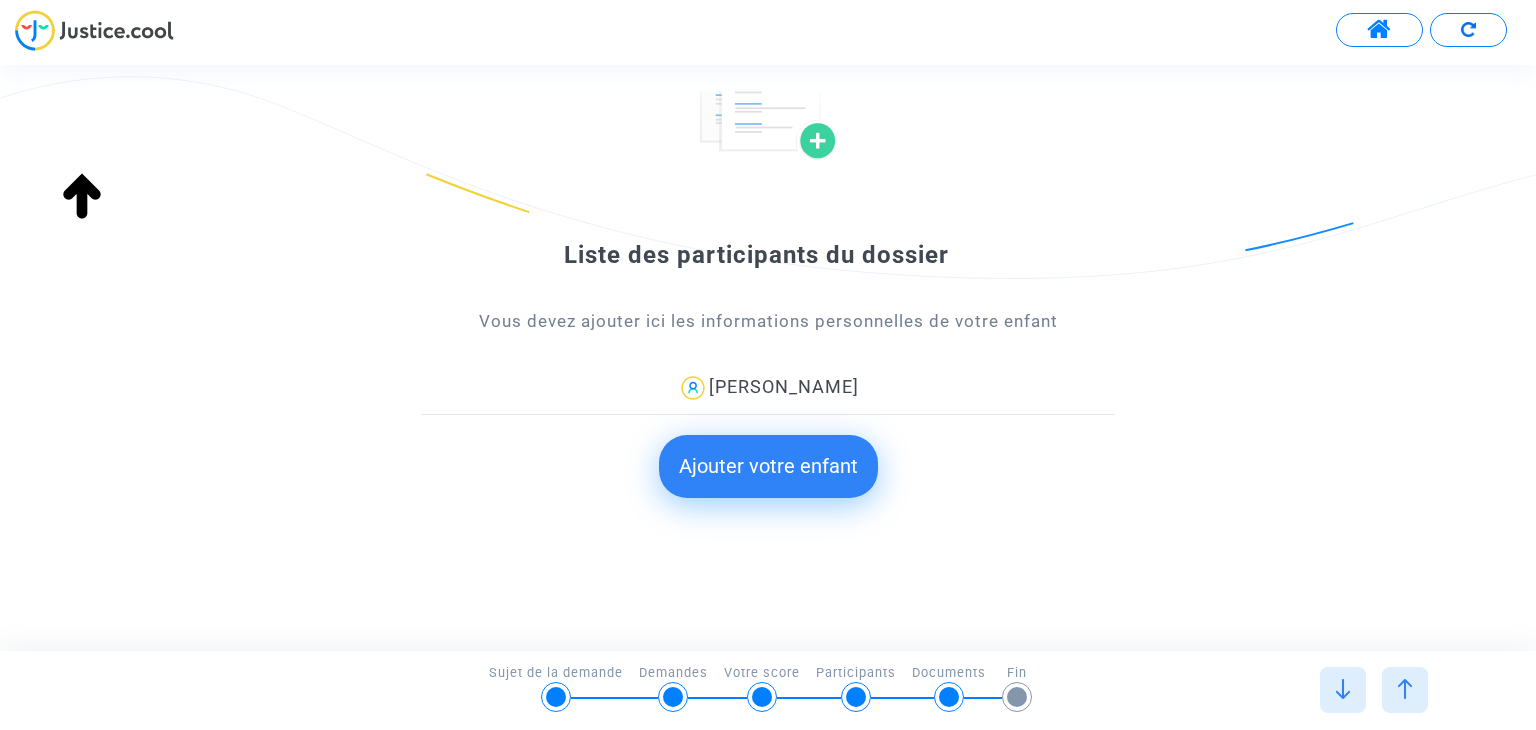 click on "Ajouter votre enfant" 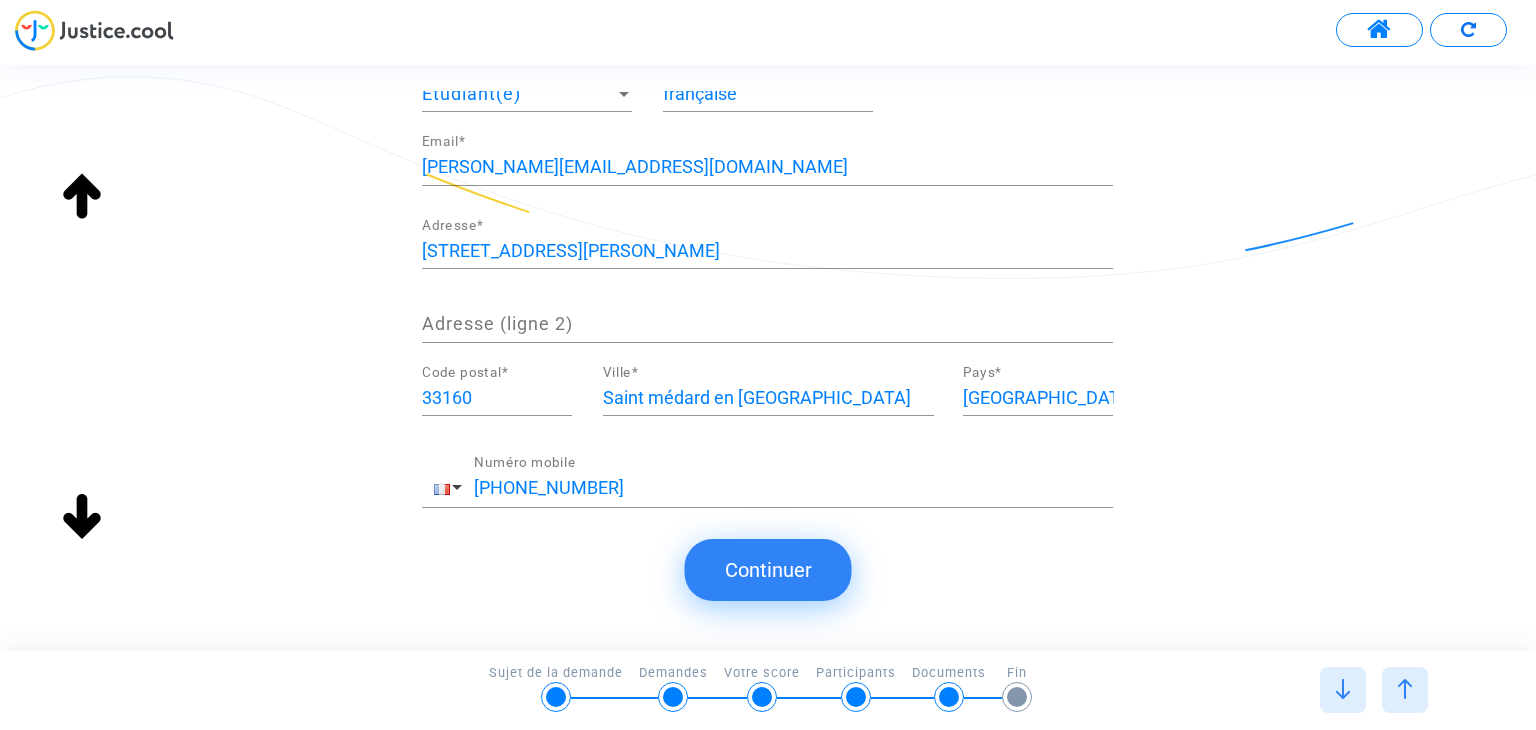 scroll, scrollTop: 359, scrollLeft: 0, axis: vertical 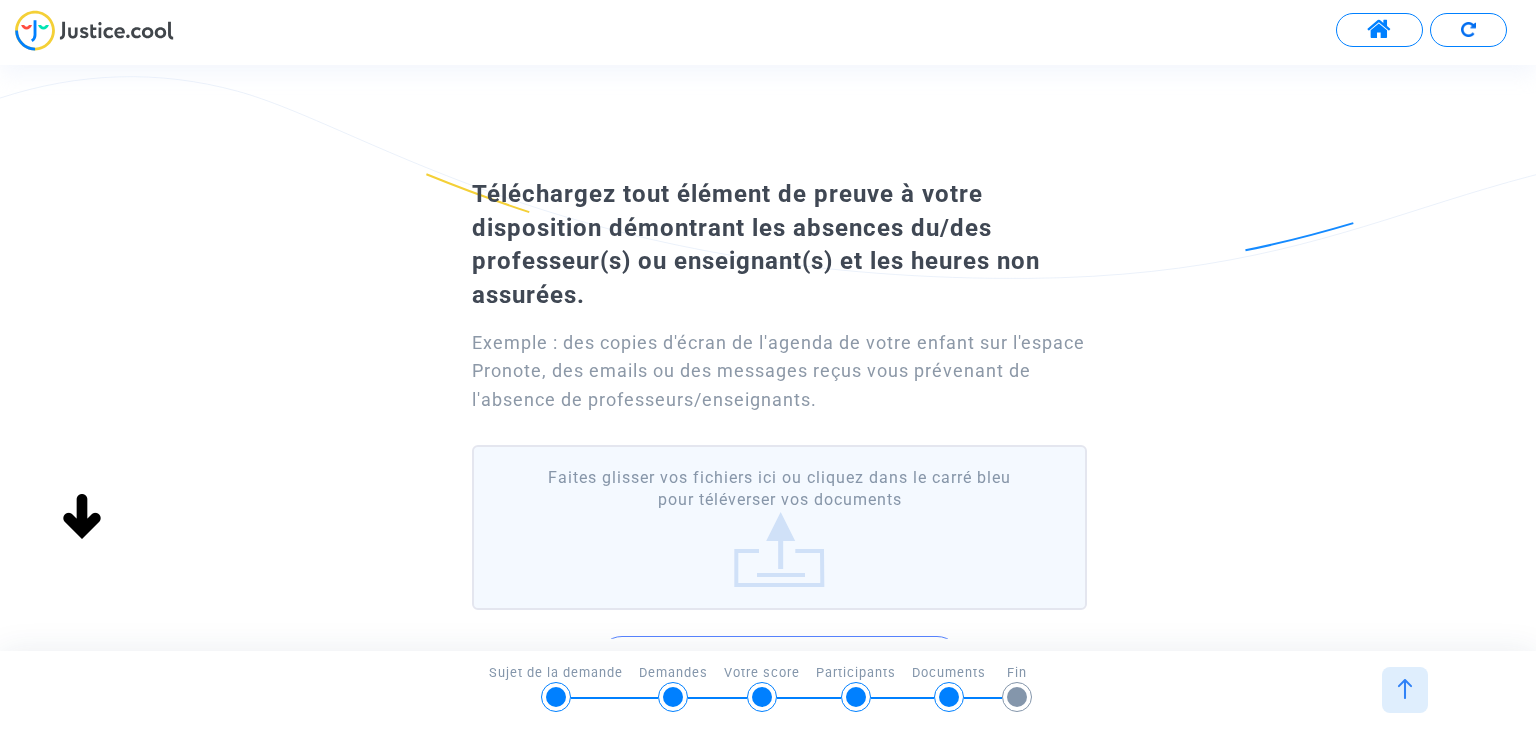 click on "Faites glisser vos fichiers ici ou cliquez dans le carré bleu pour téléverser vos documents" 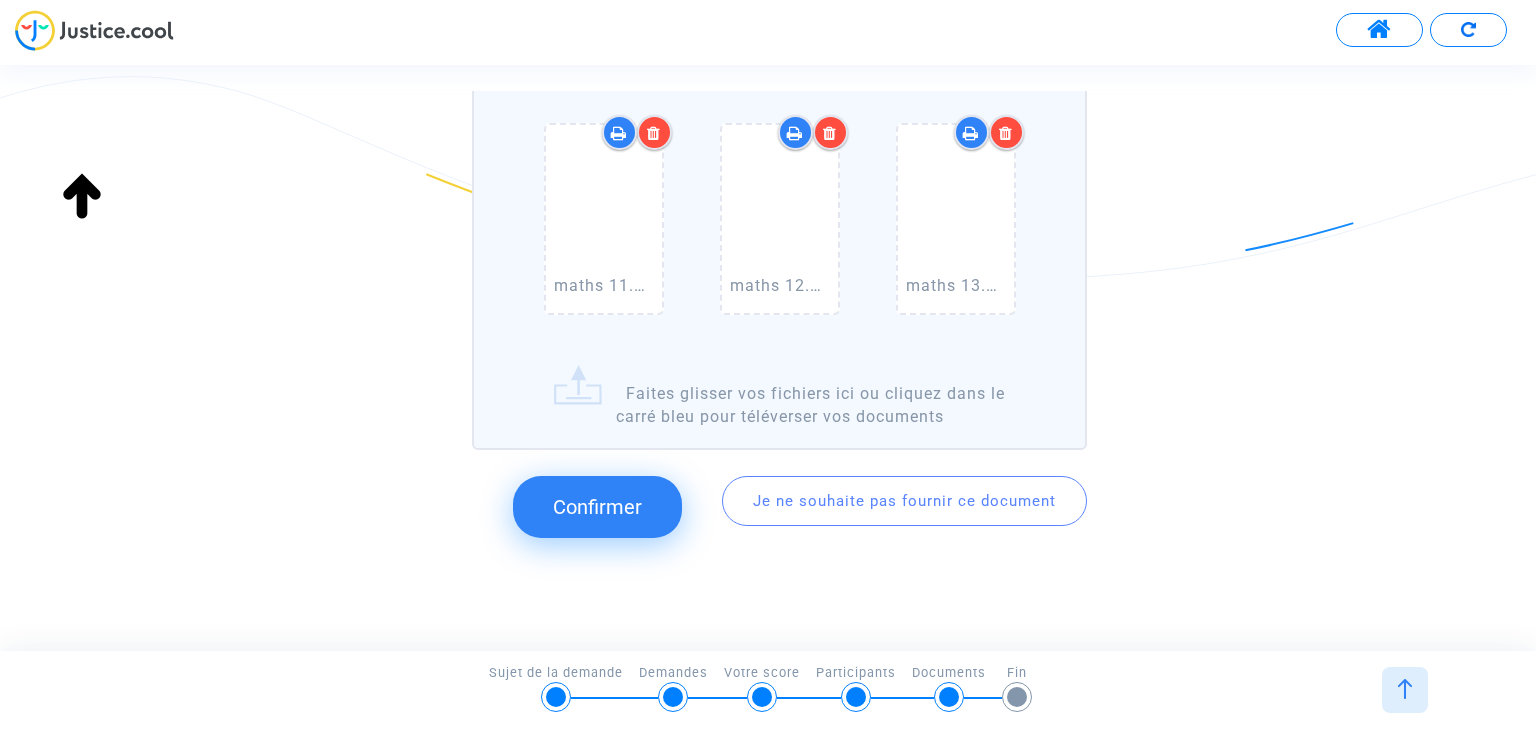 scroll, scrollTop: 1159, scrollLeft: 0, axis: vertical 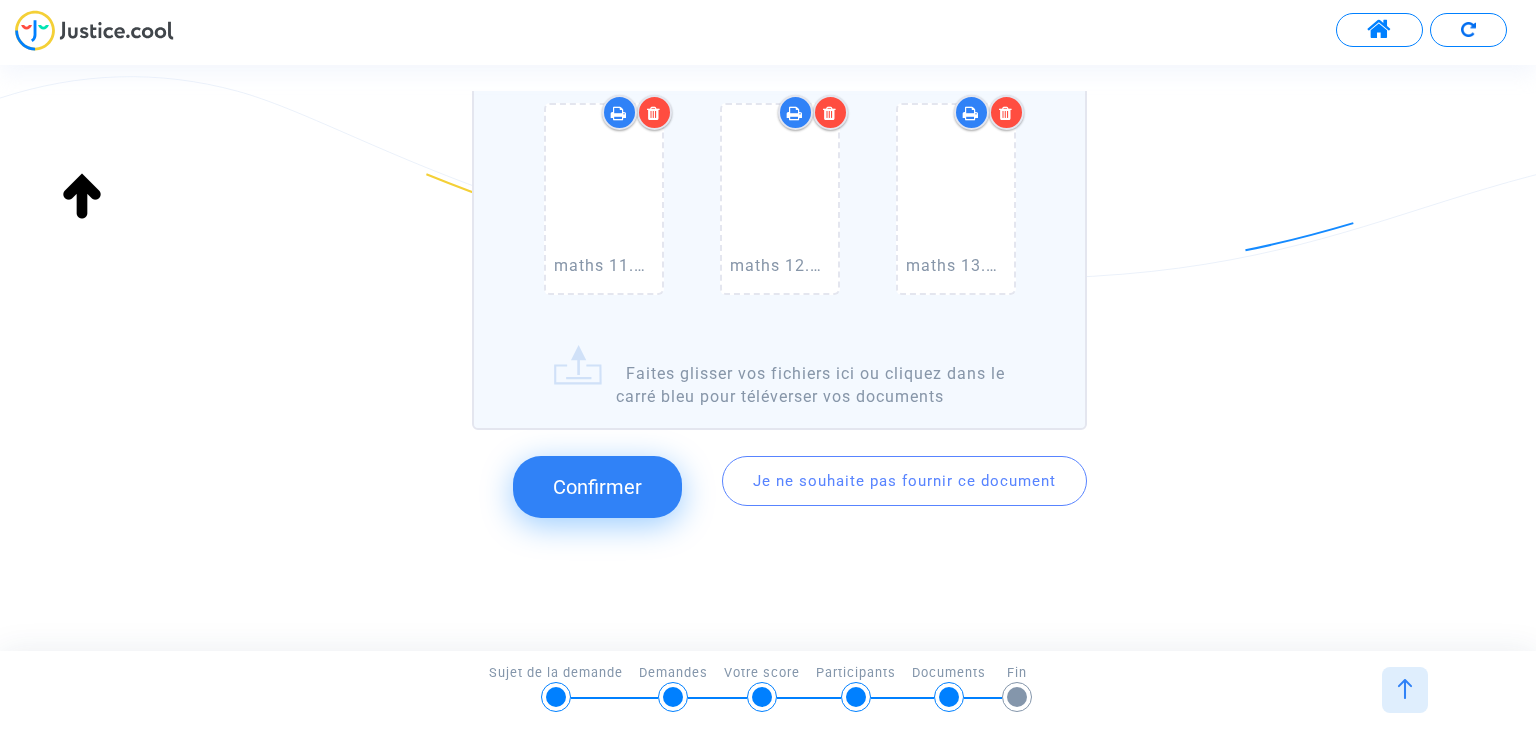 click on "maths 2.png   maths 3.png   maths 4 .png   maths 5.png   maths 6.png   maths 7.png   maths 8.png   maths 9.png   maths 10.png   maths 11.png   maths 12.png   maths 13.png   Faites glisser vos fichiers ici ou cliquez dans le carré bleu pour téléverser vos documents" 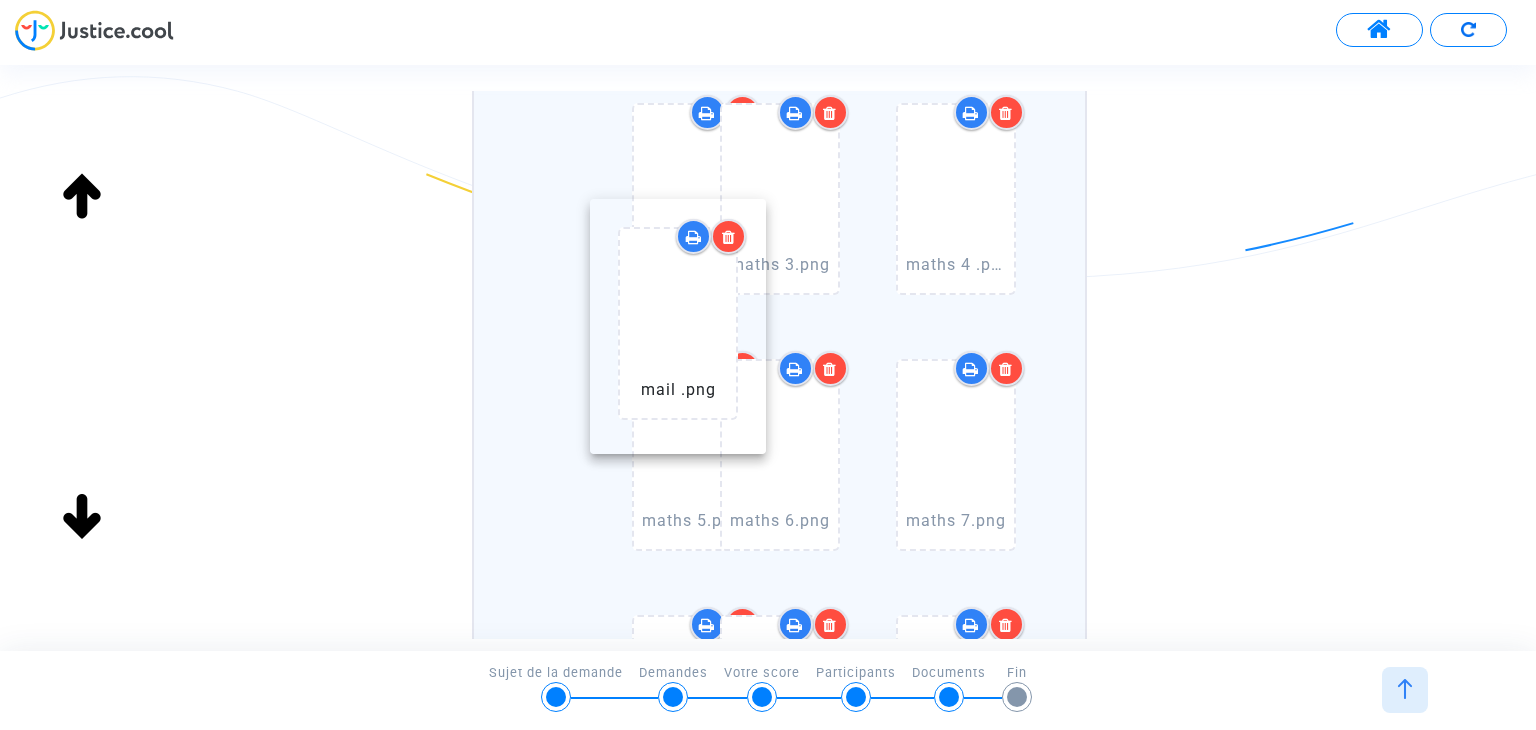 scroll, scrollTop: 400, scrollLeft: 0, axis: vertical 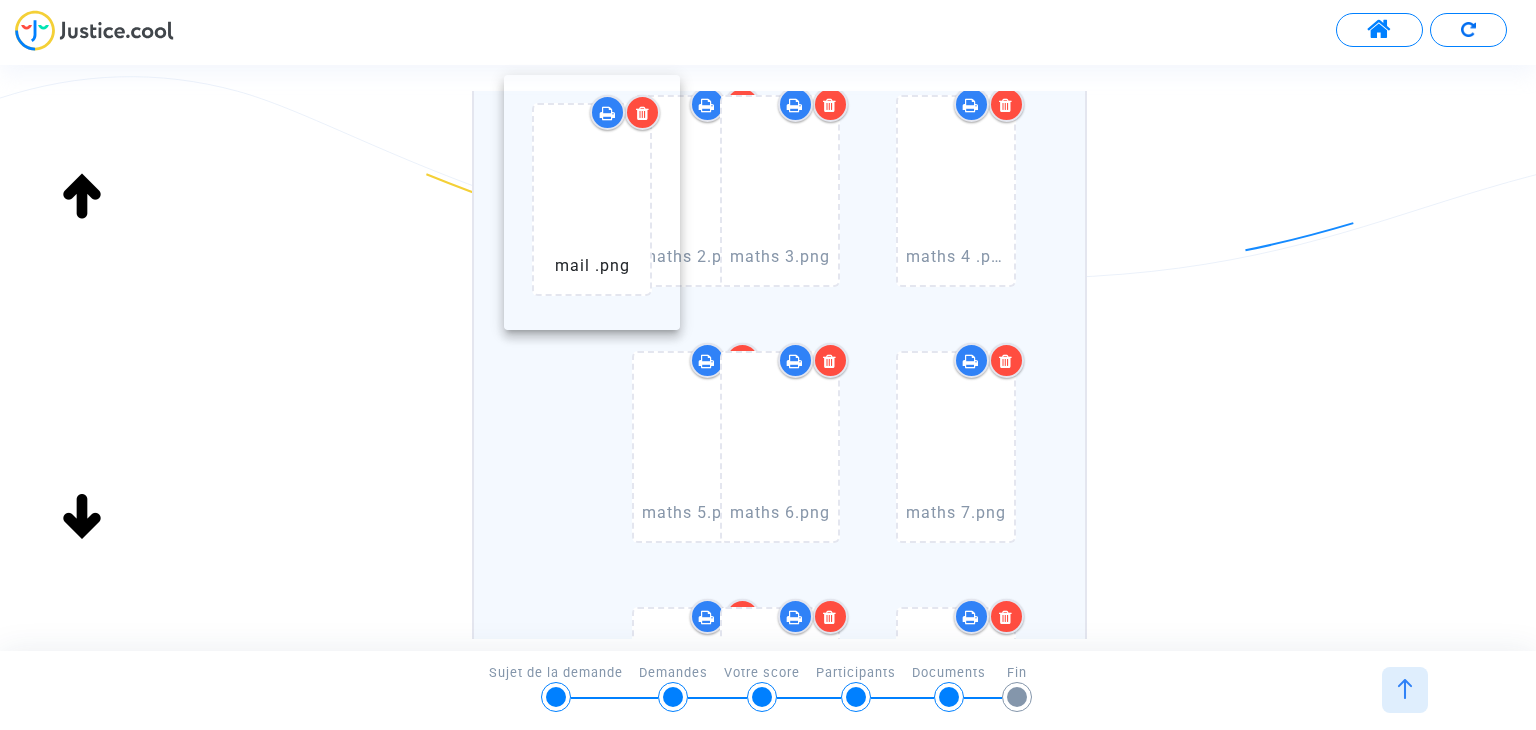 drag, startPoint x: 679, startPoint y: 468, endPoint x: 579, endPoint y: 216, distance: 271.1162 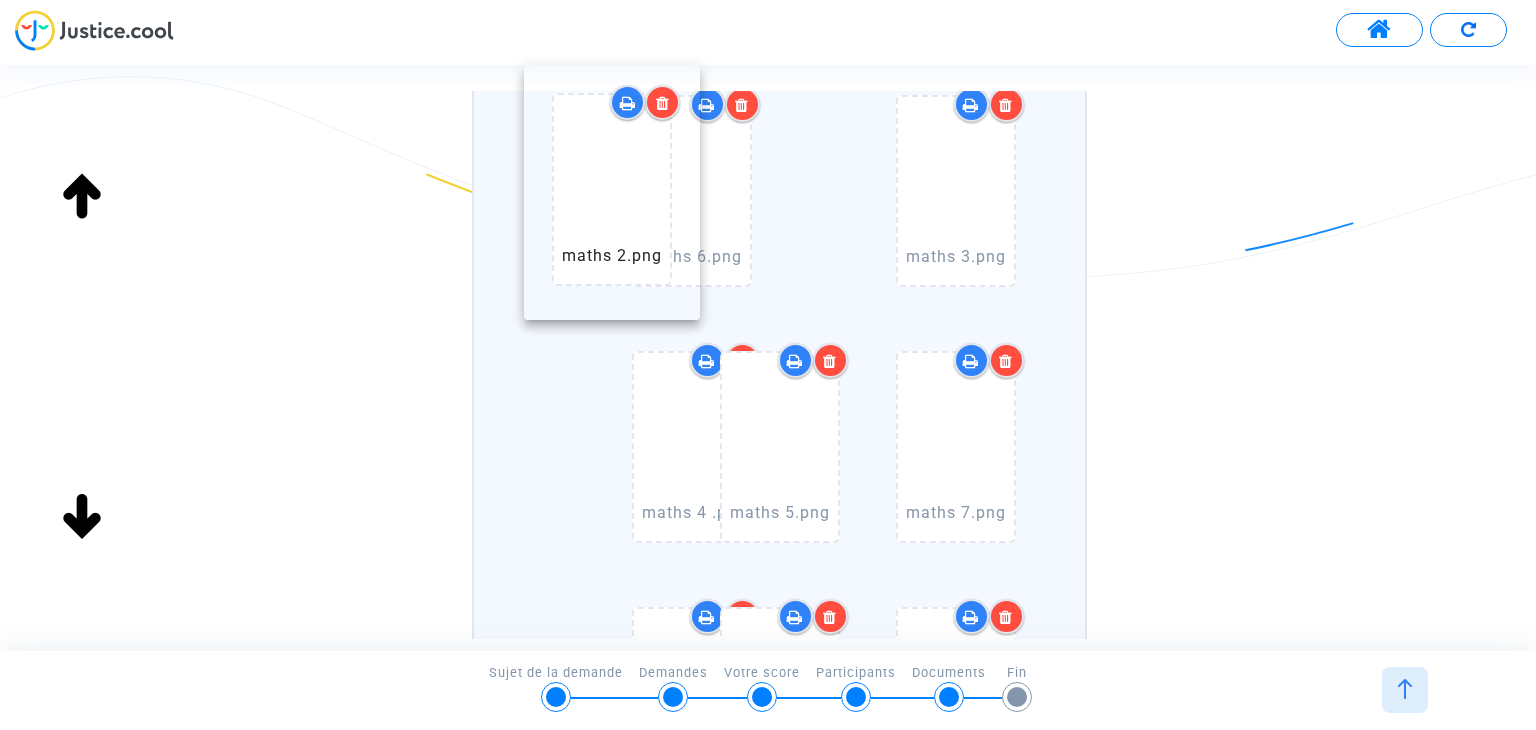 drag, startPoint x: 763, startPoint y: 237, endPoint x: 595, endPoint y: 236, distance: 168.00298 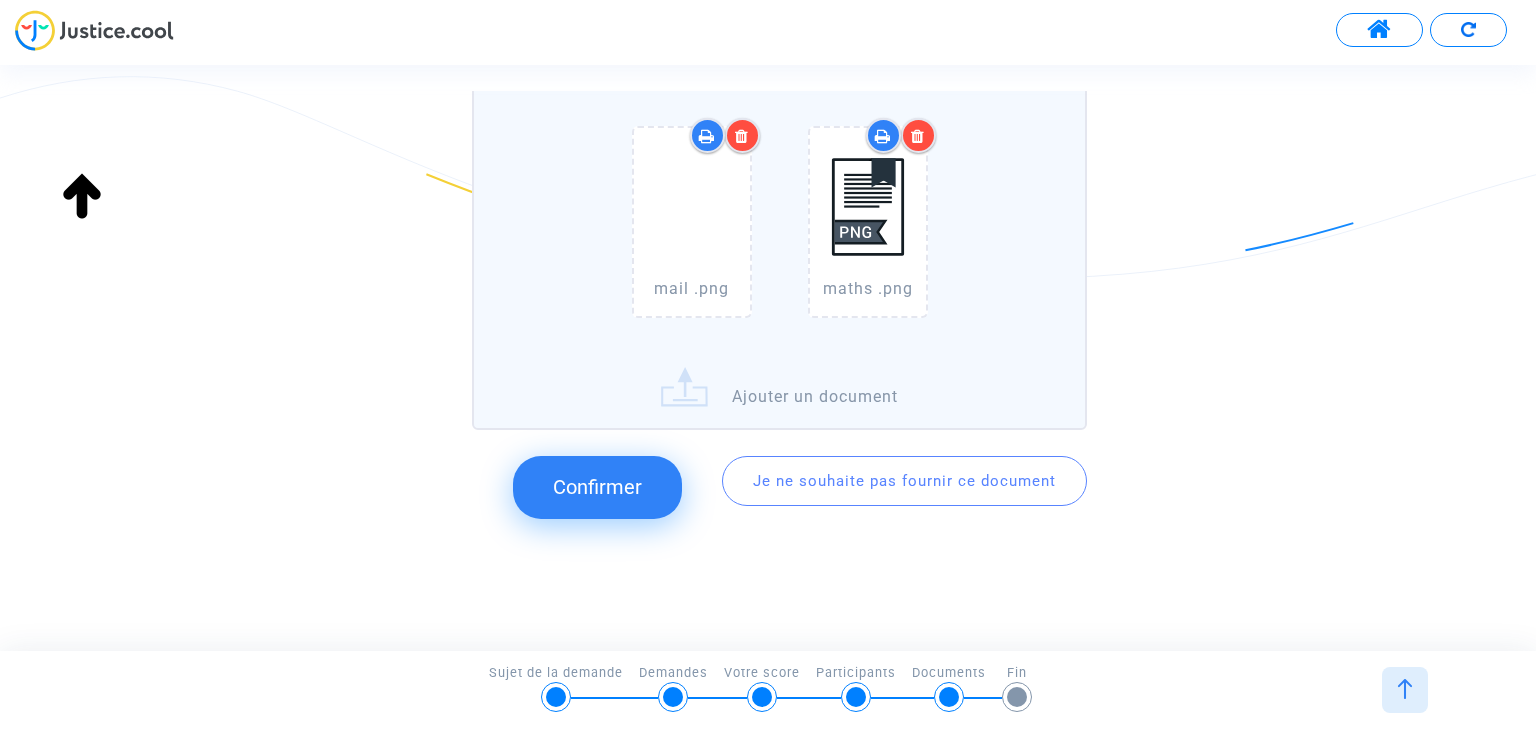 scroll, scrollTop: 1292, scrollLeft: 0, axis: vertical 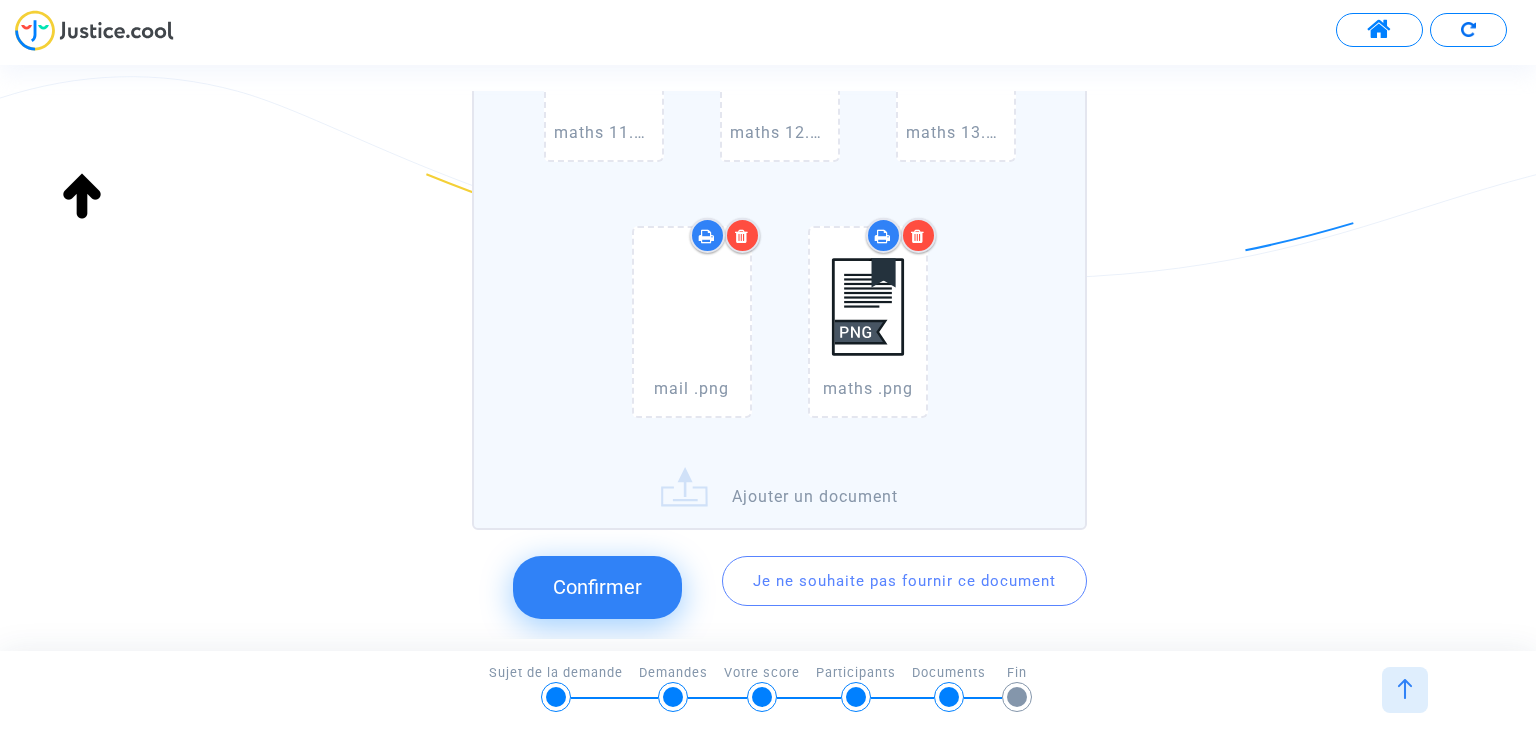 click at bounding box center (918, 236) 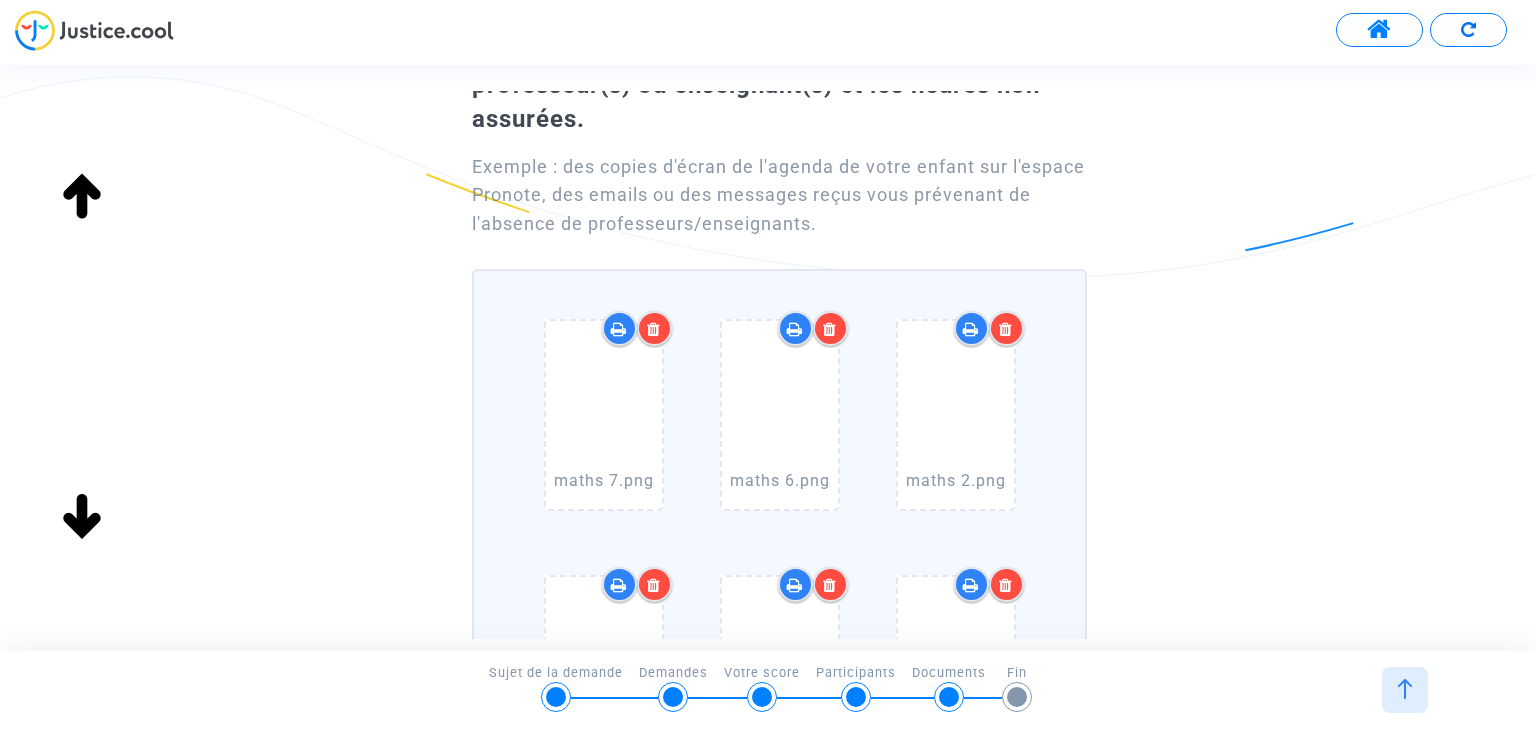 scroll, scrollTop: 92, scrollLeft: 0, axis: vertical 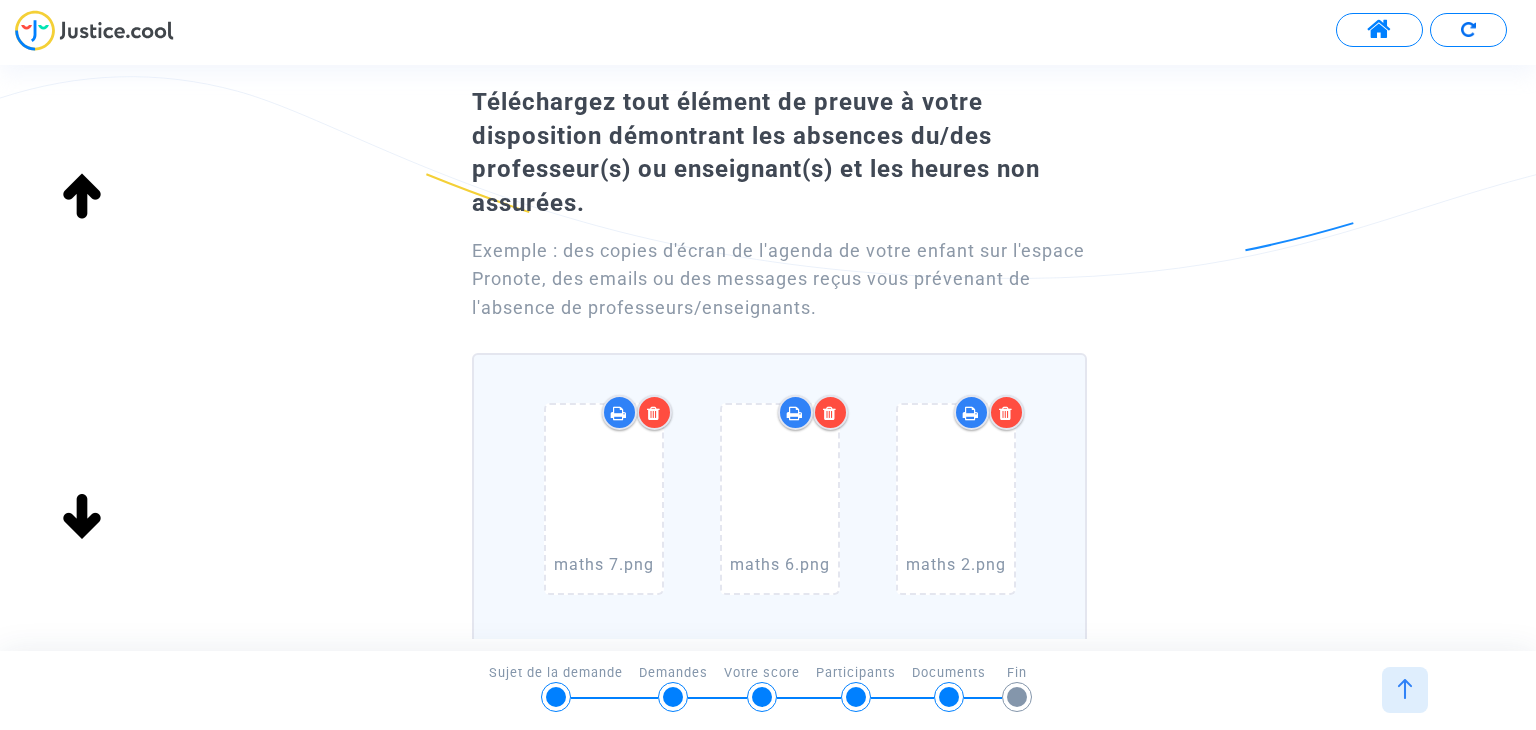 click at bounding box center (654, 413) 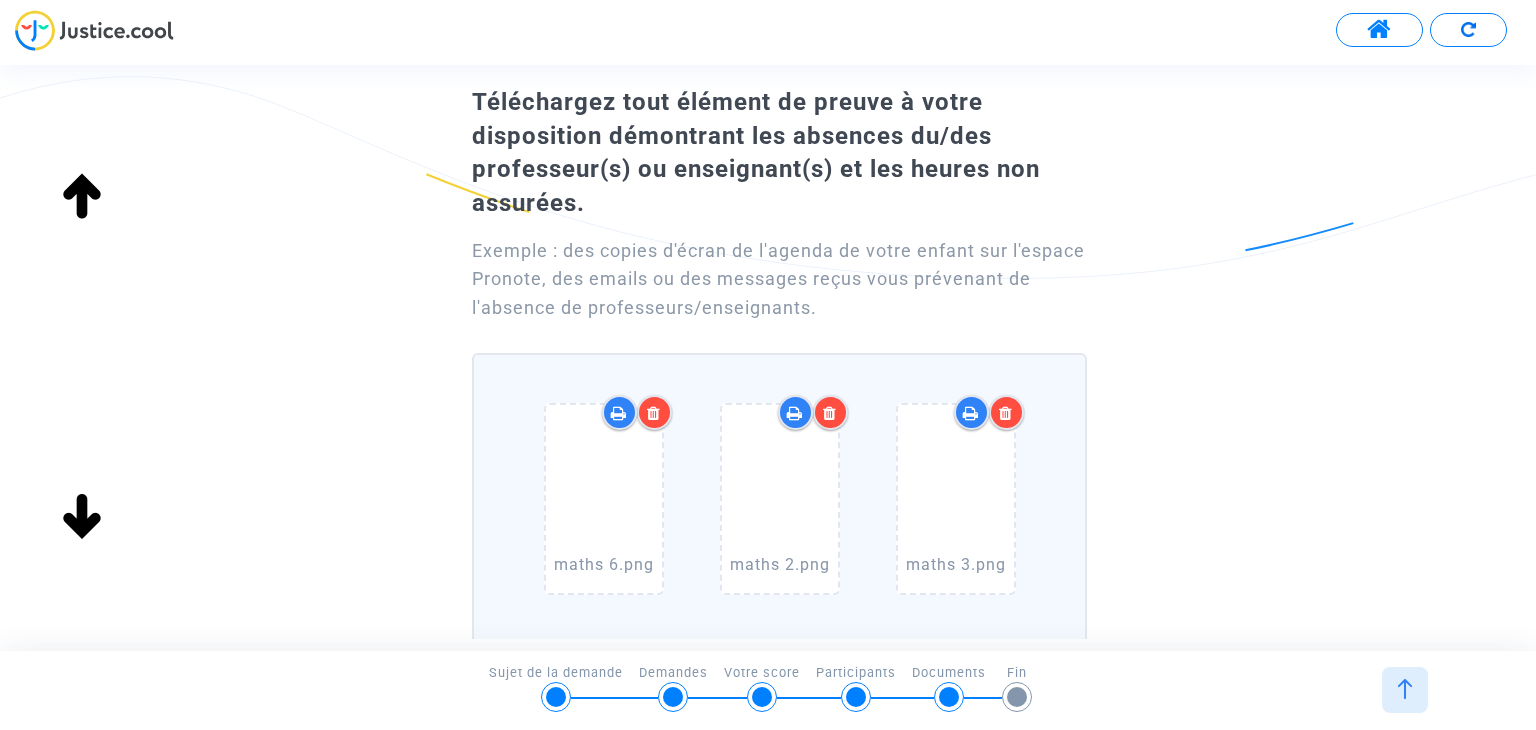 click at bounding box center (654, 413) 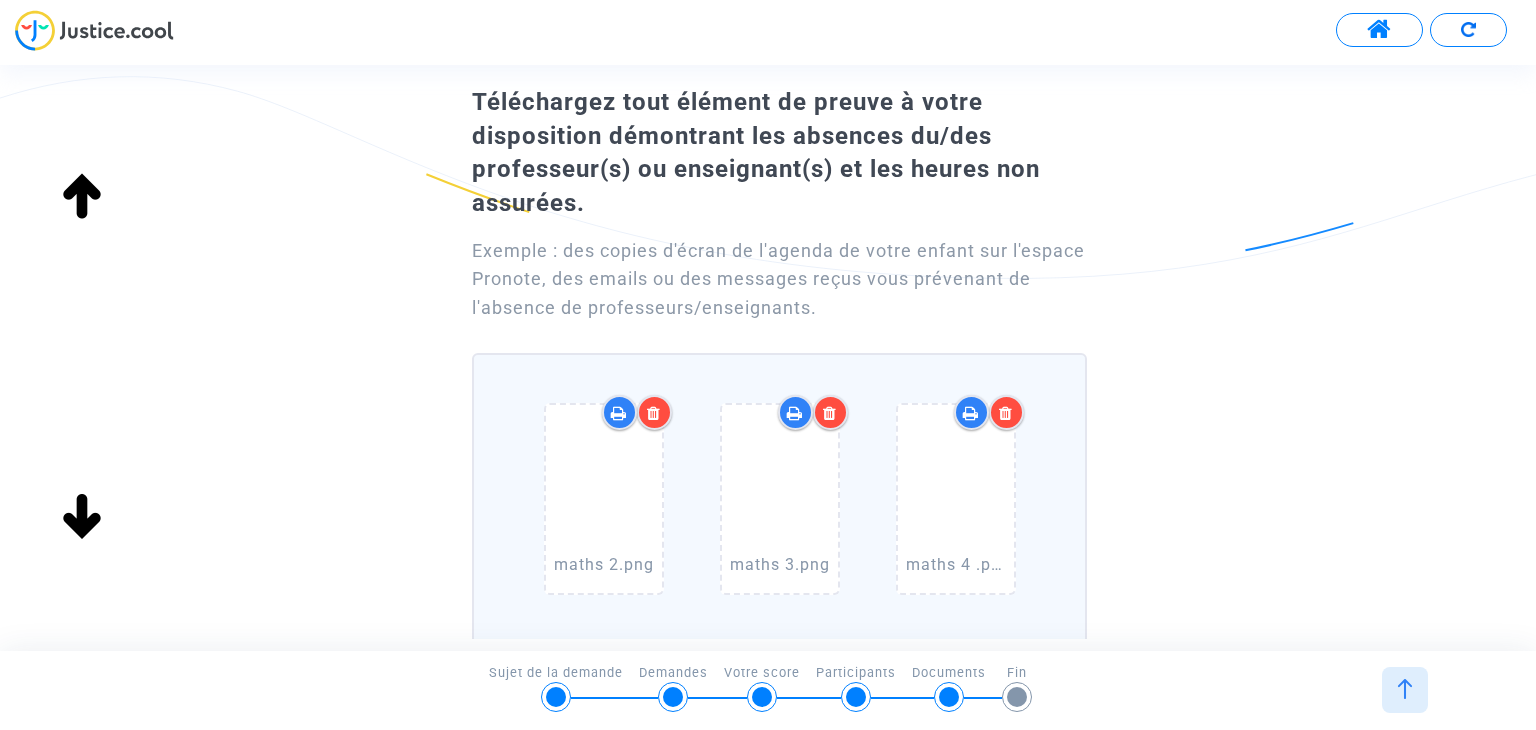 click at bounding box center [654, 413] 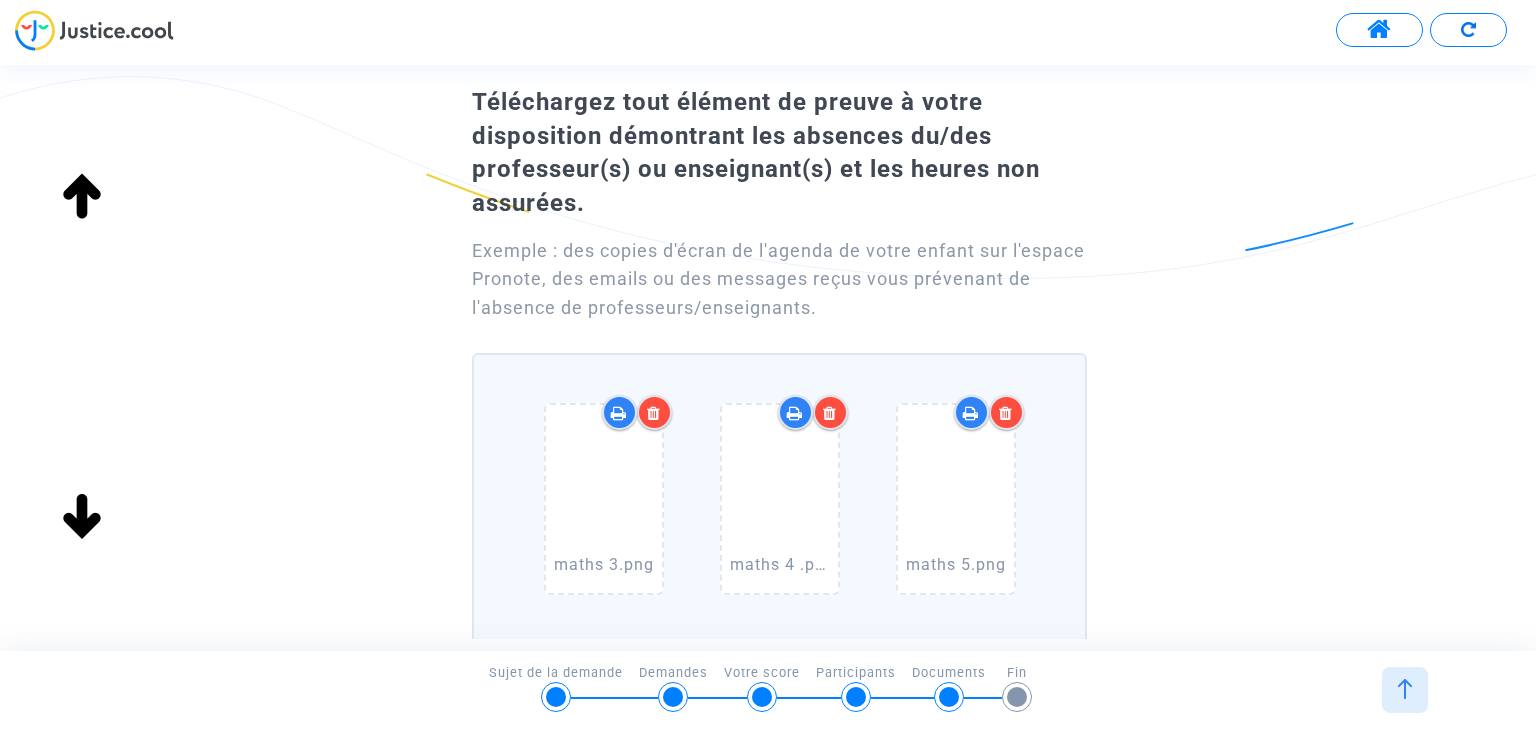 click at bounding box center (654, 413) 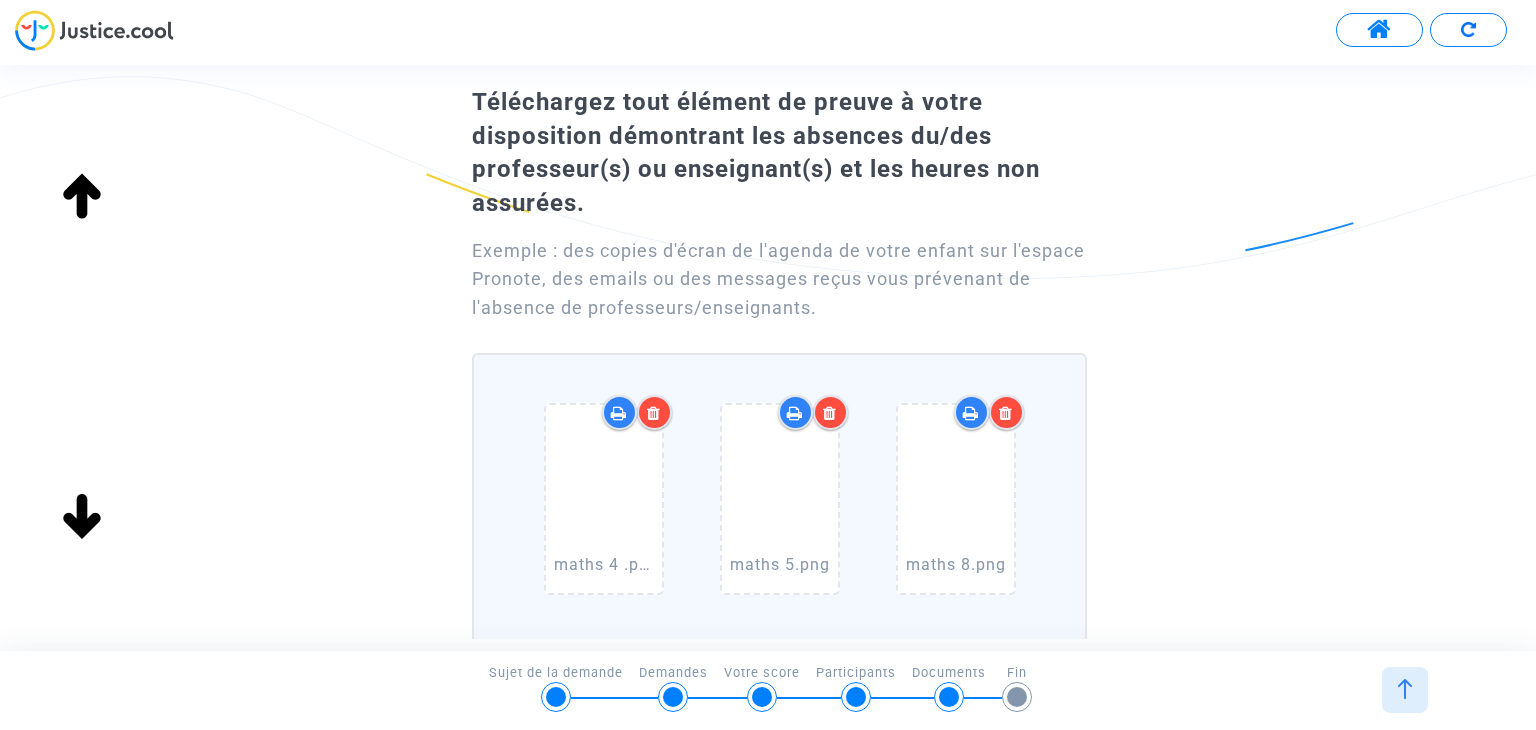 click at bounding box center [654, 413] 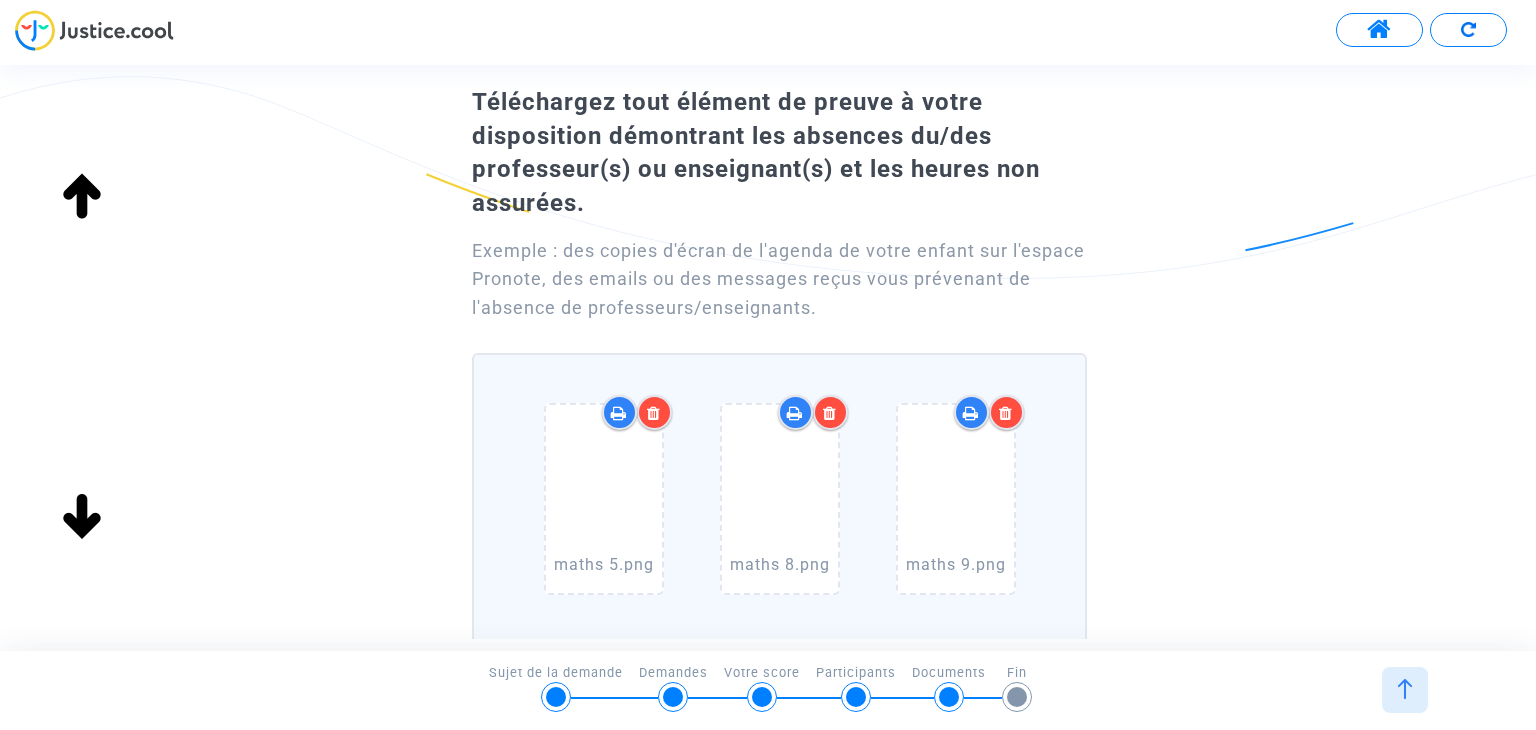 click at bounding box center (654, 413) 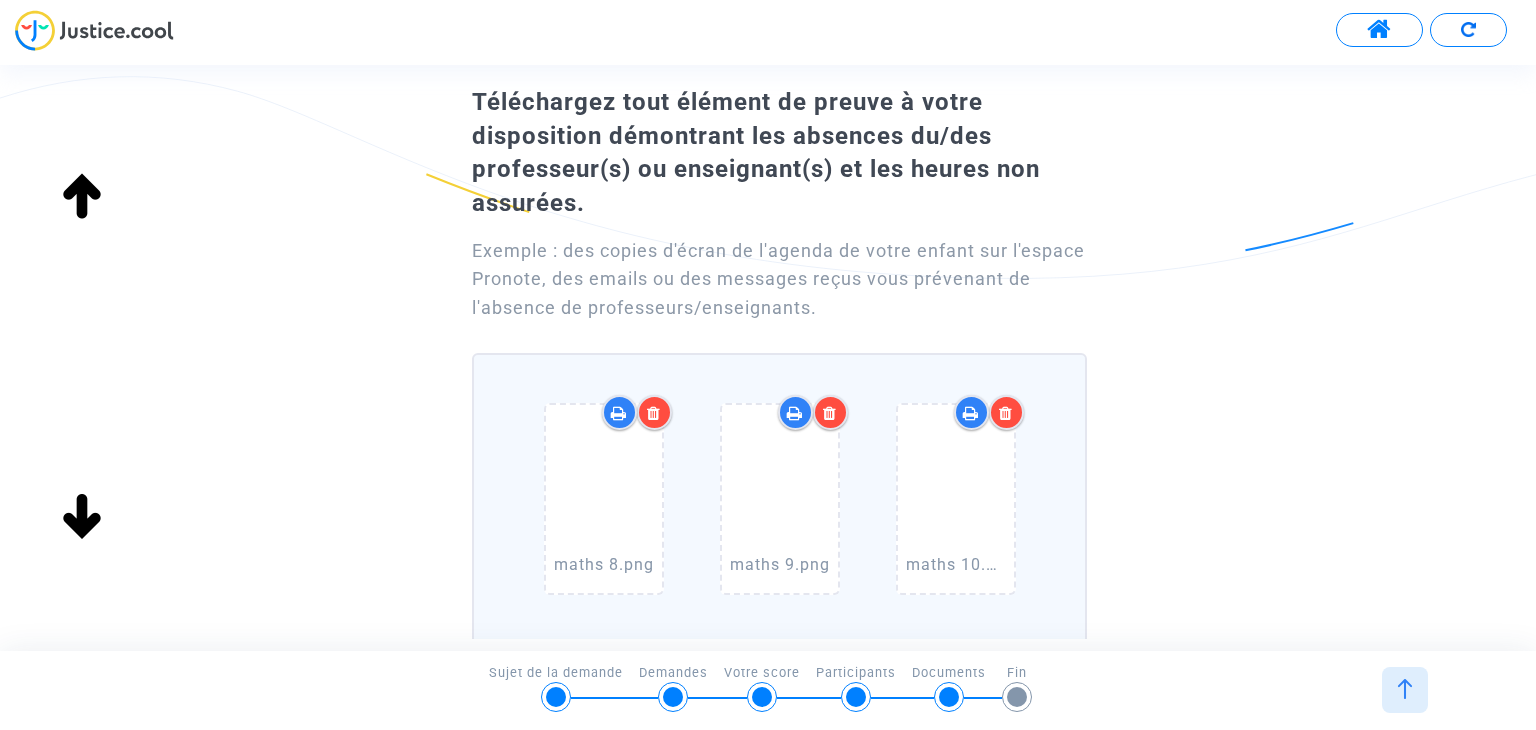 click at bounding box center [654, 413] 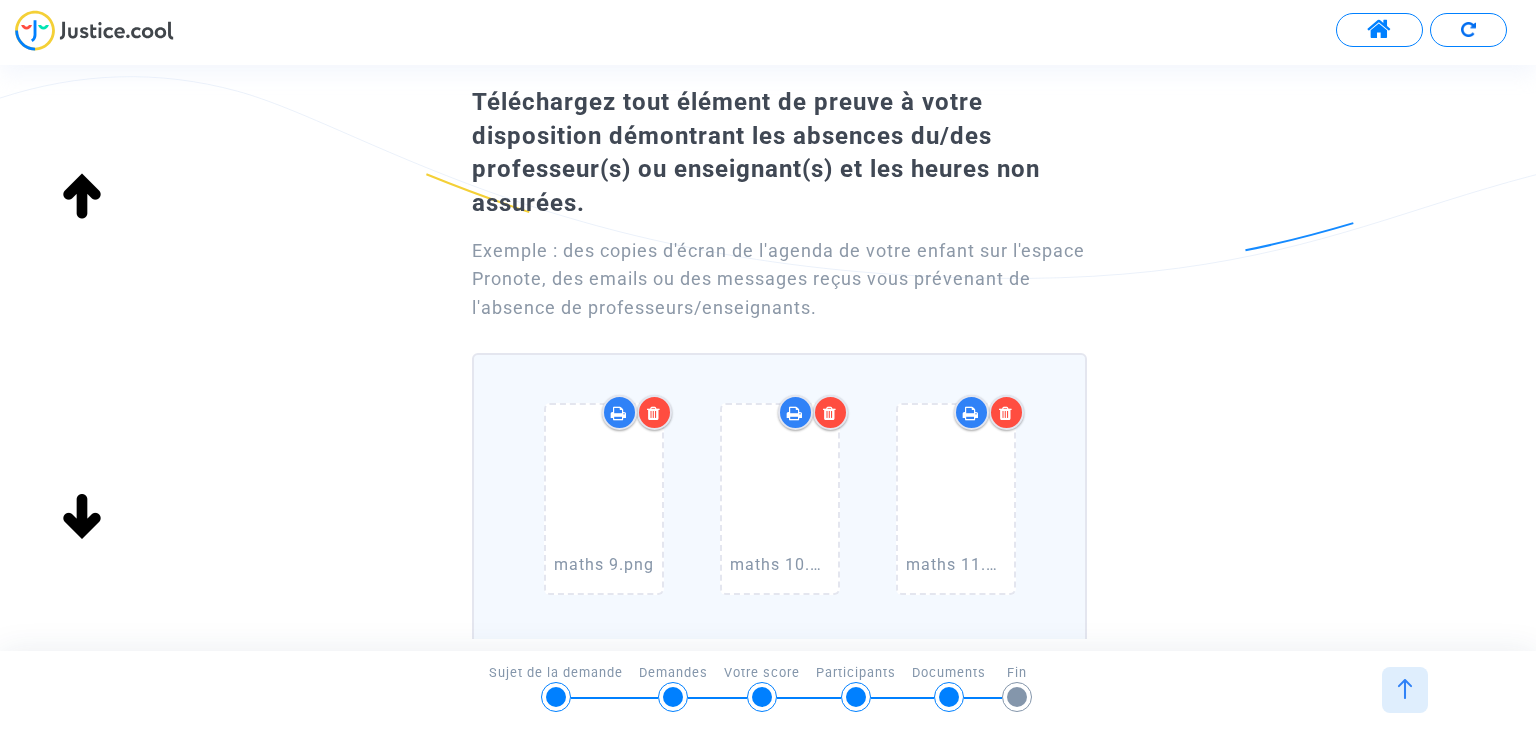click at bounding box center (654, 413) 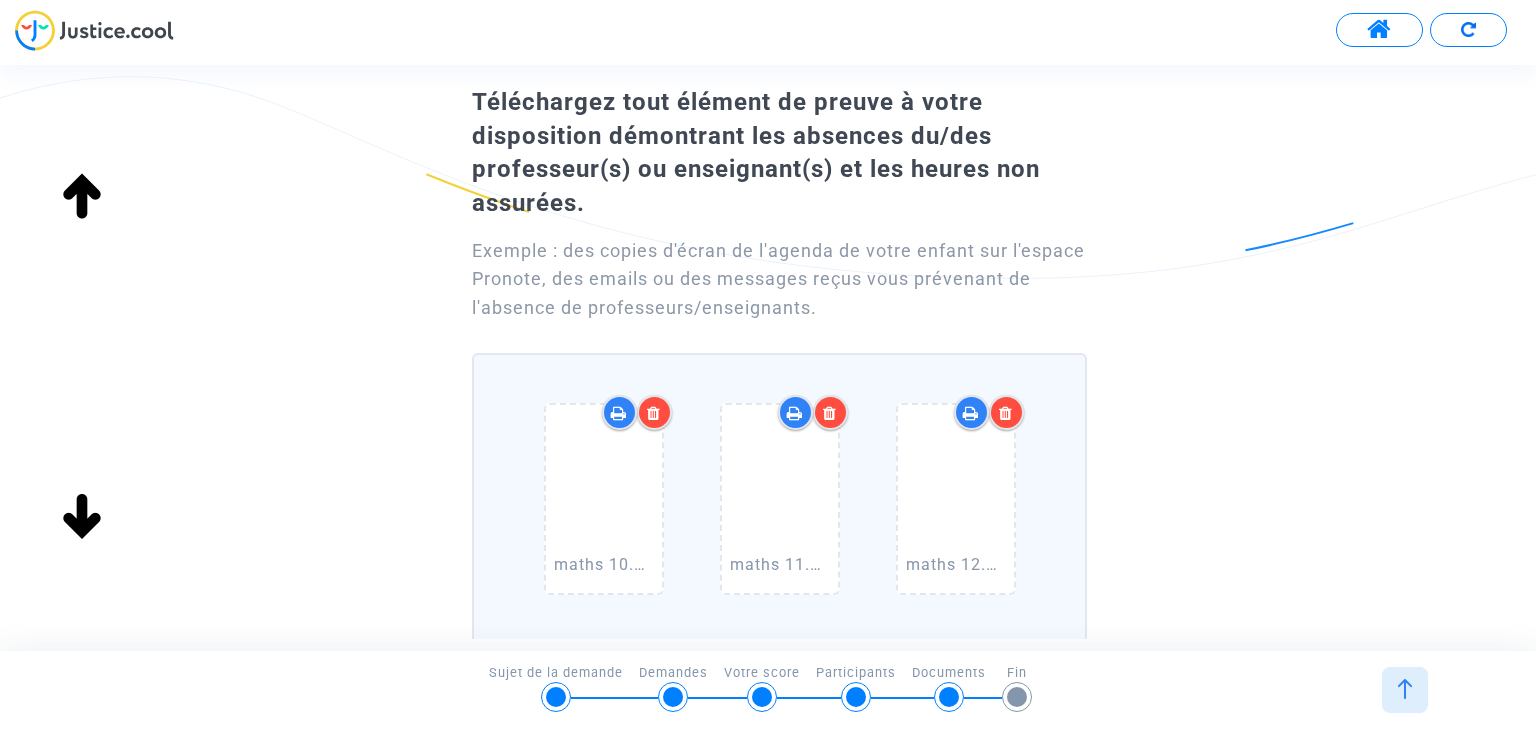 click at bounding box center (654, 413) 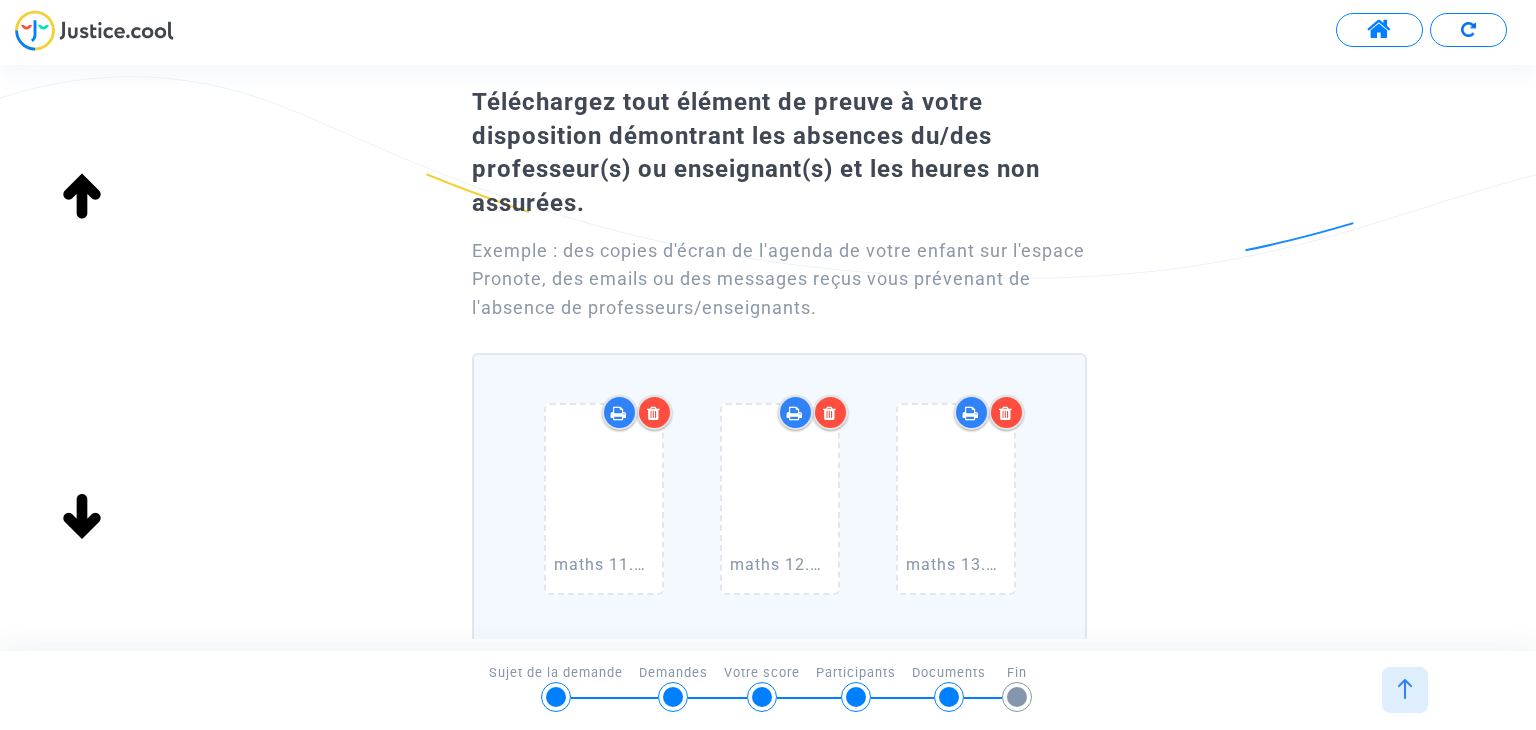 click at bounding box center [654, 413] 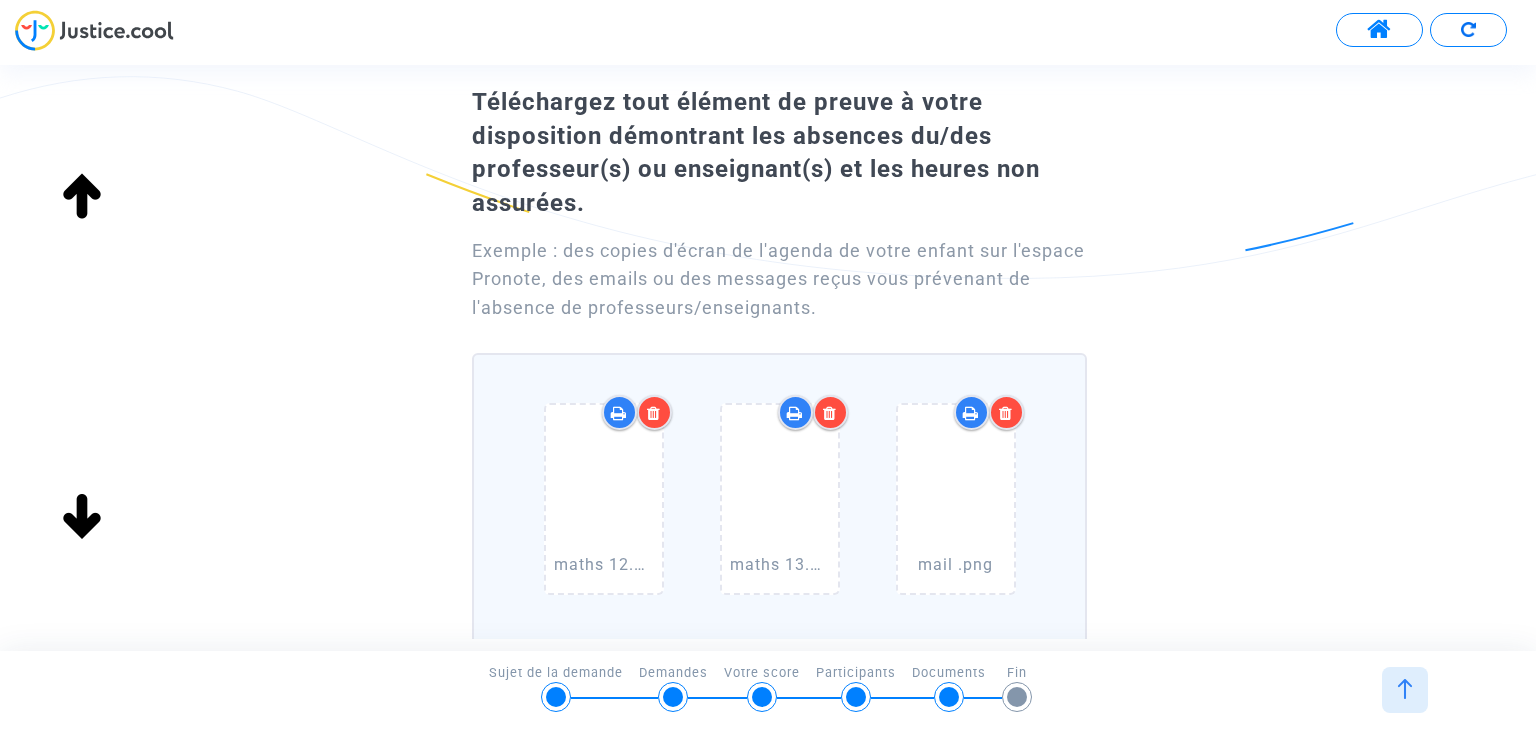click at bounding box center [654, 413] 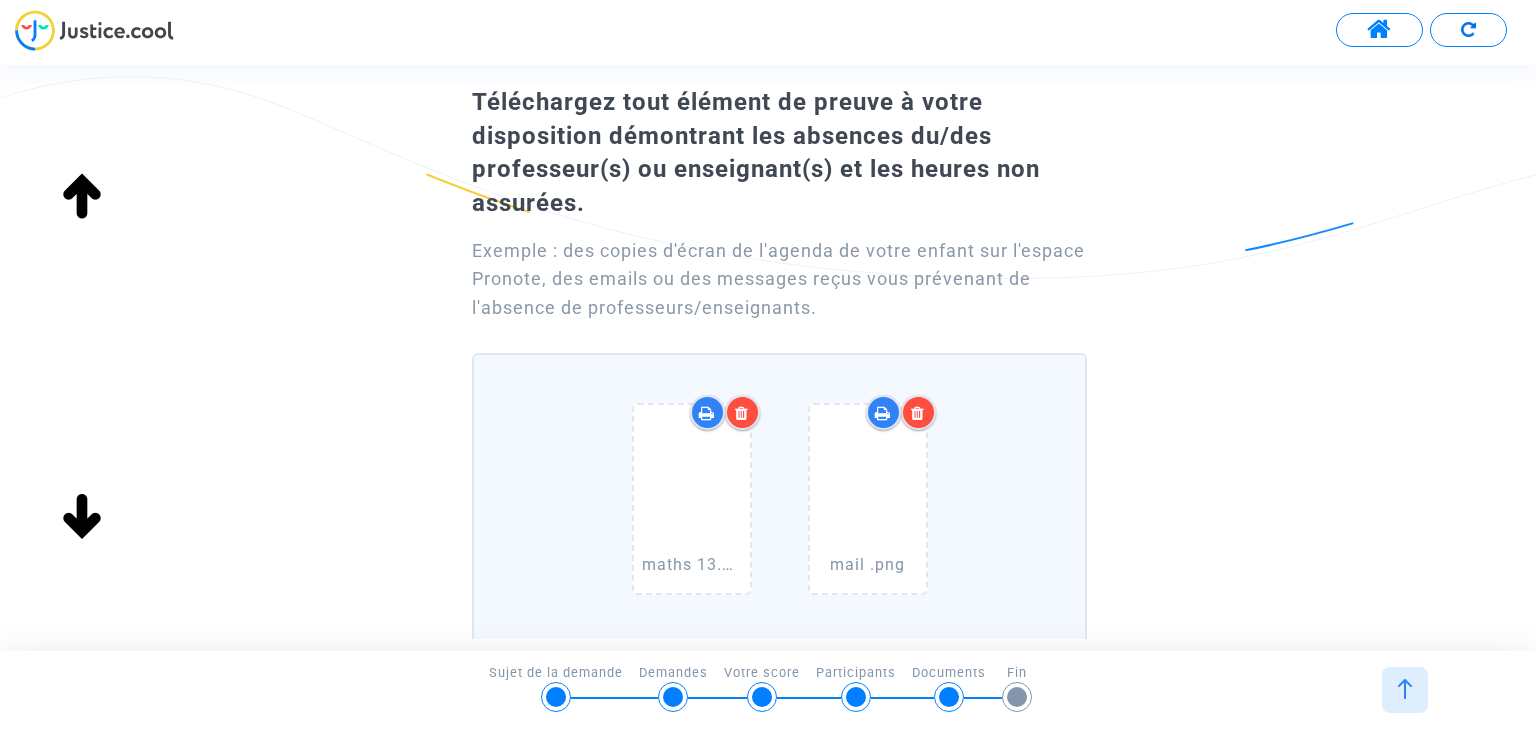 click at bounding box center [692, 499] 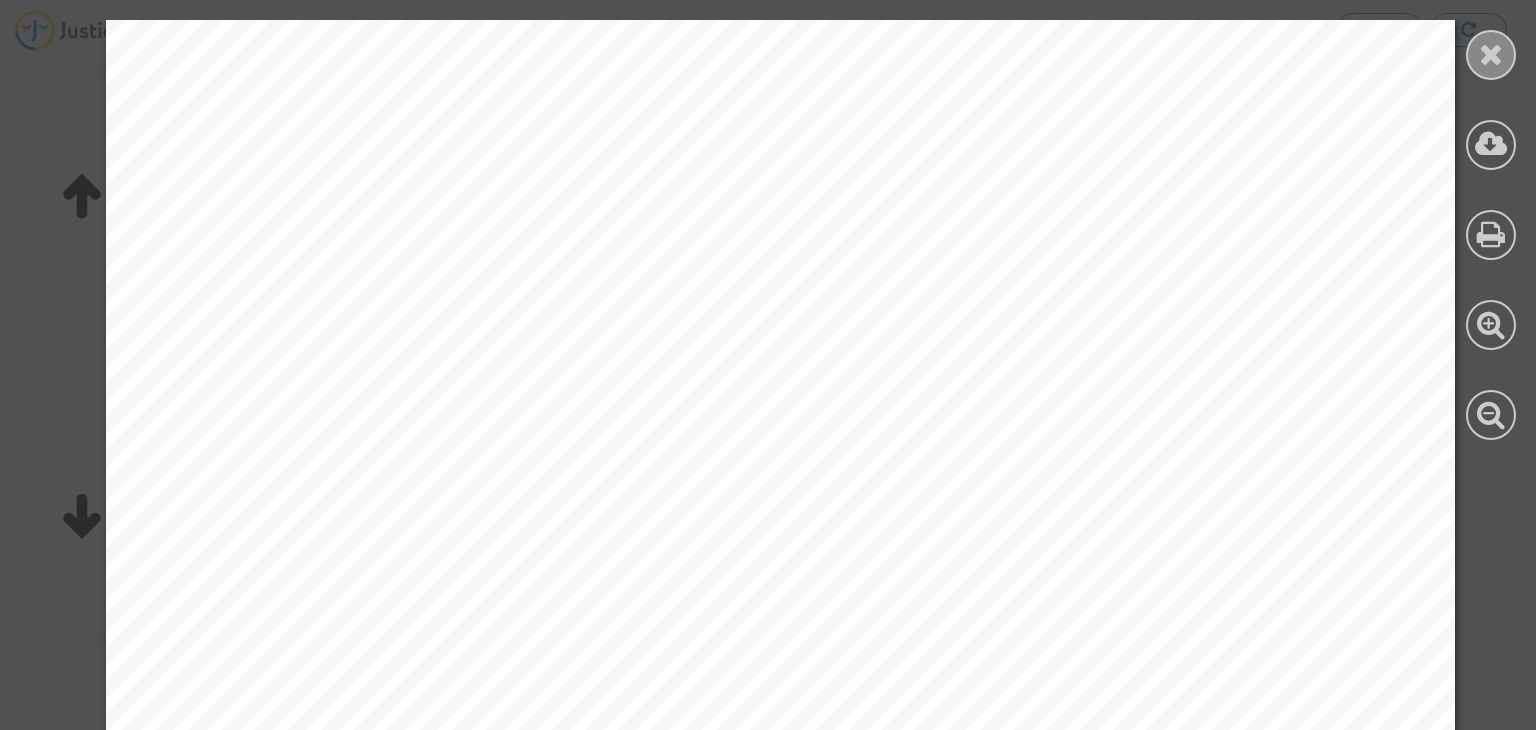 click at bounding box center [1491, 54] 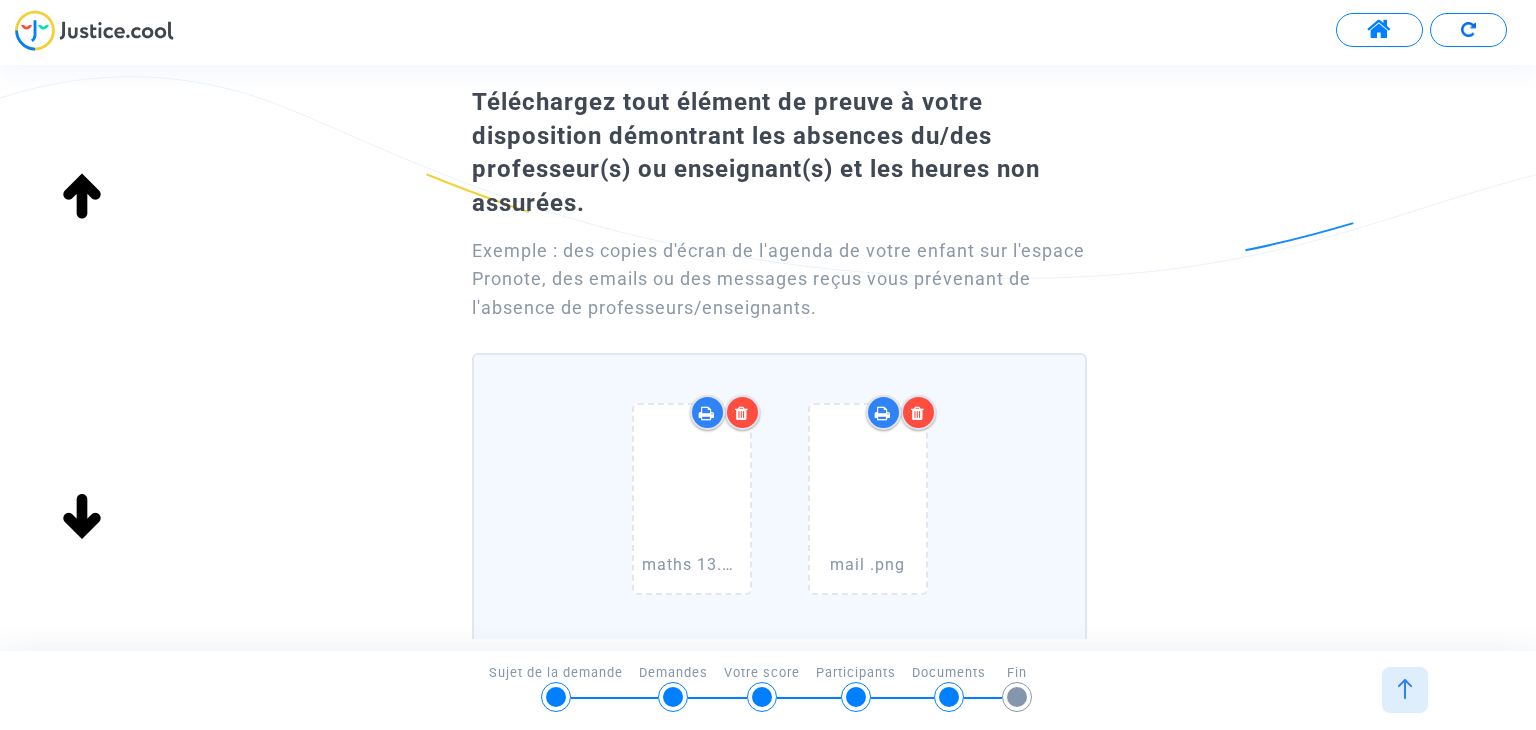 click at bounding box center [742, 413] 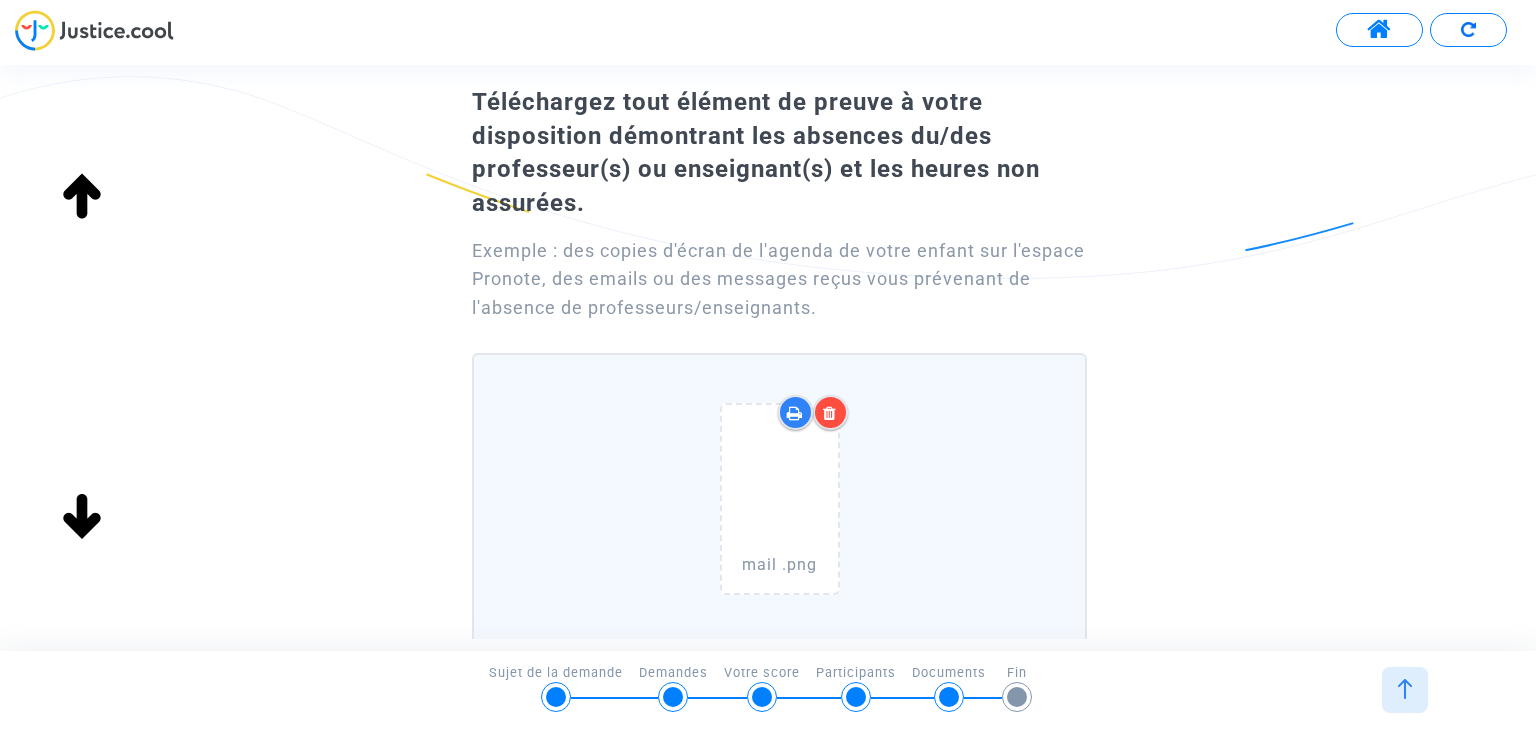 click at bounding box center (830, 413) 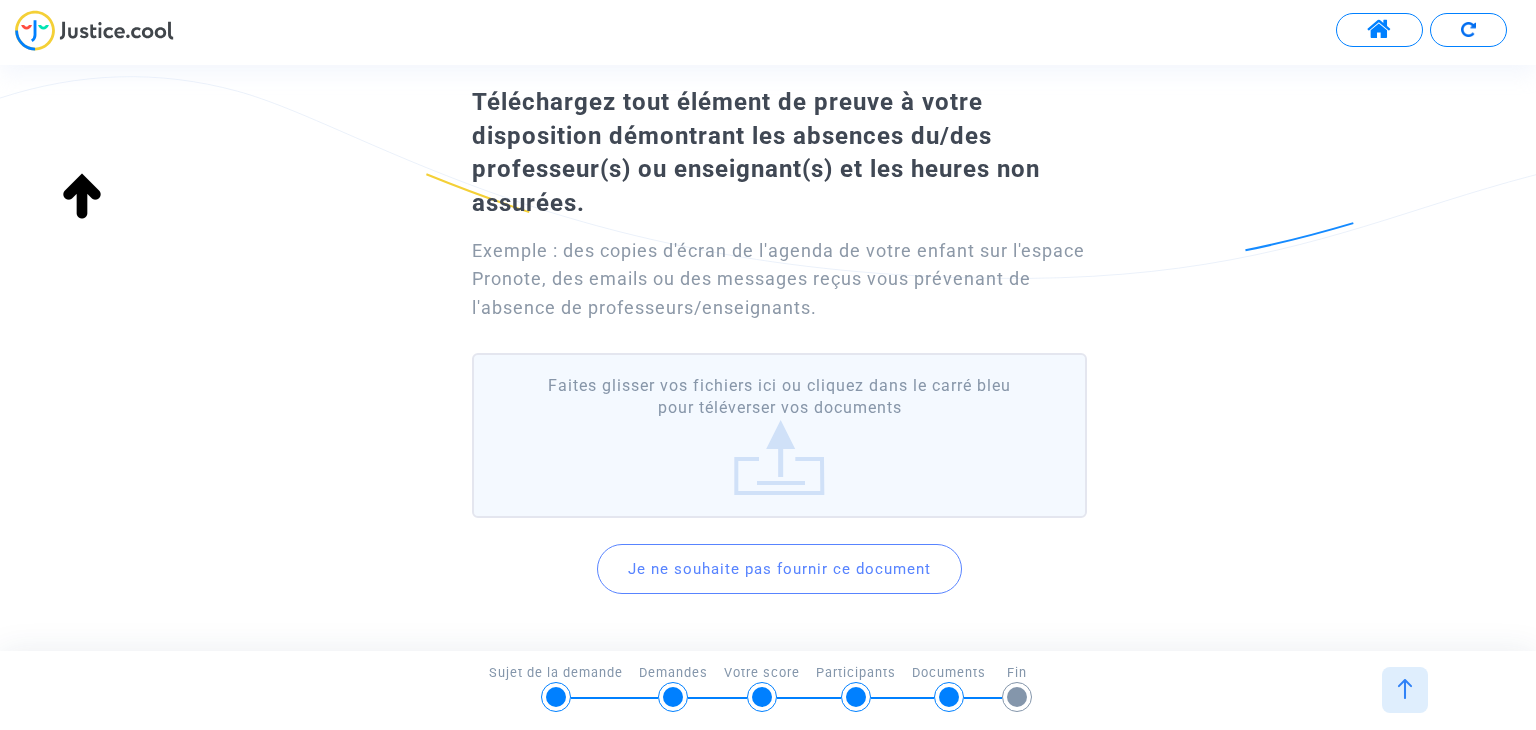 click on "Faites glisser vos fichiers ici ou cliquez dans le carré bleu pour téléverser vos documents" 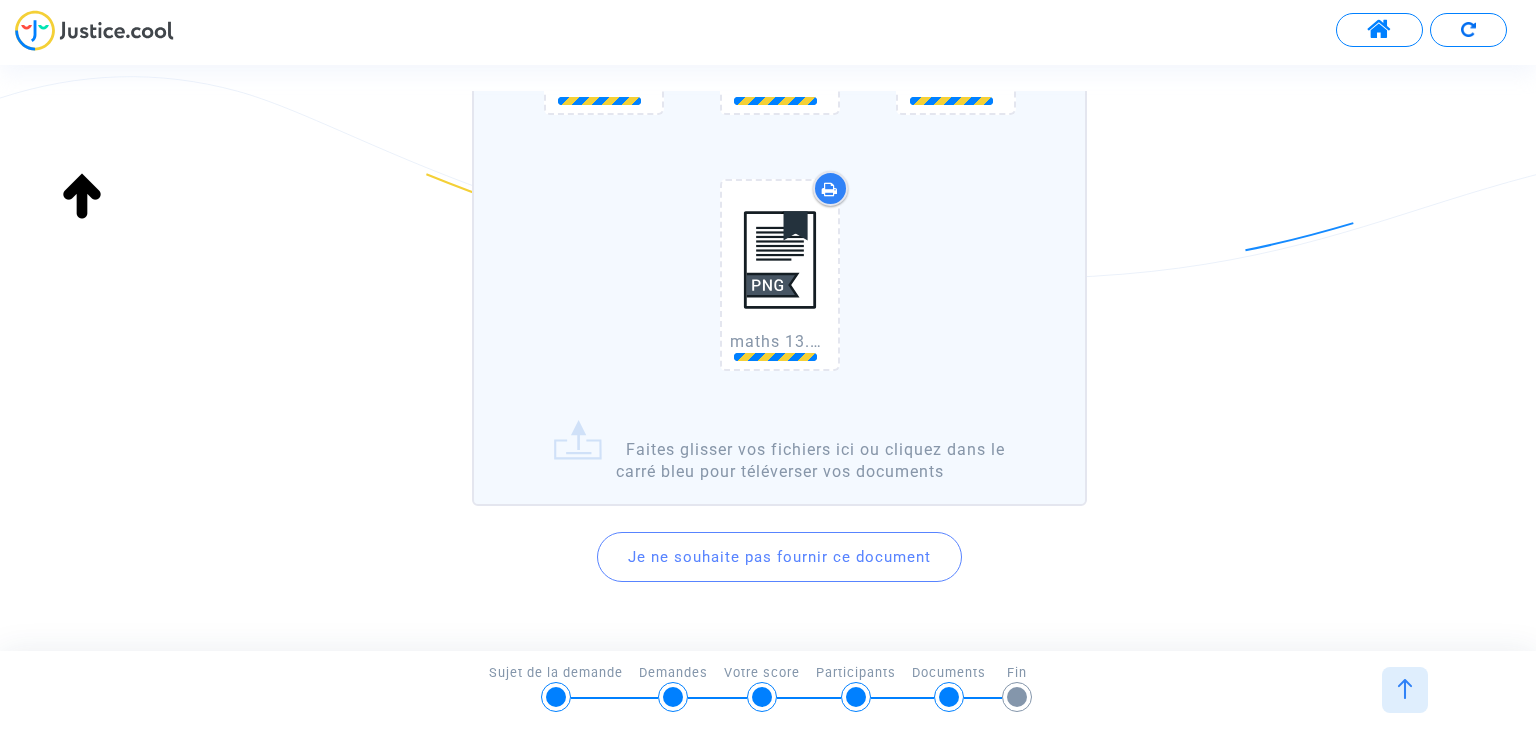 scroll, scrollTop: 1401, scrollLeft: 0, axis: vertical 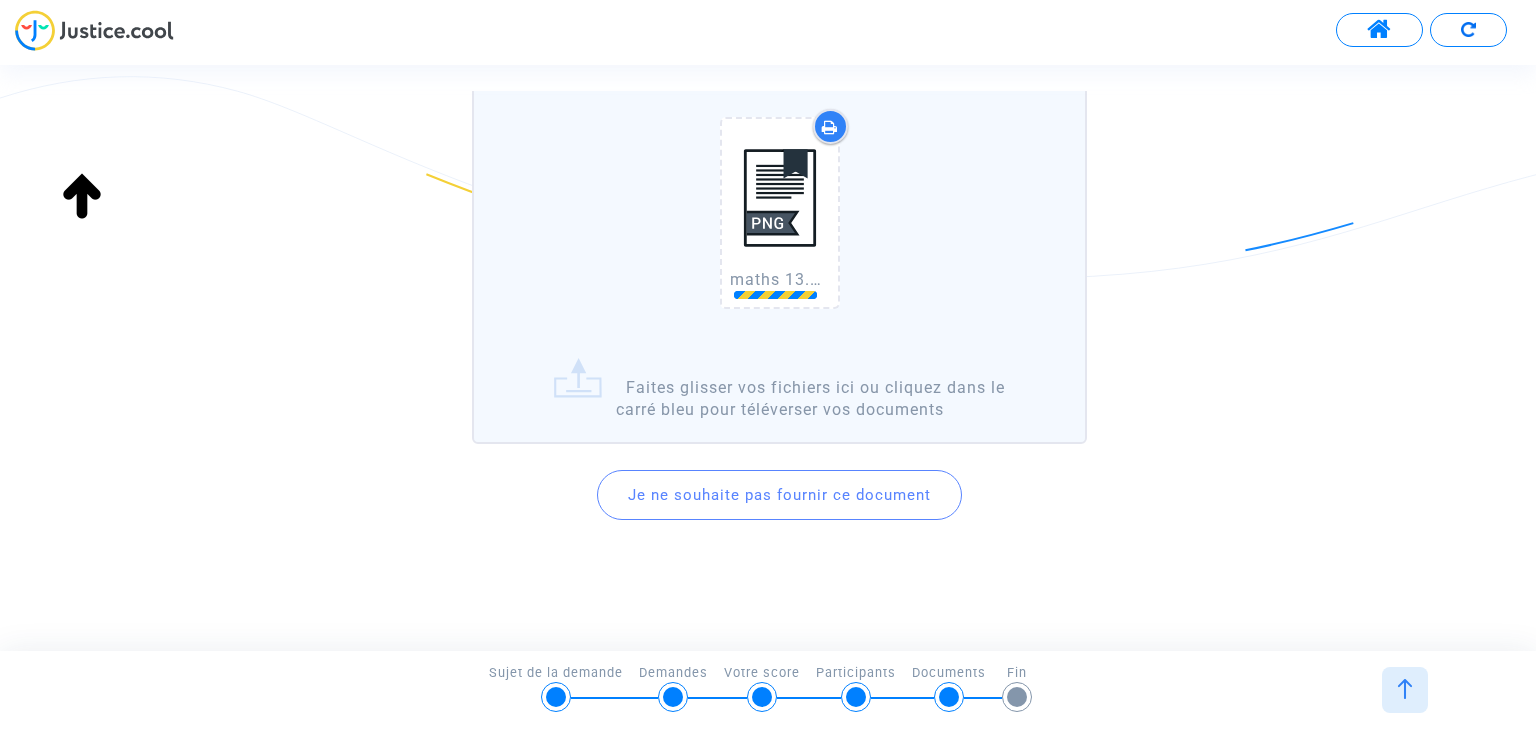 click on "maths .png   maths 2.png   maths 3.png   maths 4 .png   maths 5.png   maths 6.png   maths 7.png   maths 8.png   maths 9.png   Analyse...   maths 11.png   maths 12.png   maths 13.png   Faites glisser vos fichiers ici ou cliquez dans le carré bleu pour téléverser vos documents" 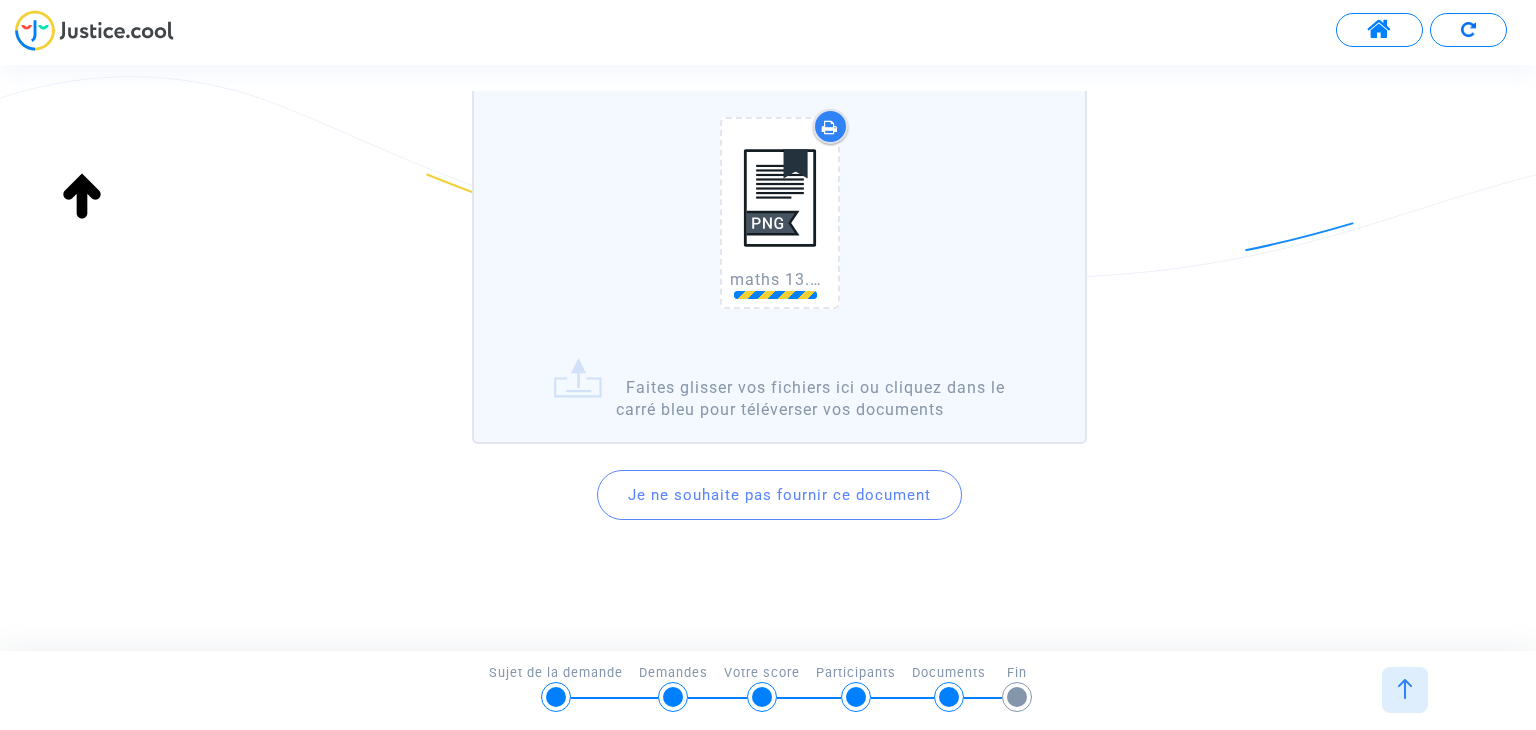click on "maths .png   maths 2.png   maths 3.png   maths 4 .png   maths 5.png   maths 6.png   maths 7.png   maths 8.png   maths 9.png   Analyse...   maths 11.png   maths 12.png   maths 13.png   Faites glisser vos fichiers ici ou cliquez dans le carré bleu pour téléverser vos documents" at bounding box center (0, 0) 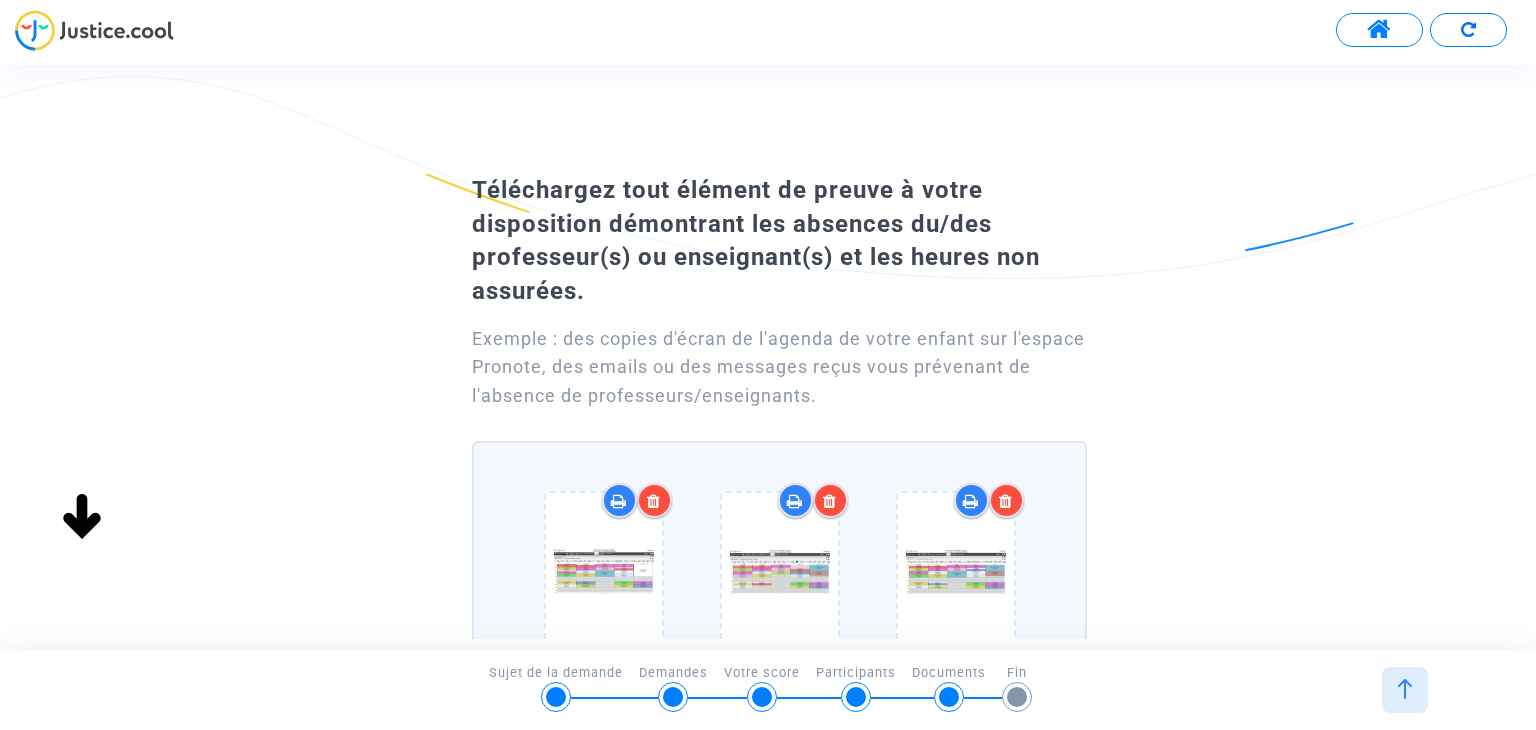 scroll, scrollTop: 0, scrollLeft: 0, axis: both 